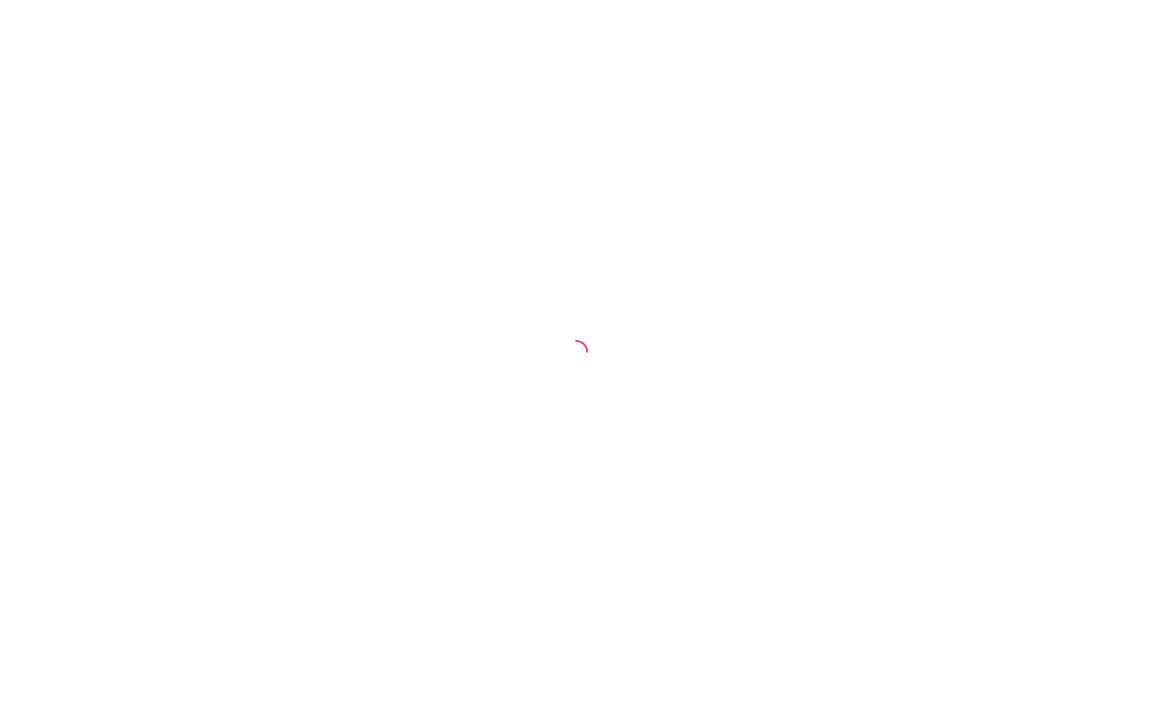 scroll, scrollTop: 0, scrollLeft: 0, axis: both 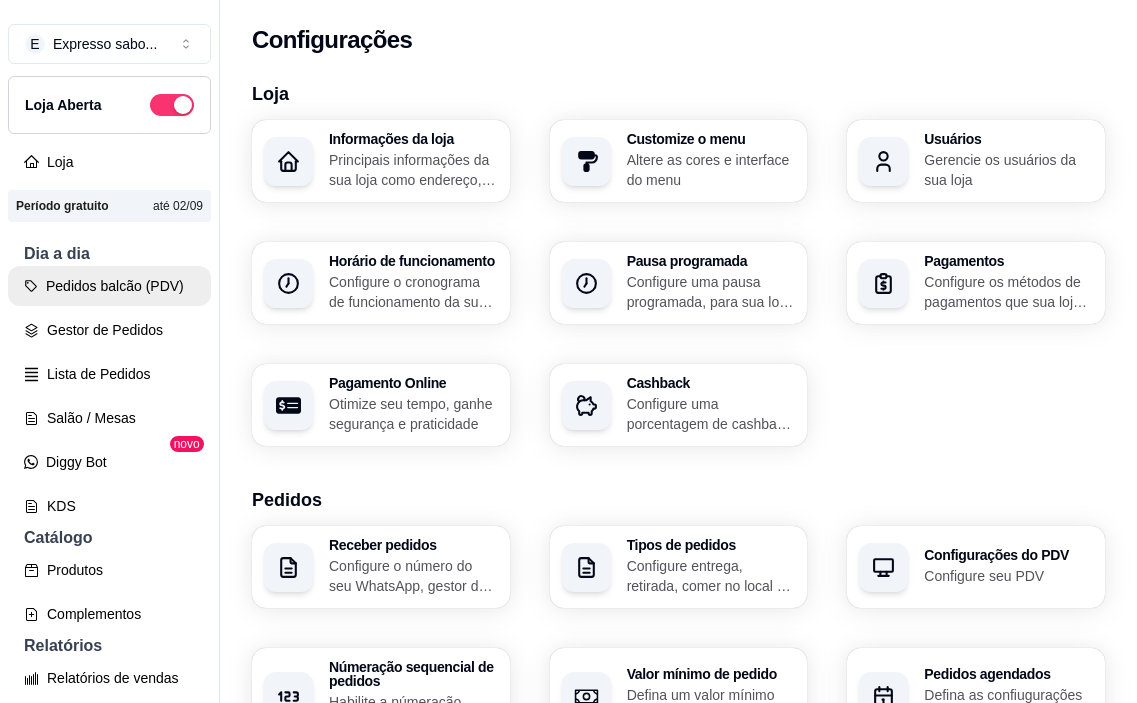 click on "Pedidos balcão (PDV)" at bounding box center (109, 286) 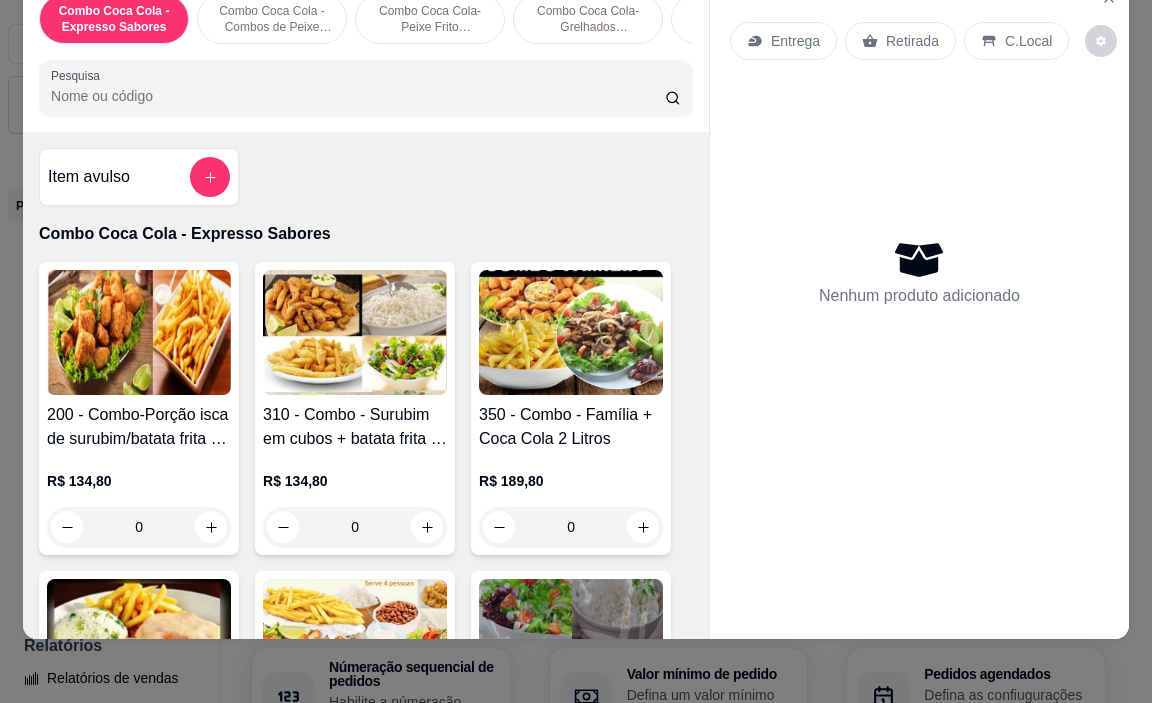 scroll, scrollTop: 0, scrollLeft: 0, axis: both 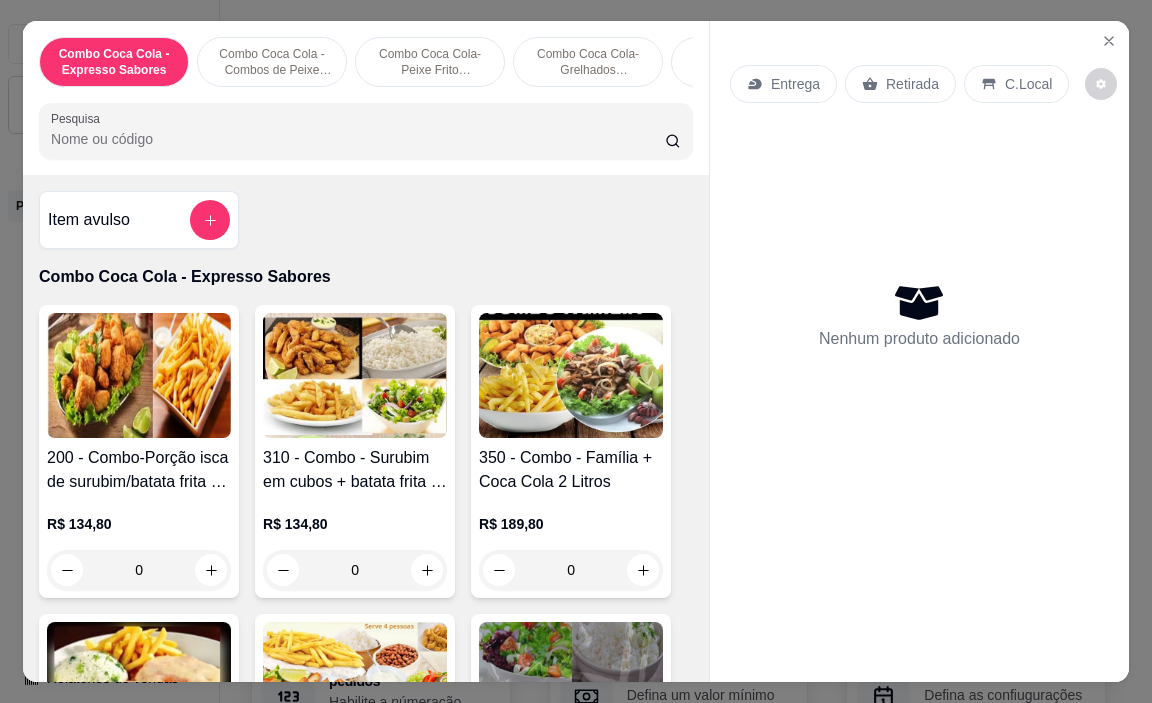 click on "0" at bounding box center (355, 570) 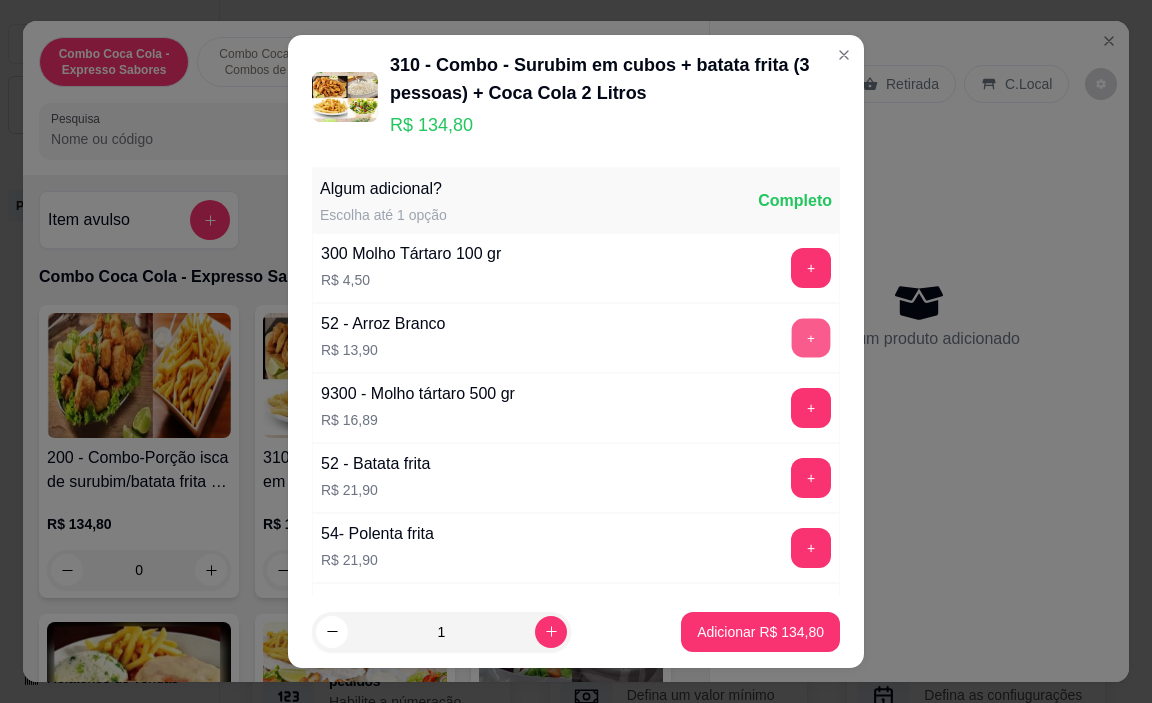 click on "+" at bounding box center (811, 338) 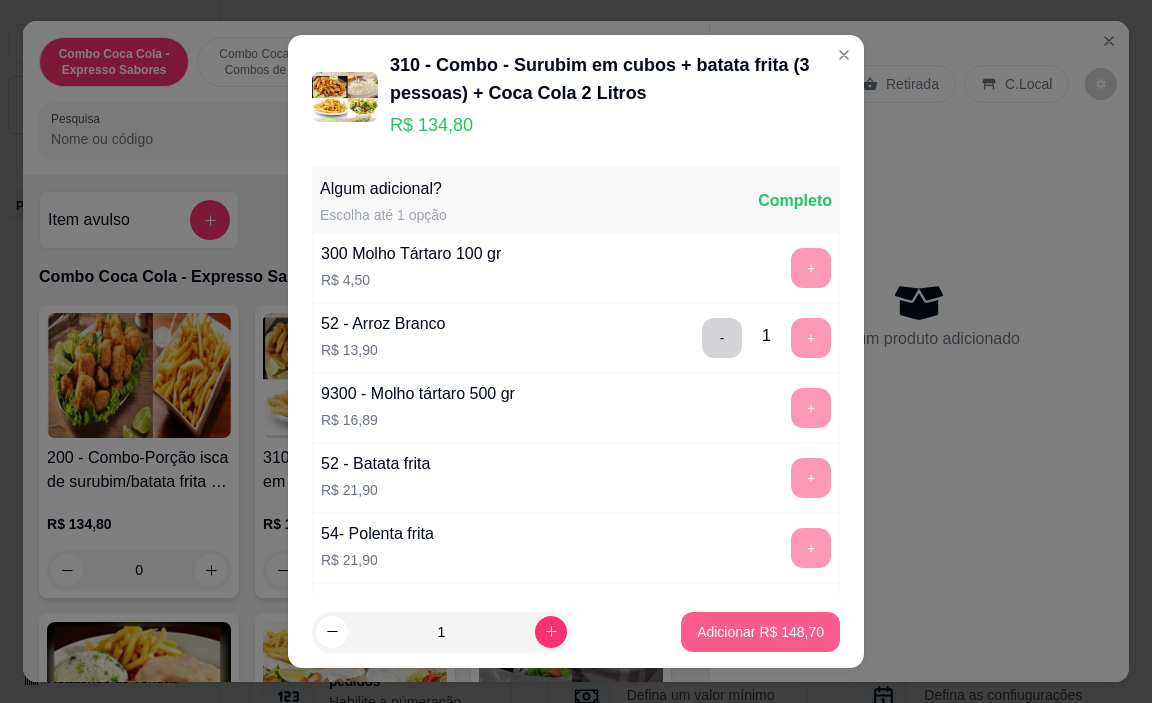 click on "Adicionar   R$ 148,70" at bounding box center (760, 632) 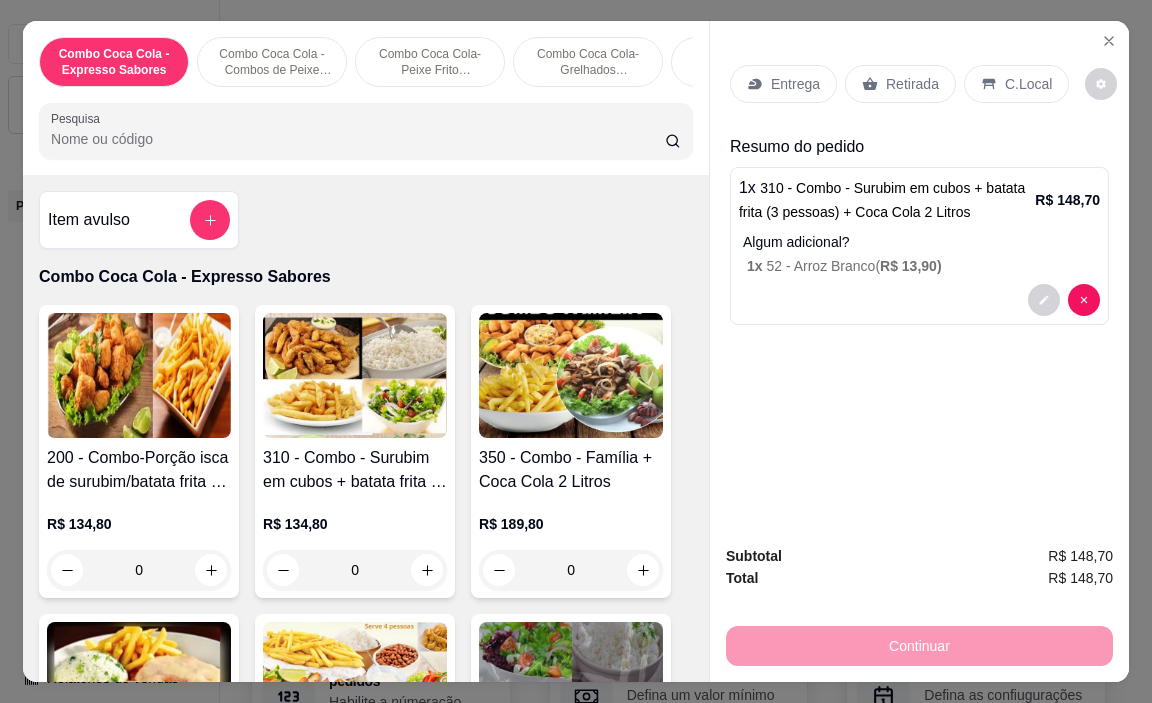 click at bounding box center (571, 375) 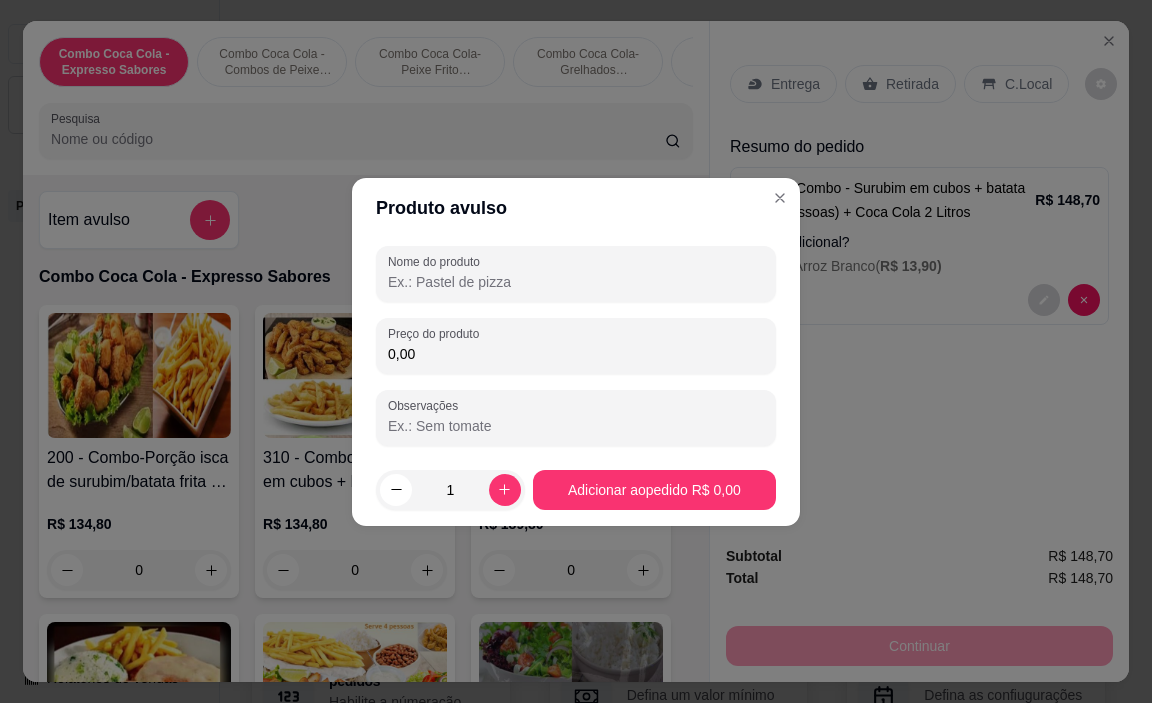 click on "Nome do produto" at bounding box center (576, 282) 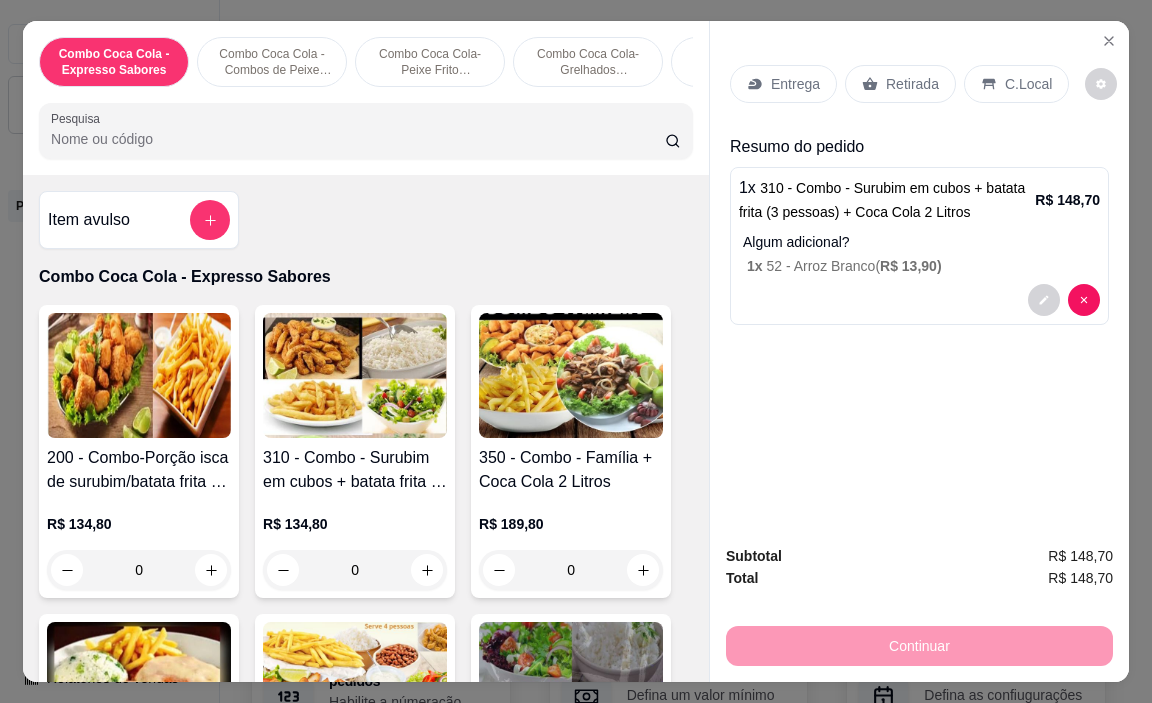 click on "Pesquisa" at bounding box center (358, 139) 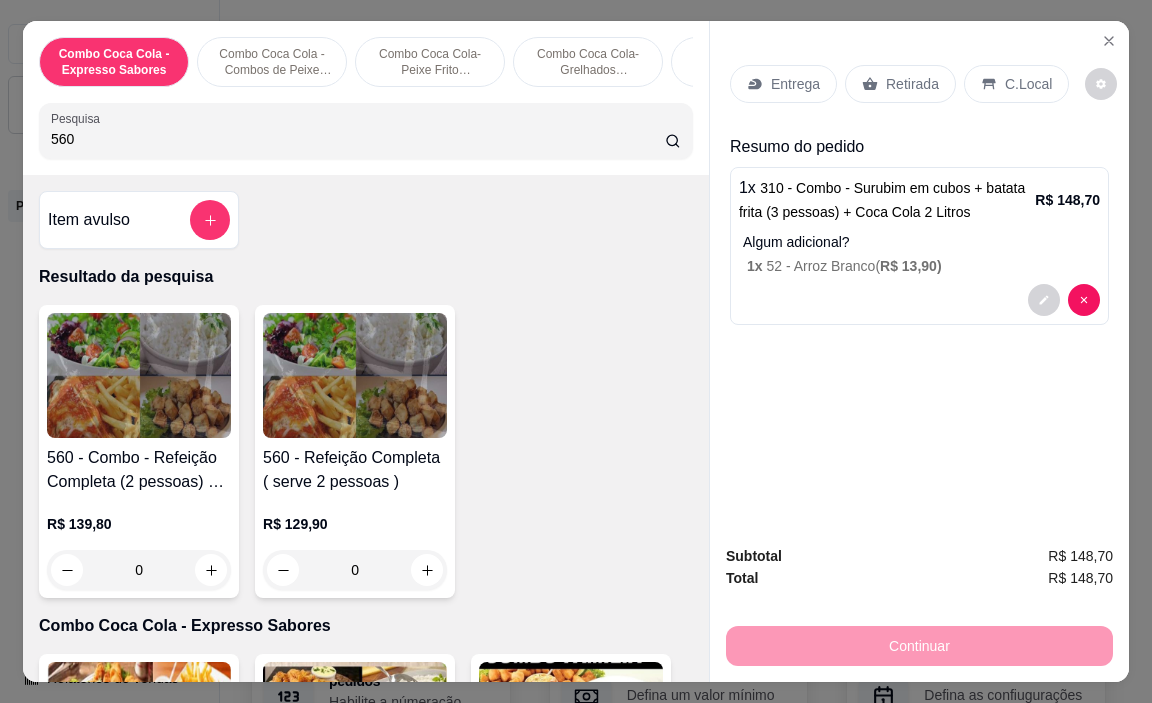 type on "560" 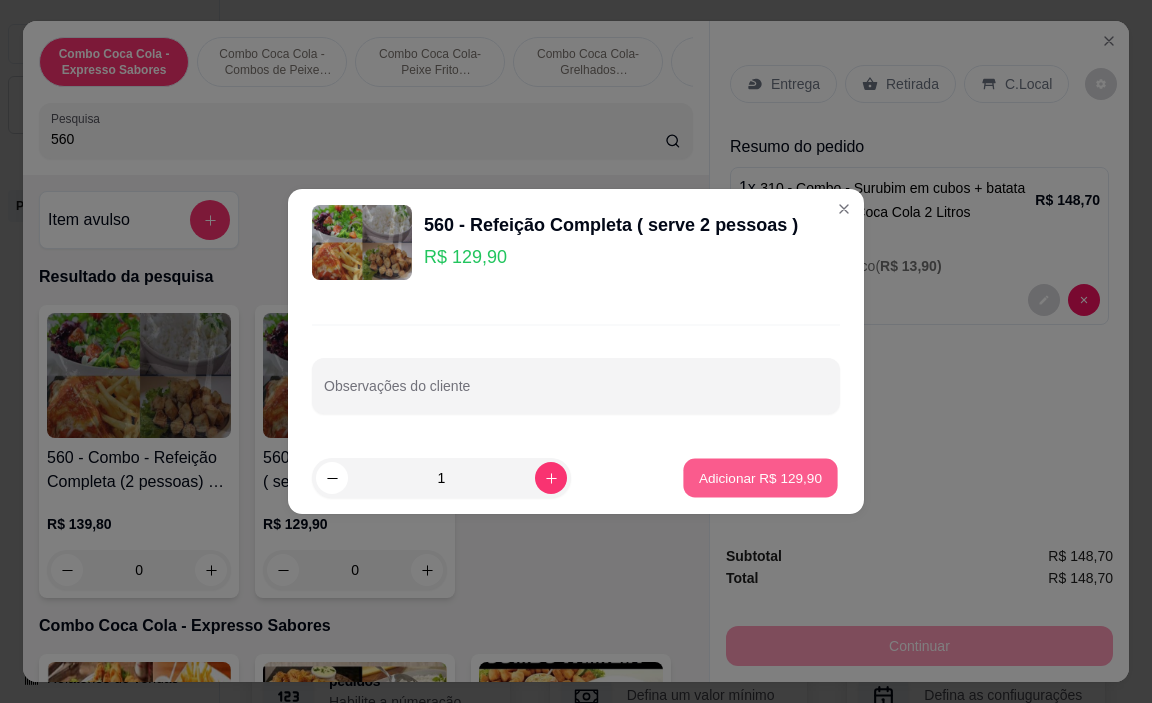 click on "Adicionar   R$ 129,90" at bounding box center (760, 477) 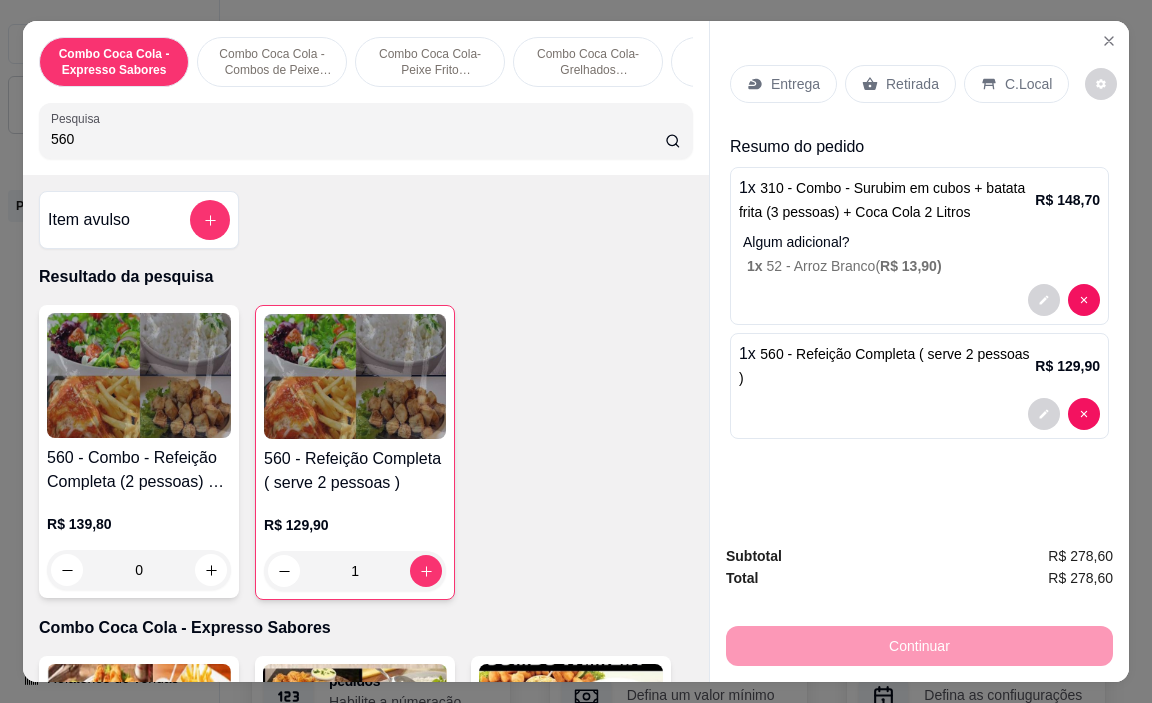 scroll, scrollTop: 50, scrollLeft: 0, axis: vertical 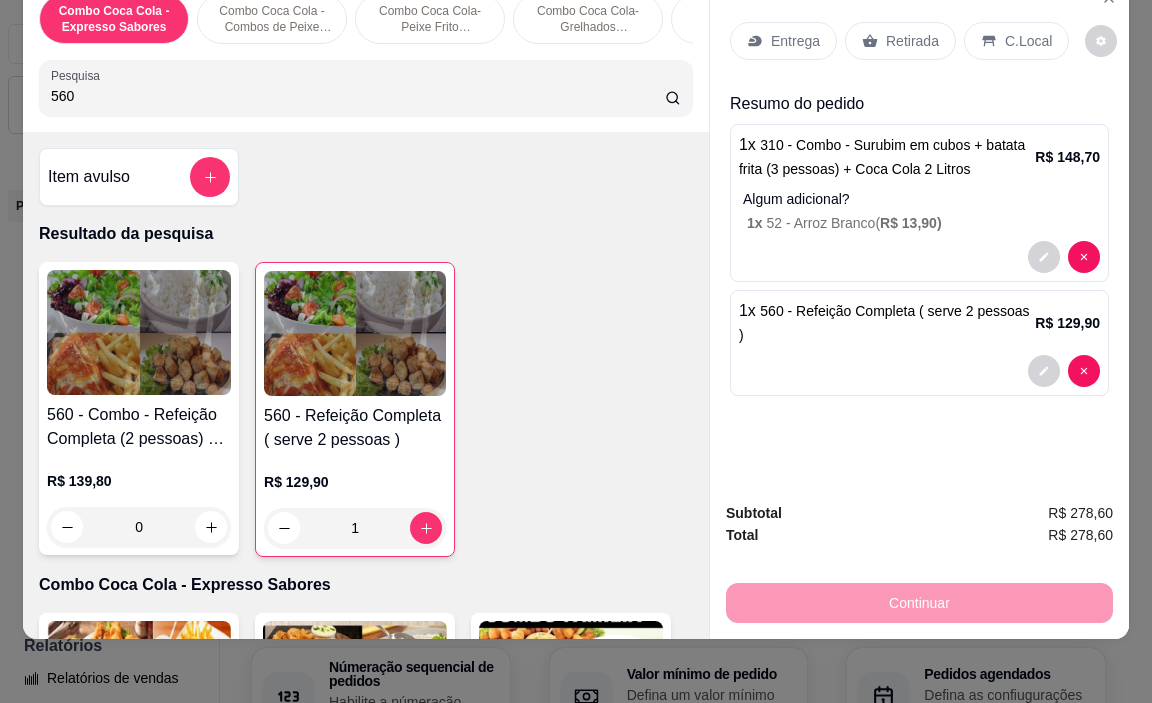 click on "Continuar" at bounding box center (919, 600) 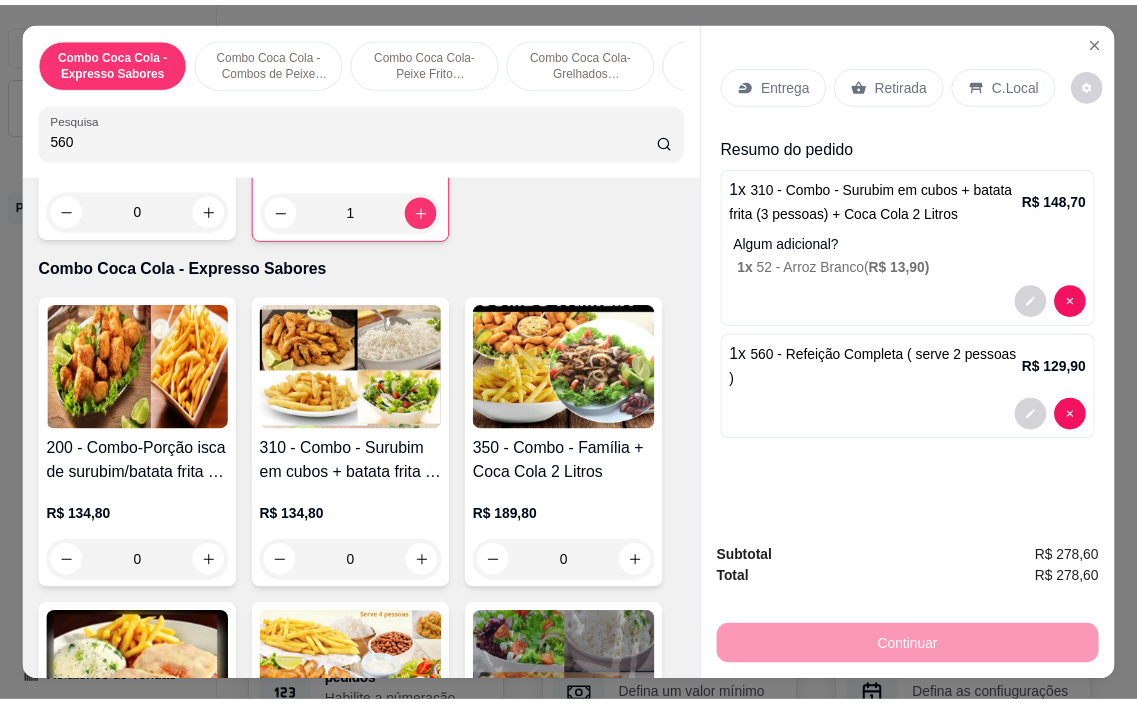 scroll, scrollTop: 400, scrollLeft: 0, axis: vertical 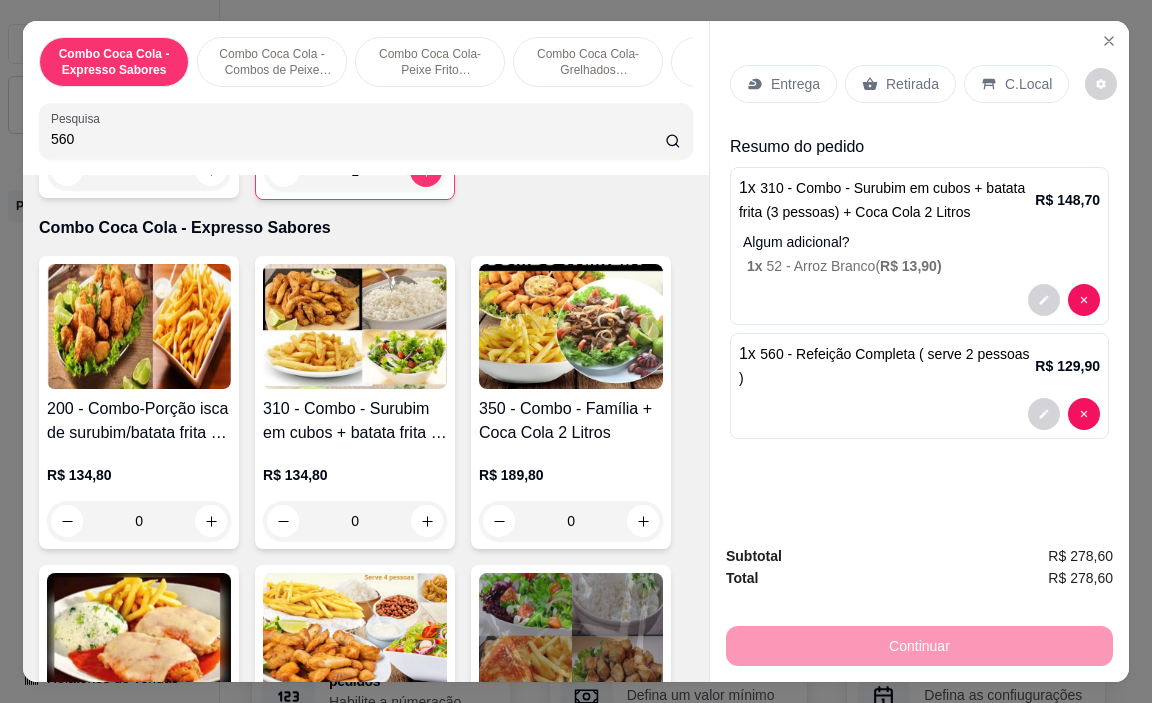 click on "Entrega" at bounding box center [795, 84] 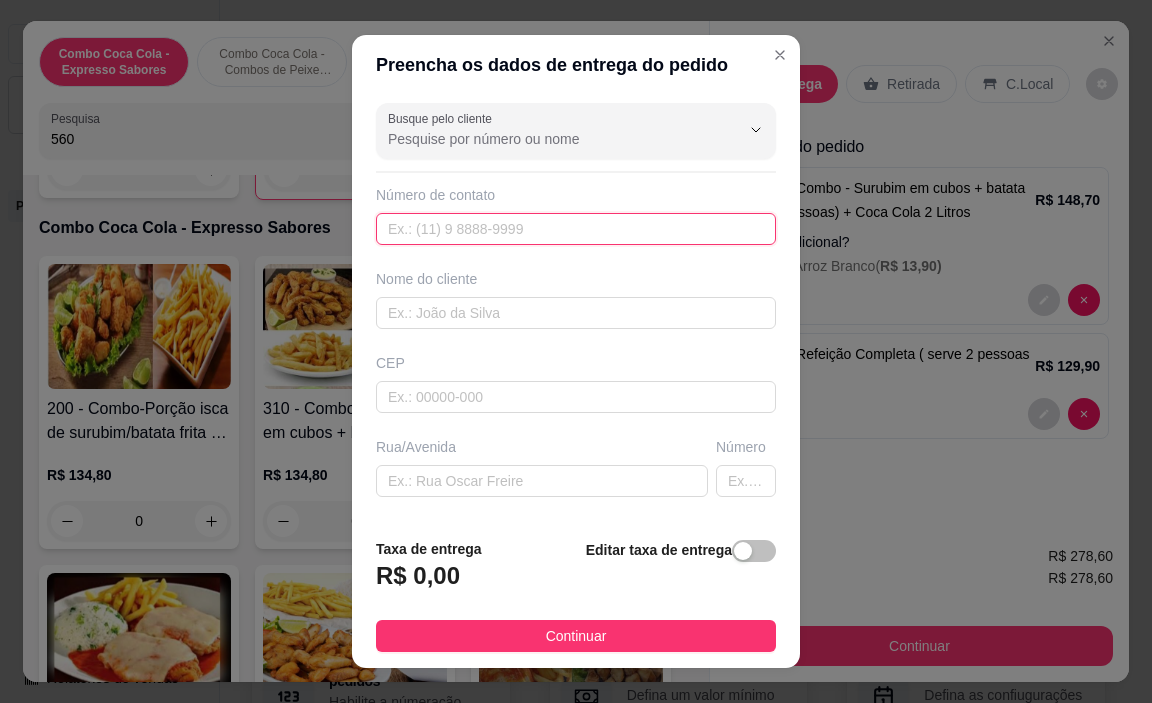 click at bounding box center (576, 229) 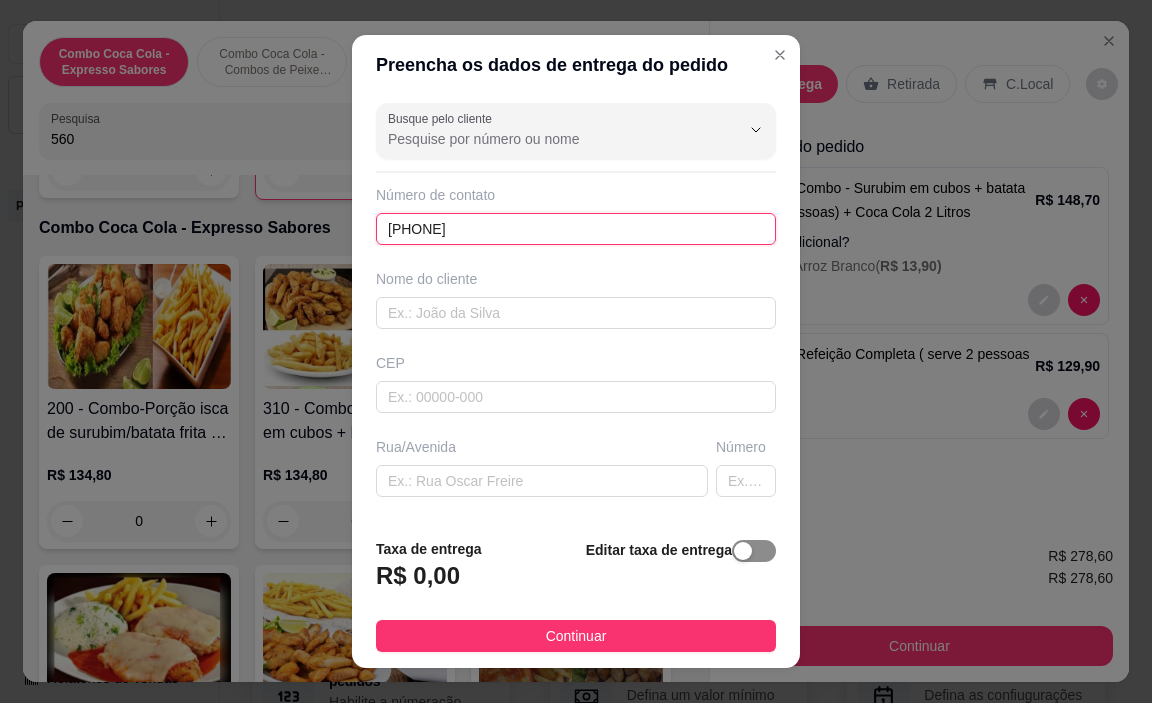 type on "[PHONE]" 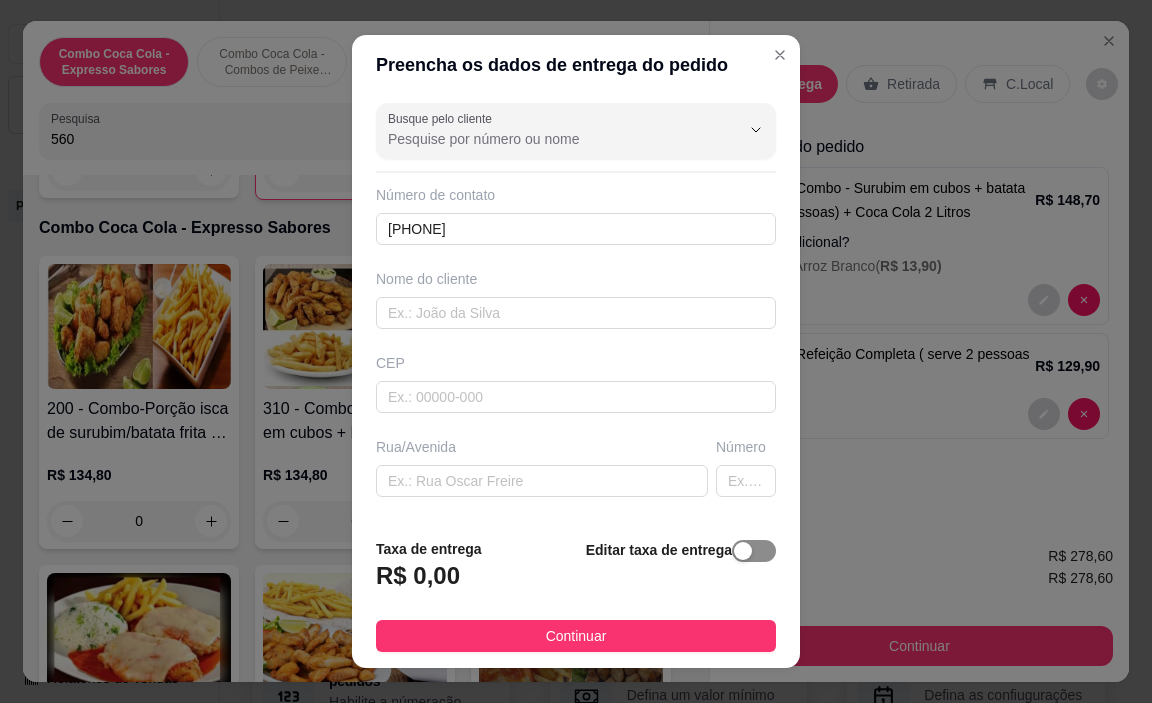 click at bounding box center [743, 551] 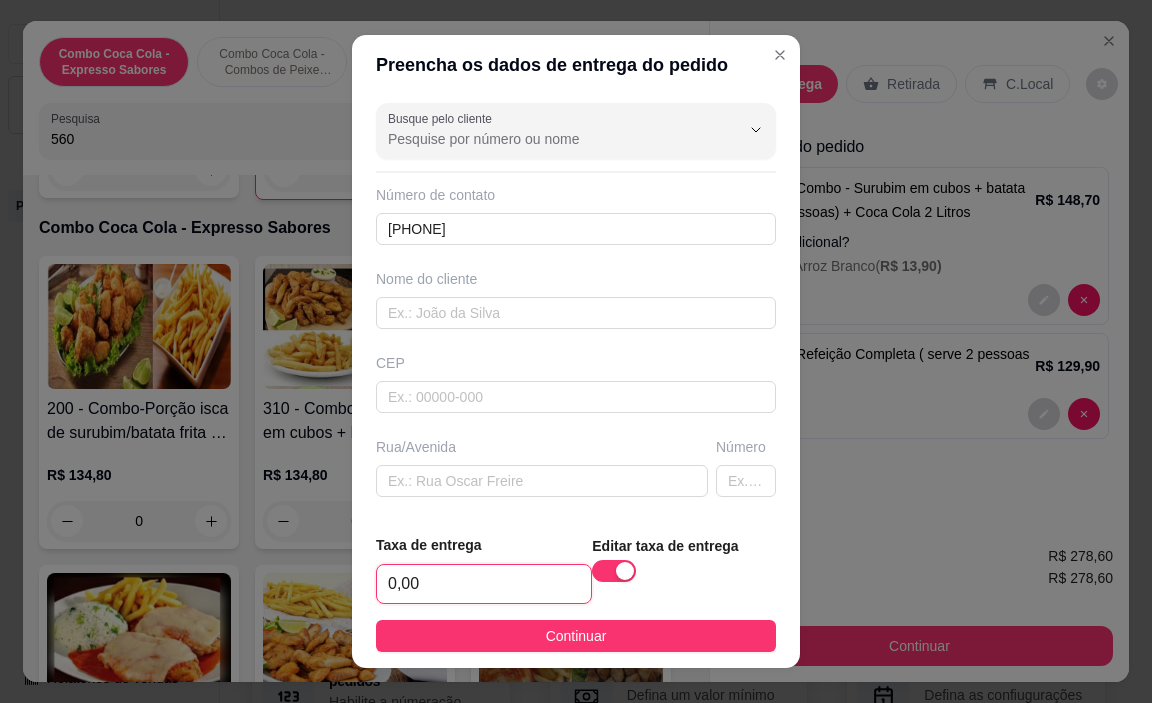 click on "0,00" at bounding box center [484, 584] 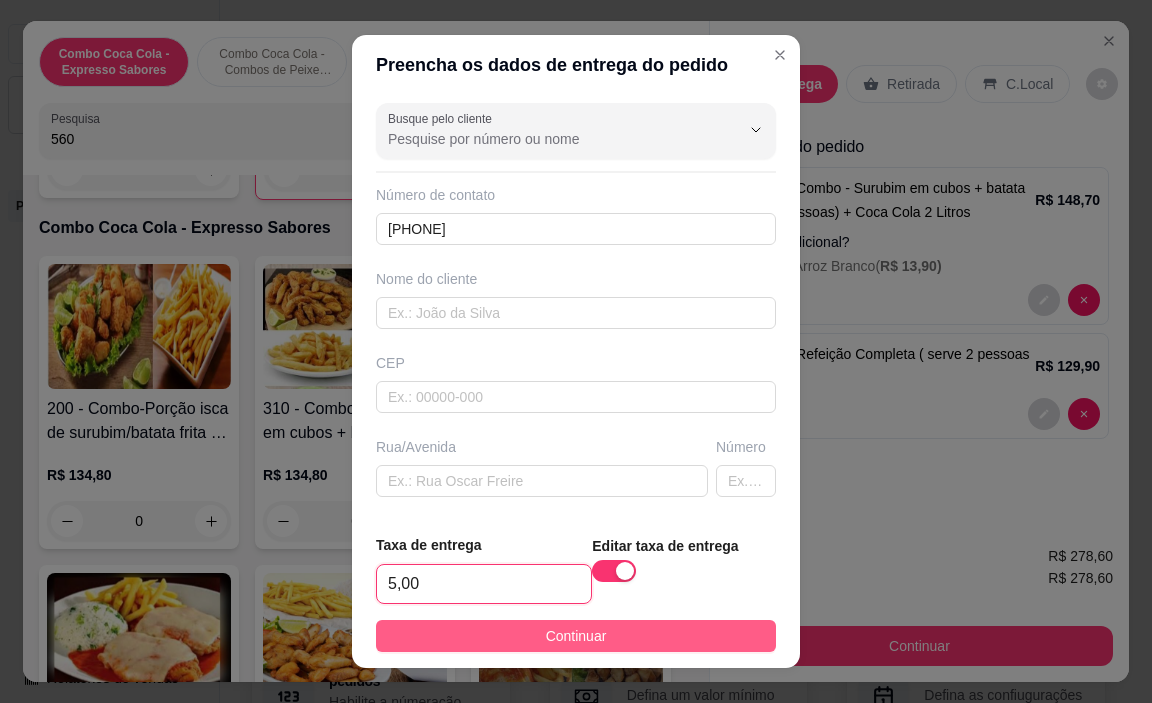 type on "5,00" 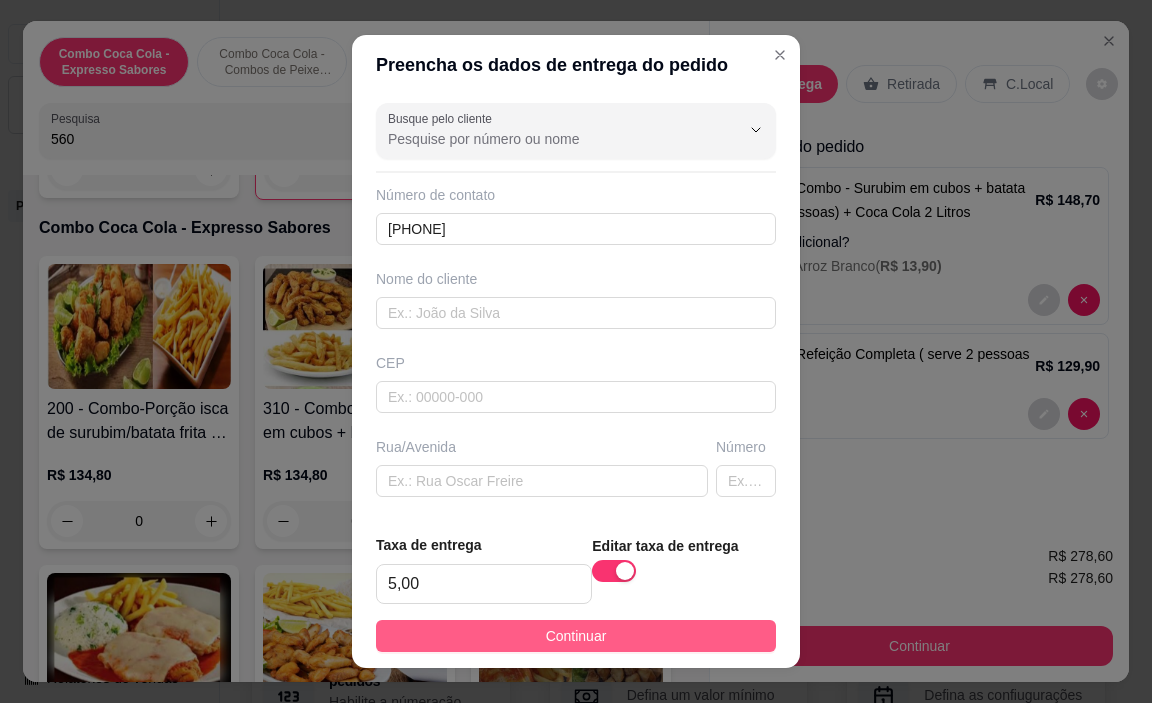 click on "Continuar" at bounding box center (576, 636) 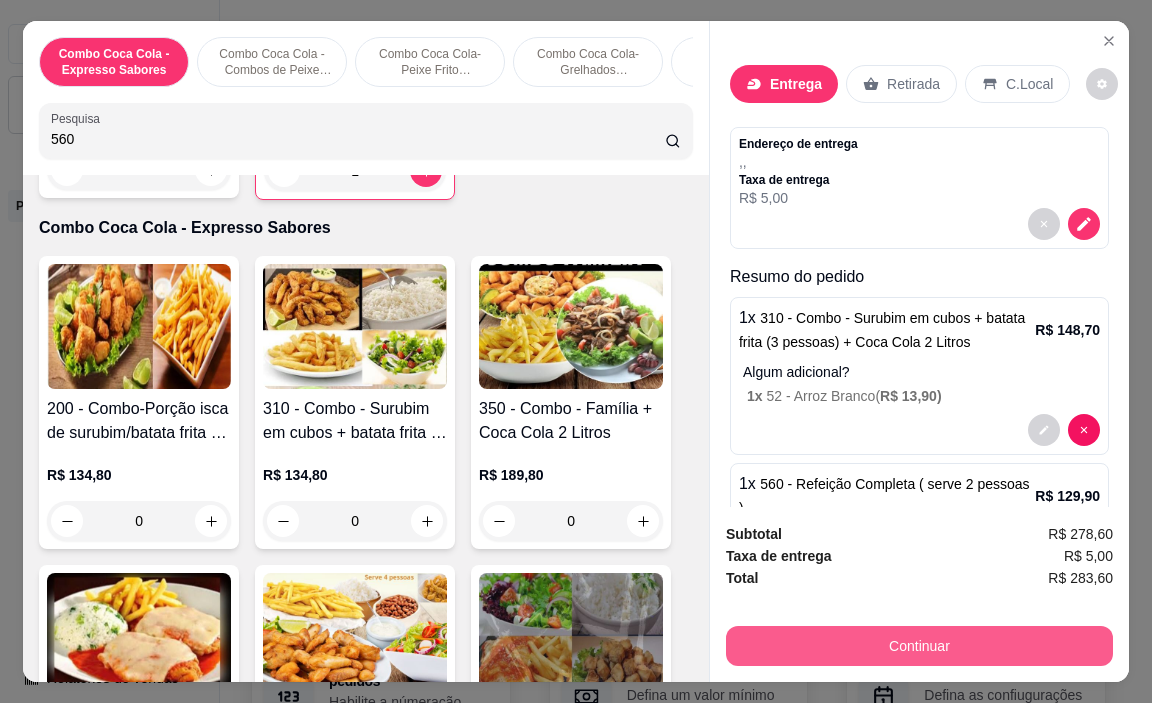 click on "Continuar" at bounding box center [919, 646] 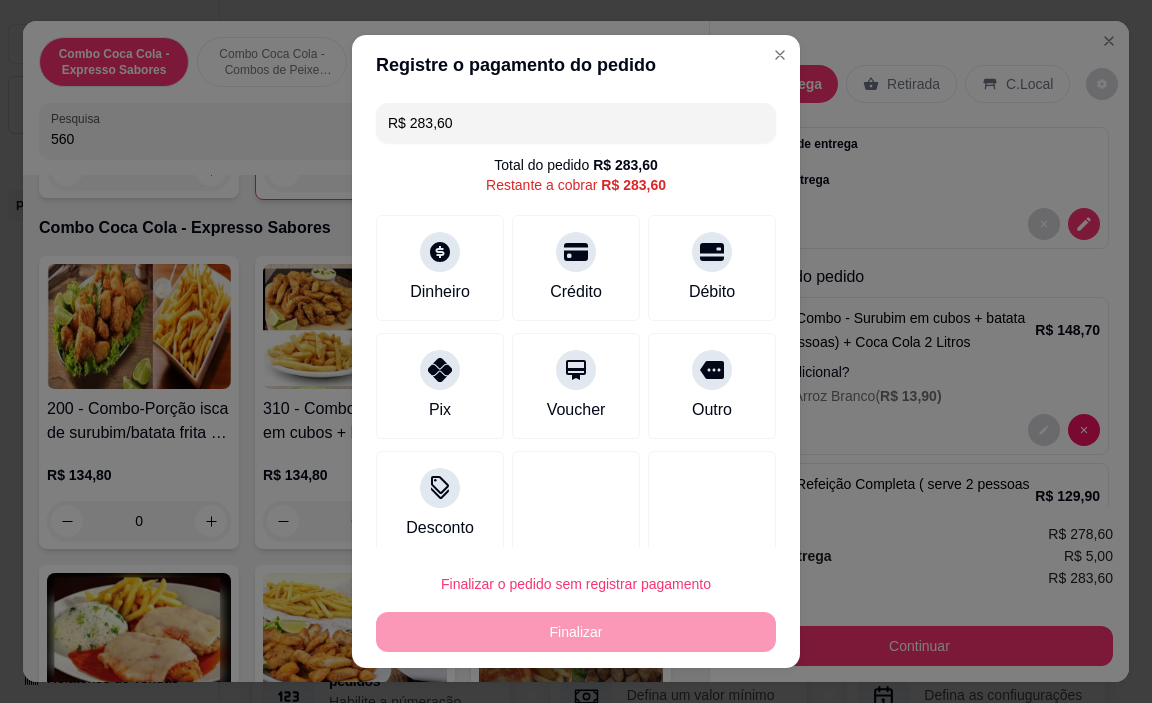 click on "Finalizar o pedido sem registrar pagamento Finalizar" at bounding box center [576, 608] 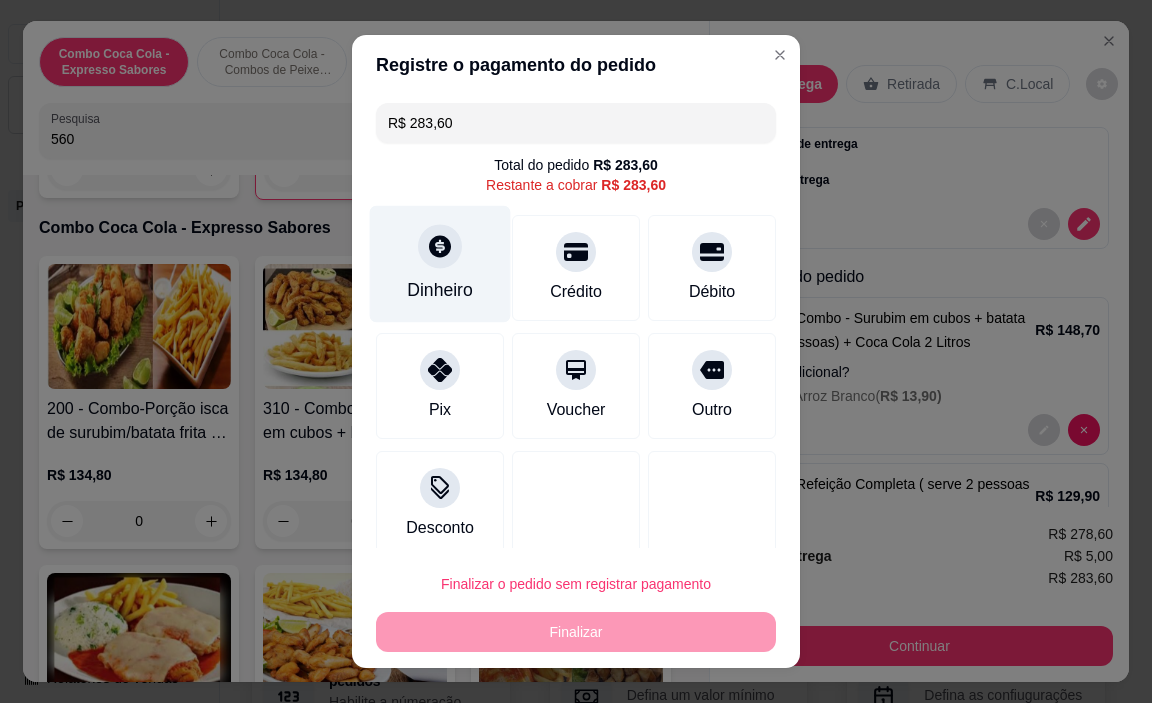 click 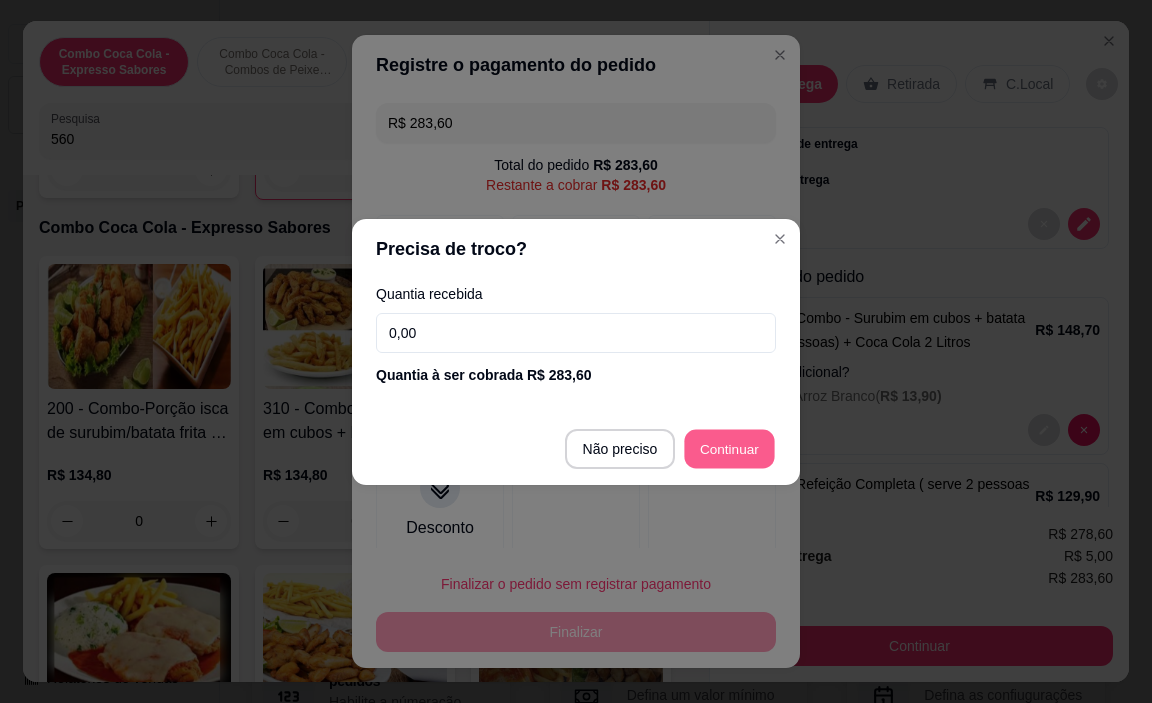 type on "R$ 0,00" 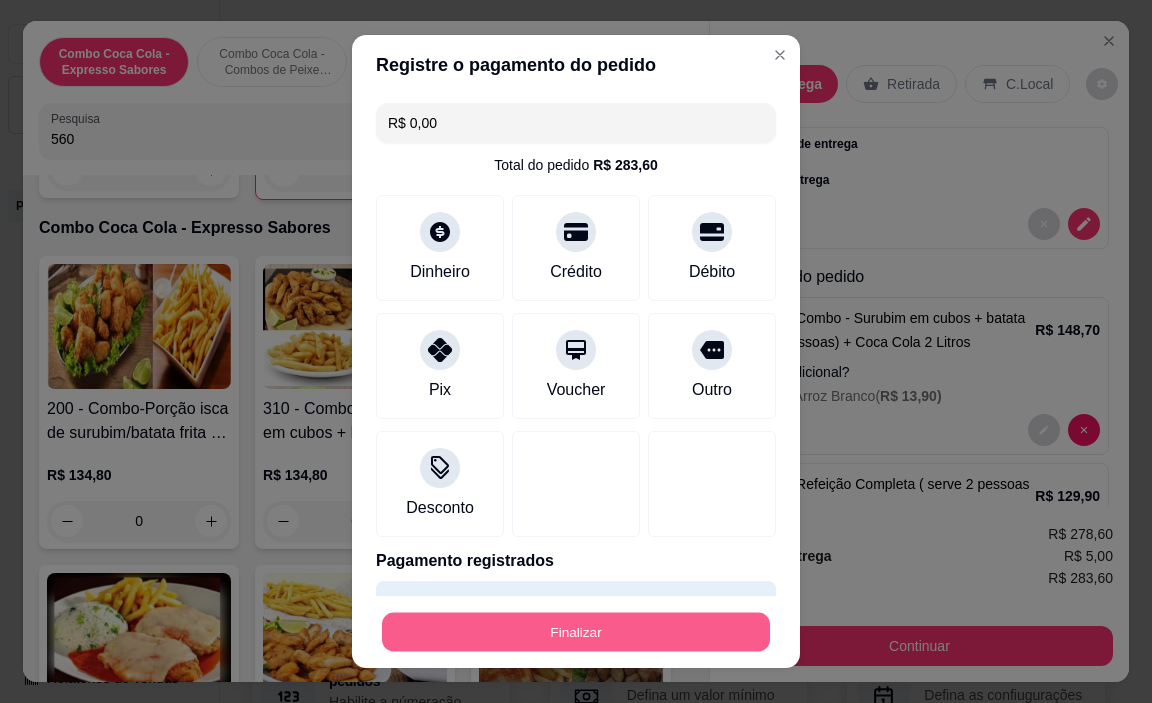click on "Finalizar" at bounding box center [576, 631] 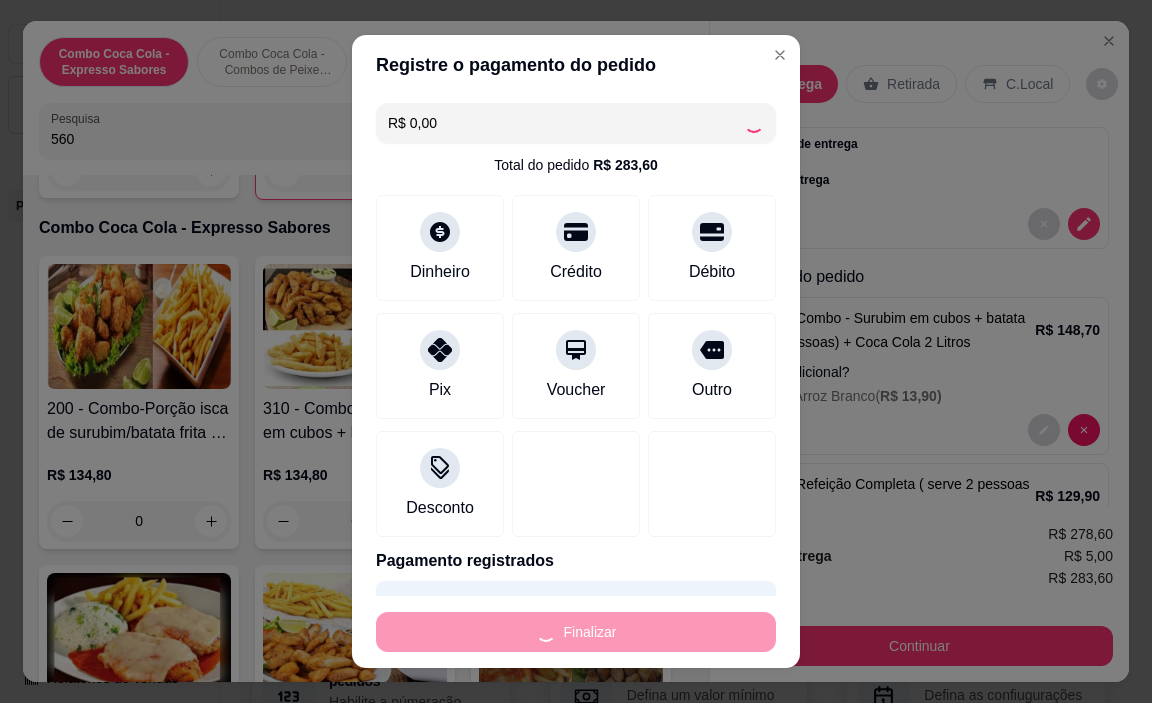 type on "0" 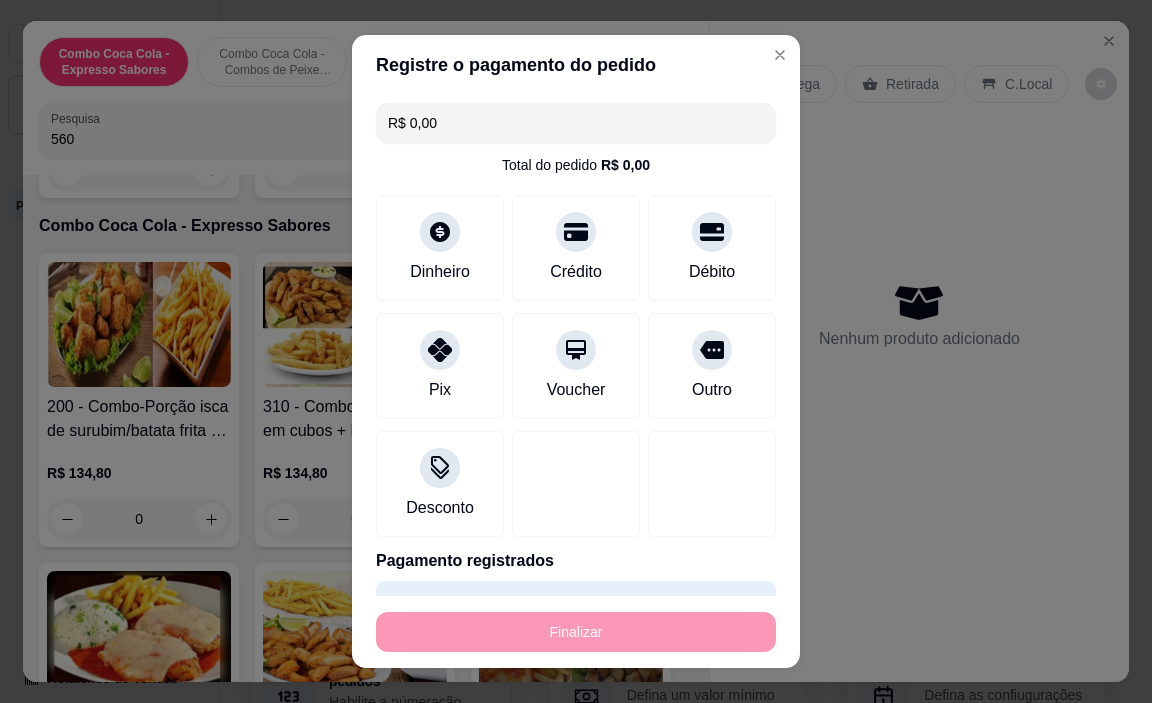 type on "-R$ 283,60" 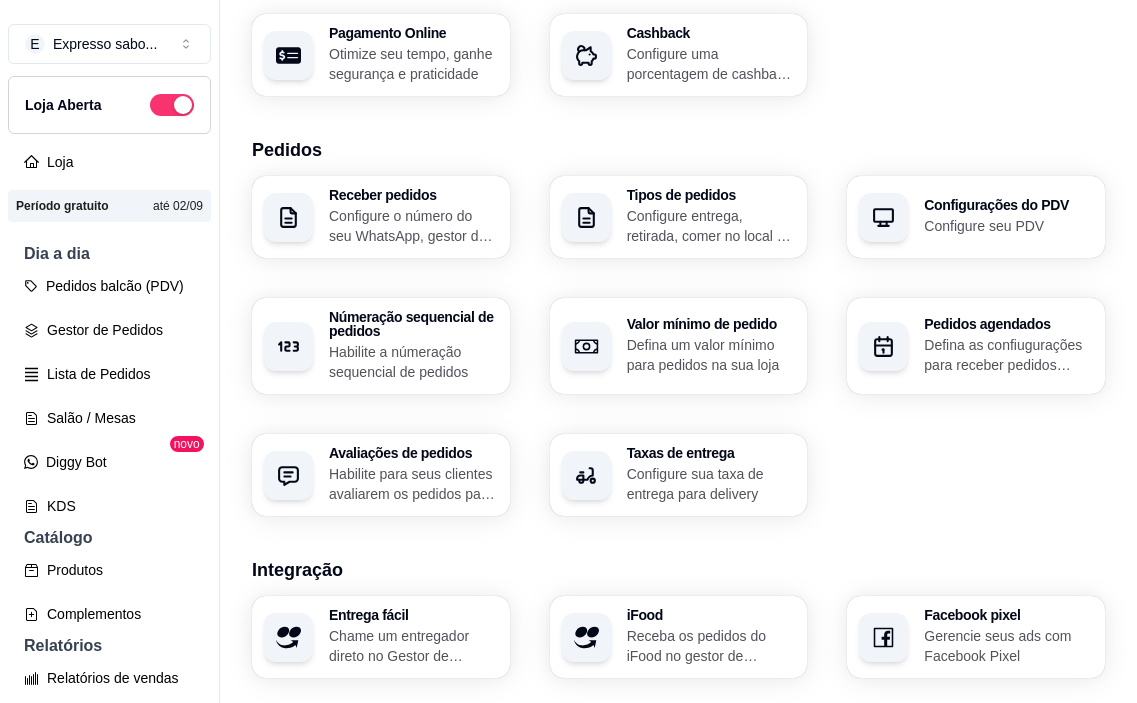 scroll, scrollTop: 500, scrollLeft: 0, axis: vertical 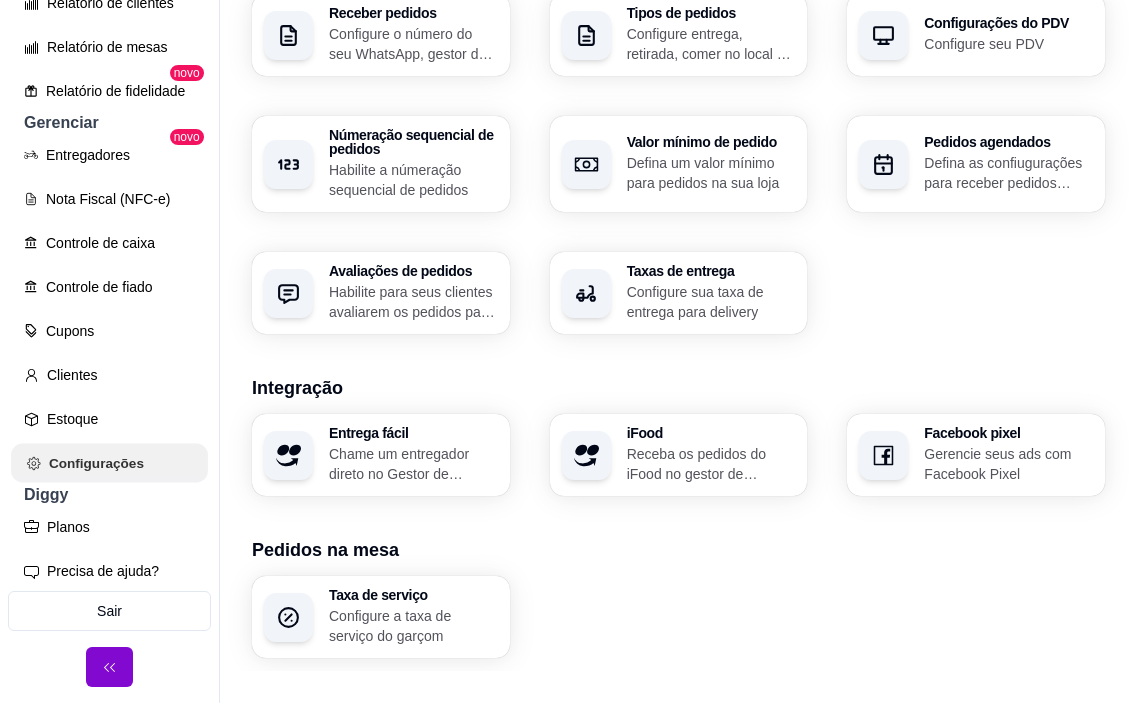 click on "Configurações" at bounding box center (109, 463) 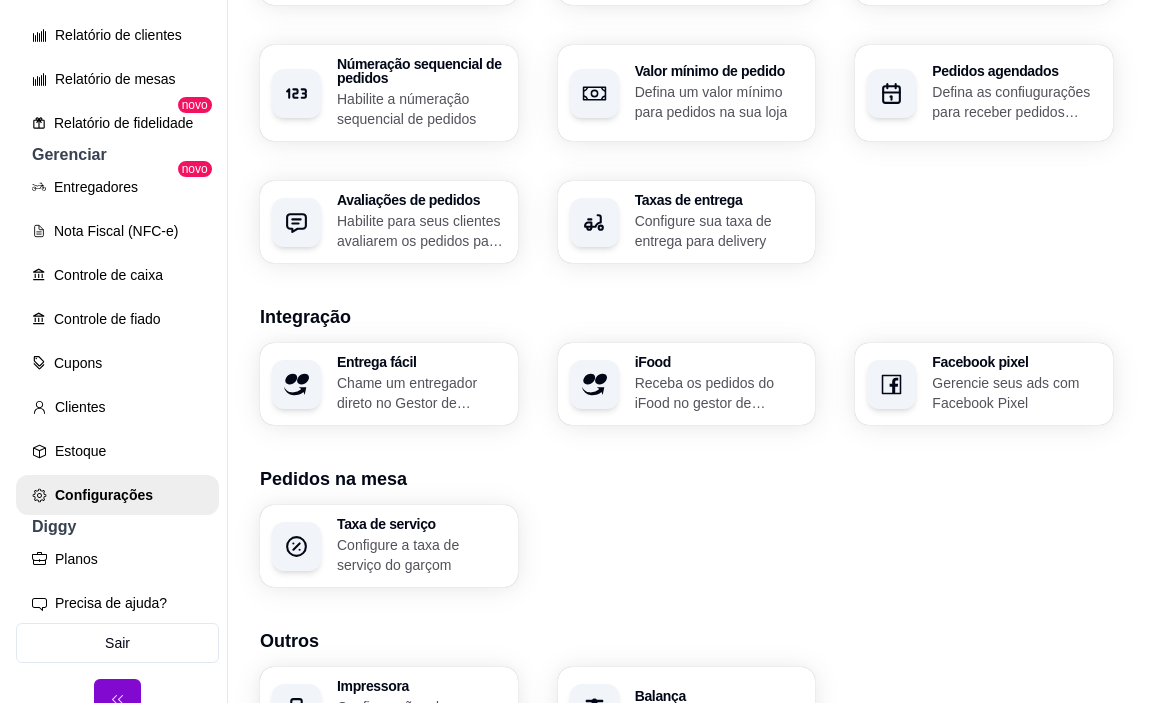 scroll, scrollTop: 744, scrollLeft: 0, axis: vertical 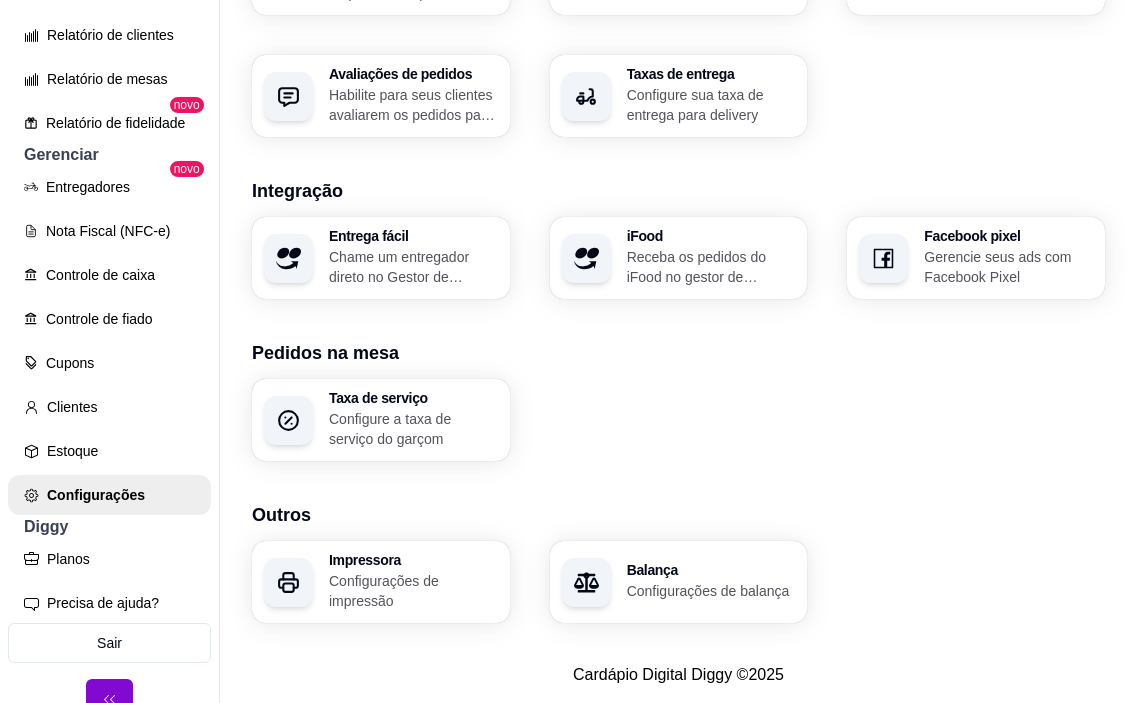 click on "Configurações de impressão" at bounding box center [413, 591] 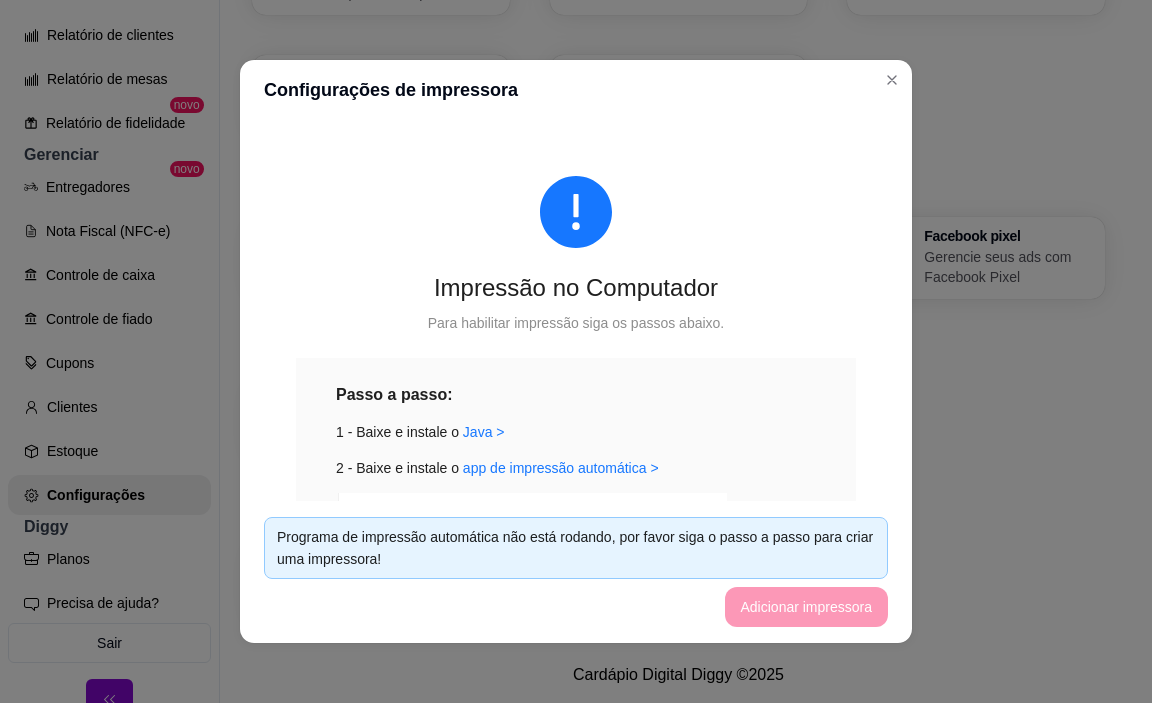 click at bounding box center (531, 624) 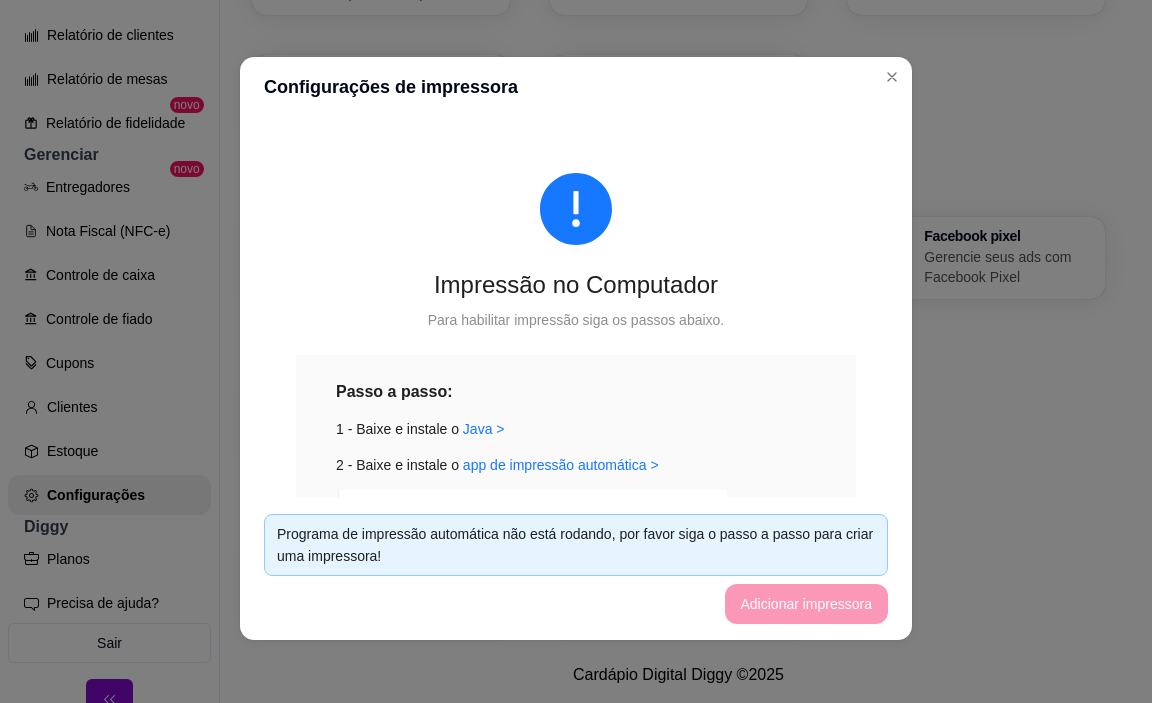 scroll, scrollTop: 4, scrollLeft: 0, axis: vertical 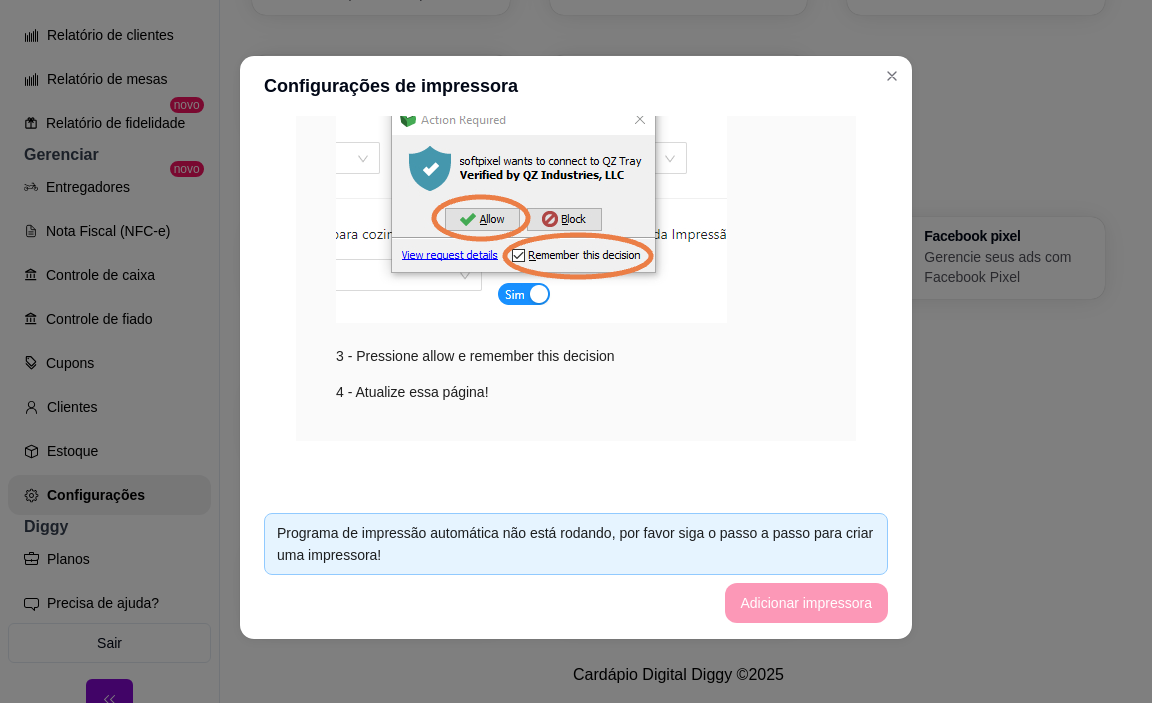 click on "Programa de impressão automática não está rodando, por favor siga o passo a passo para criar uma impressora!" at bounding box center [576, 544] 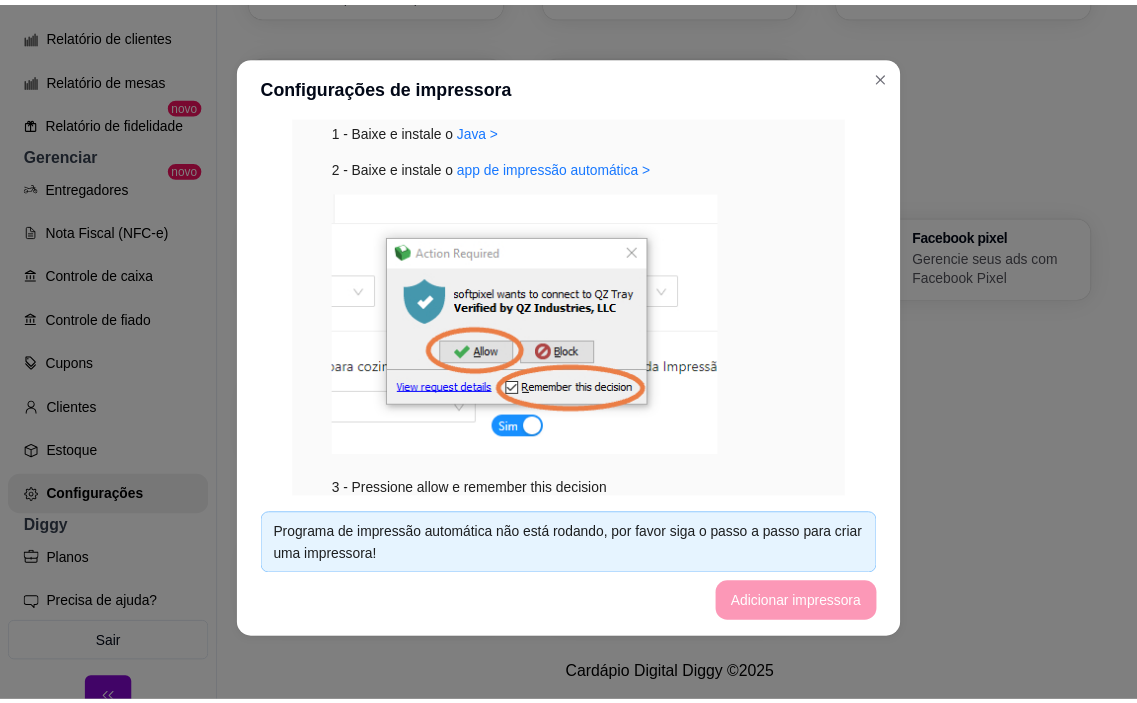 scroll, scrollTop: 300, scrollLeft: 0, axis: vertical 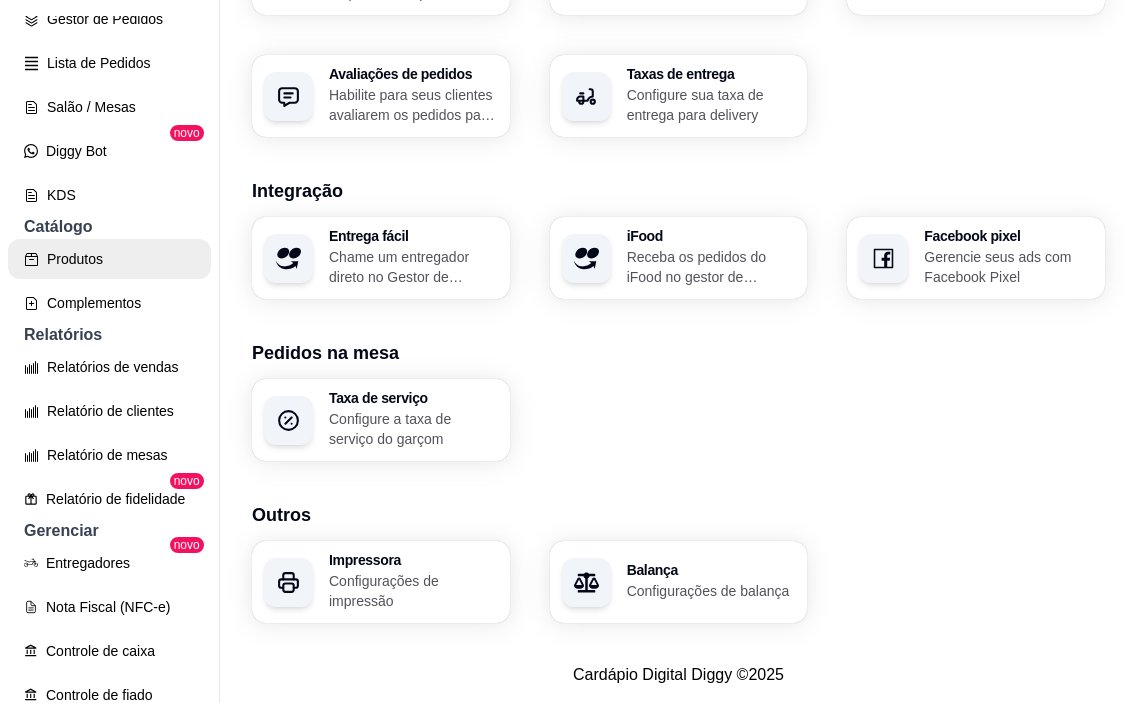 click on "Produtos" at bounding box center [109, 259] 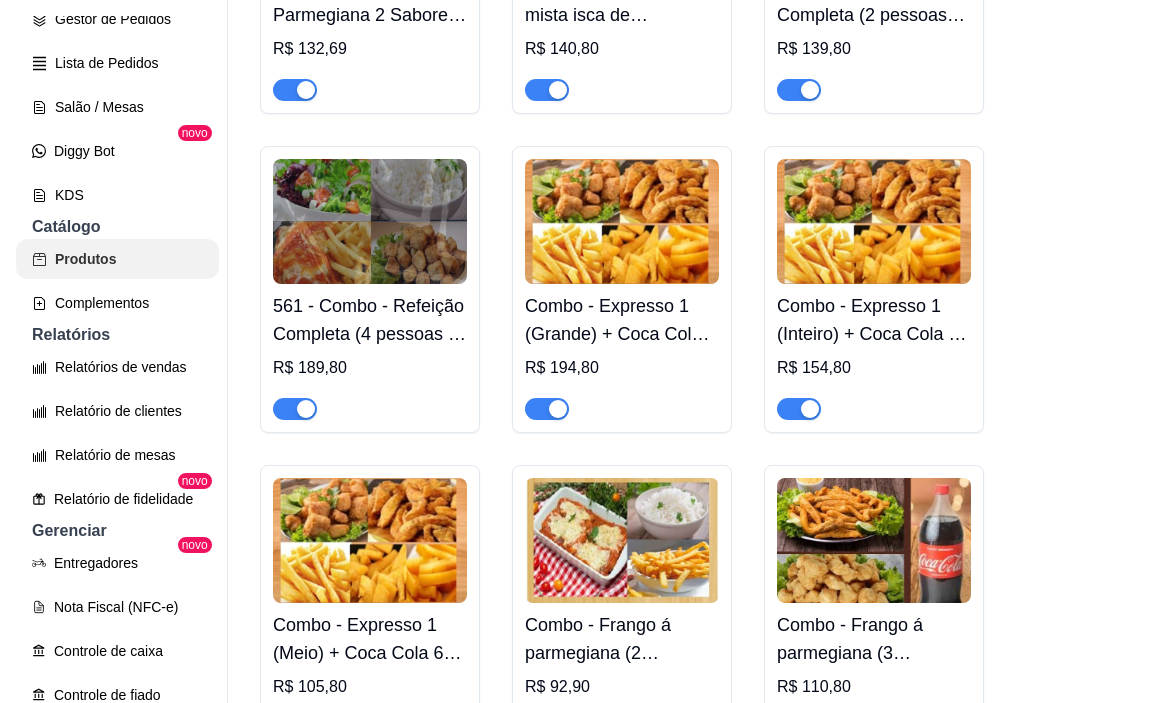 scroll, scrollTop: 0, scrollLeft: 0, axis: both 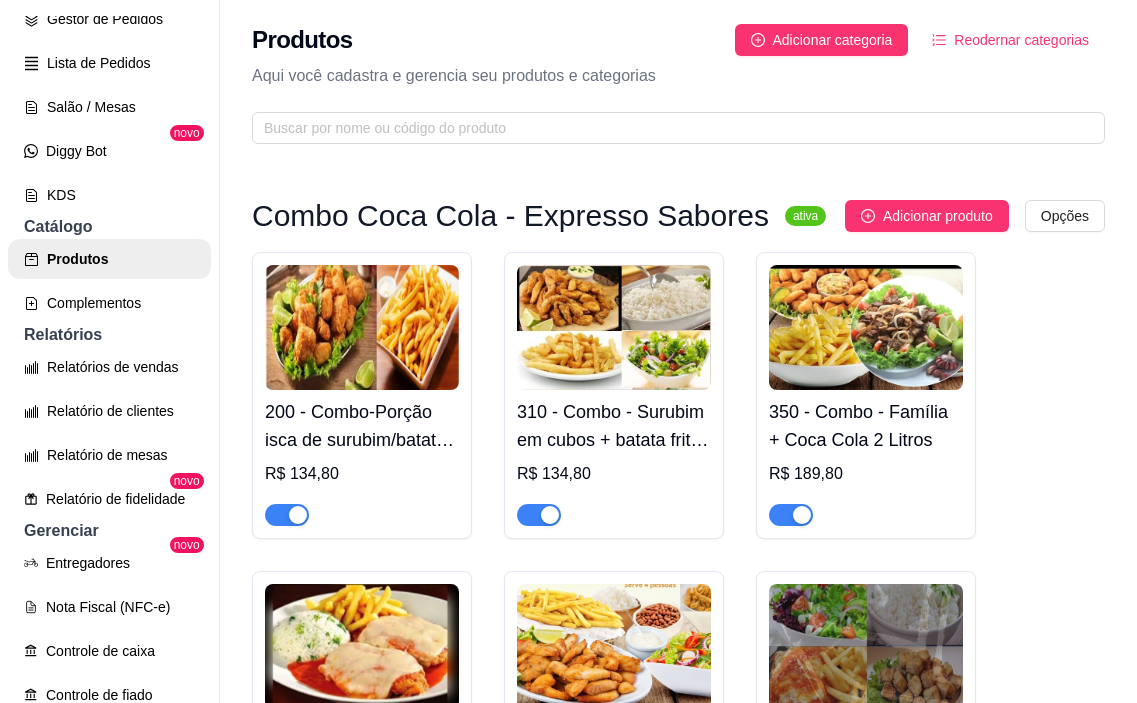 click at bounding box center (614, 327) 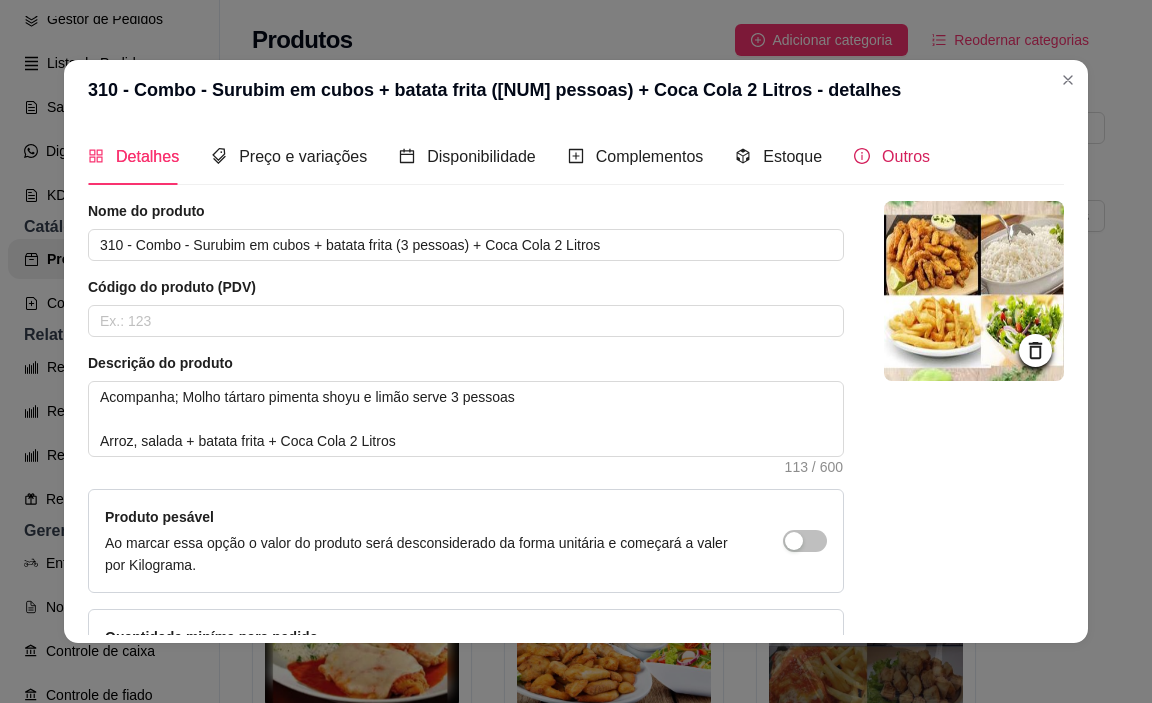 click on "Outros" at bounding box center (906, 156) 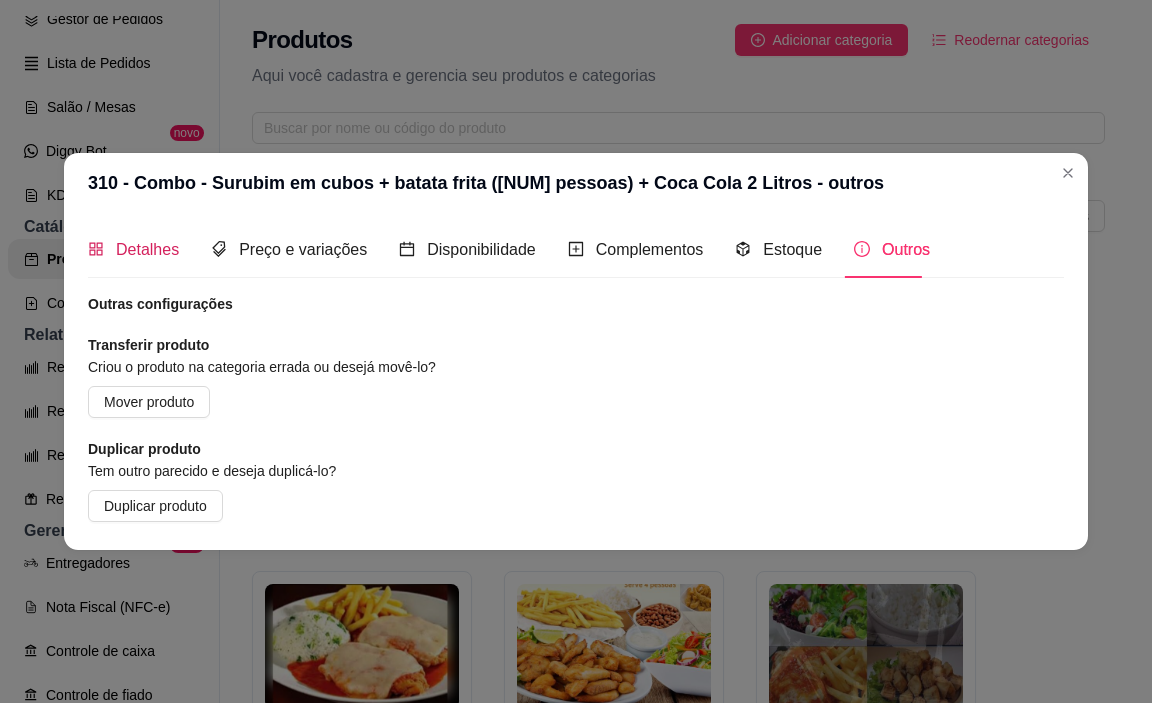 click on "Detalhes" at bounding box center (147, 249) 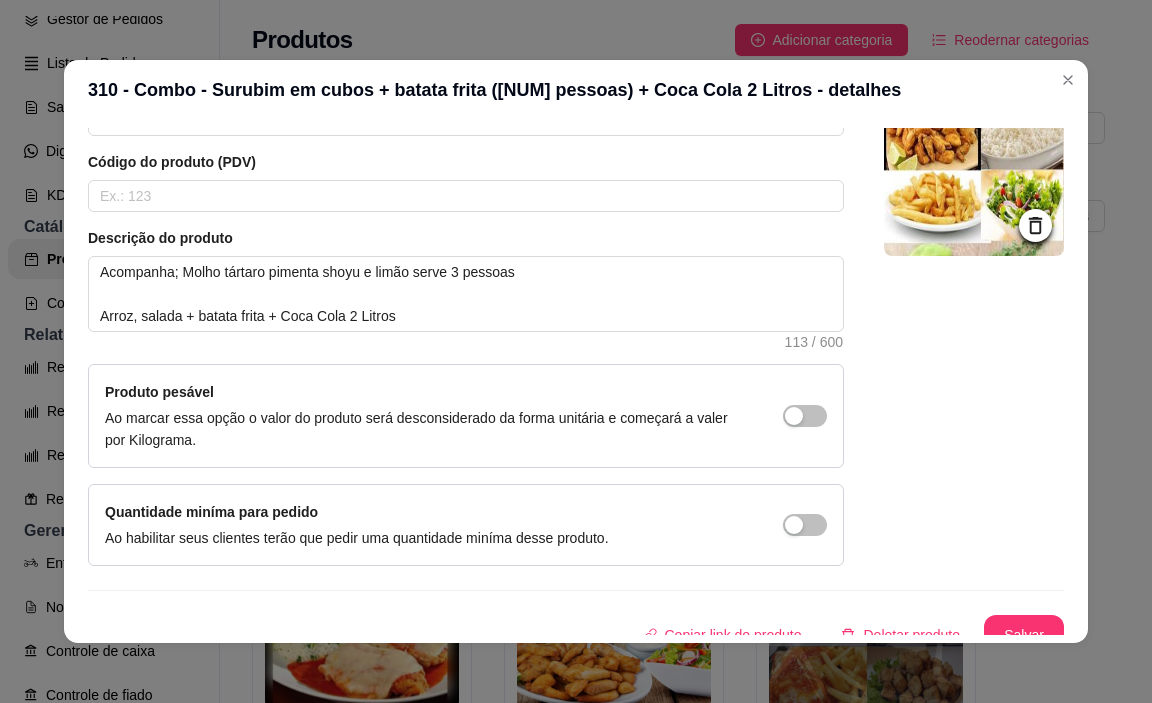 scroll, scrollTop: 145, scrollLeft: 0, axis: vertical 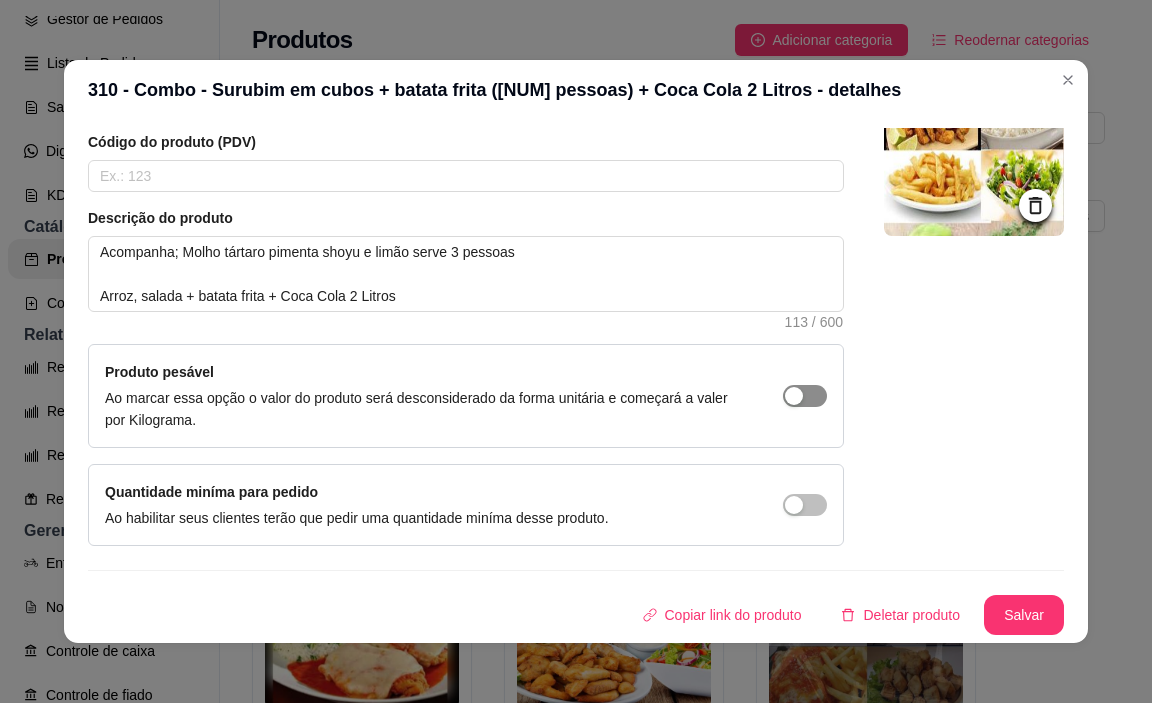 click at bounding box center (805, 396) 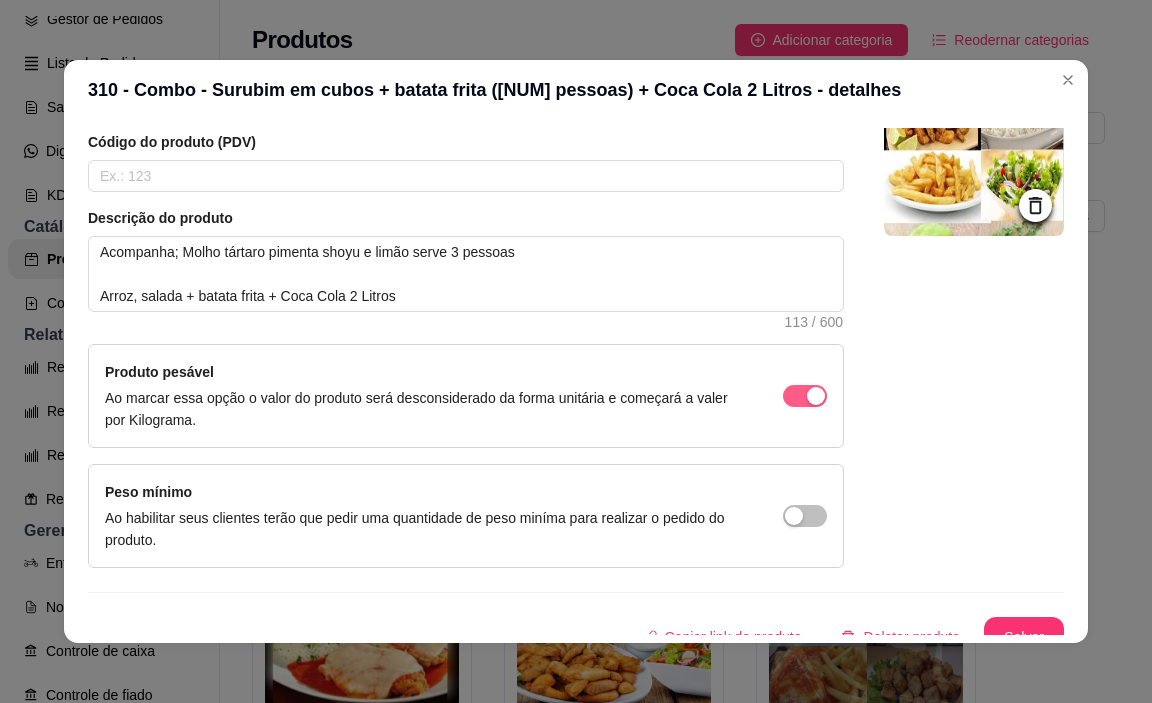 click at bounding box center [805, 396] 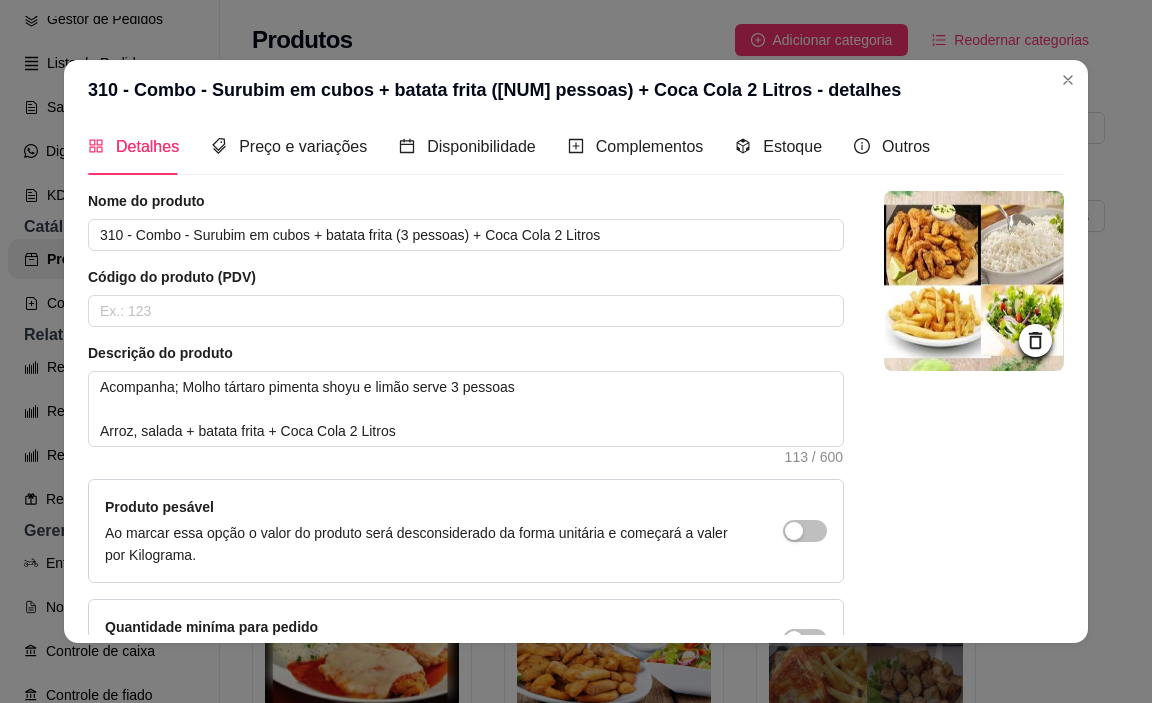 scroll, scrollTop: 0, scrollLeft: 0, axis: both 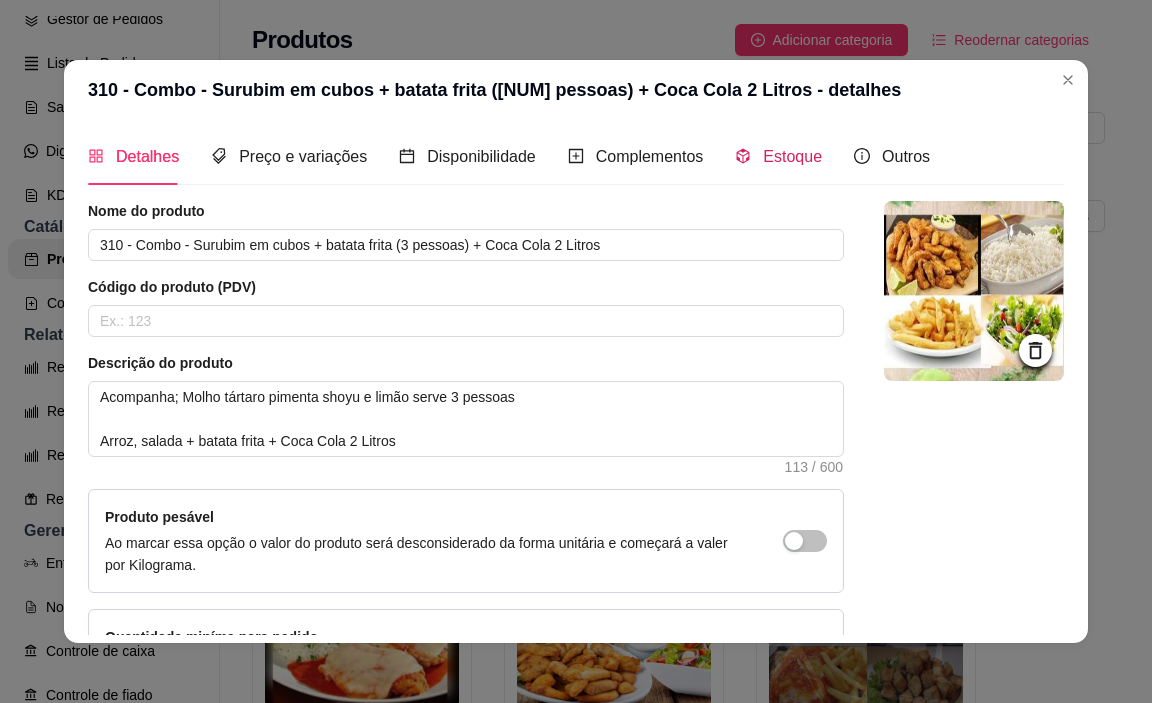 click on "Estoque" at bounding box center [792, 156] 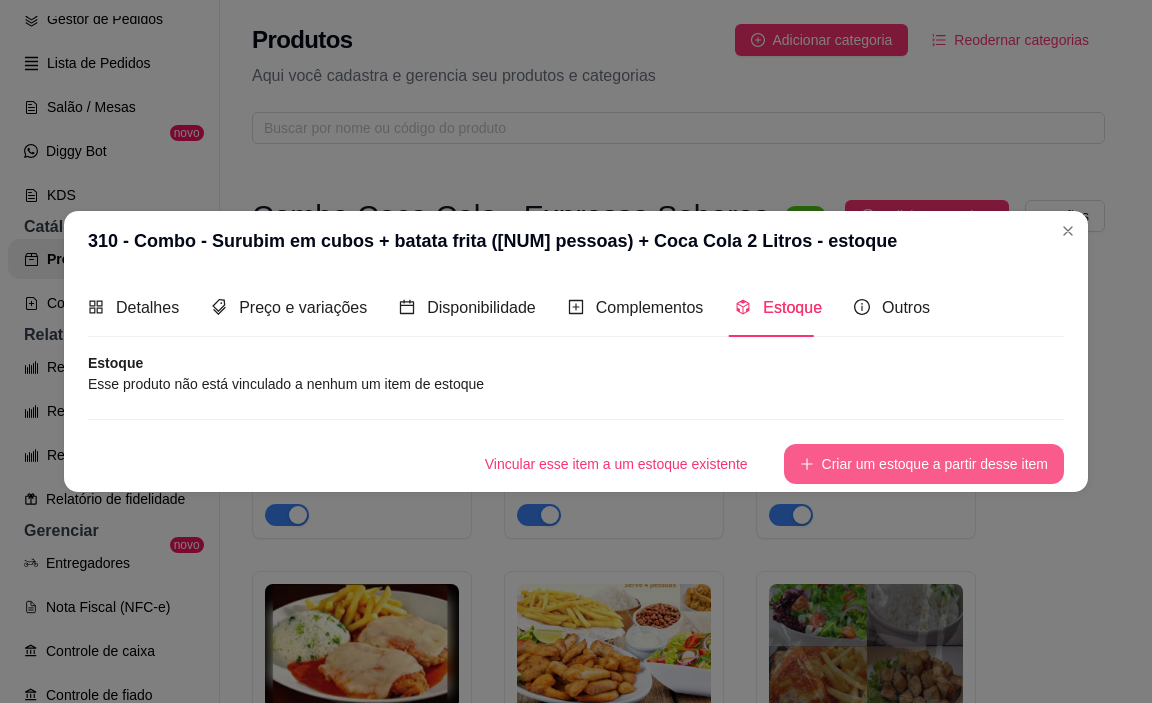 click on "Criar um estoque a partir desse item" at bounding box center (924, 464) 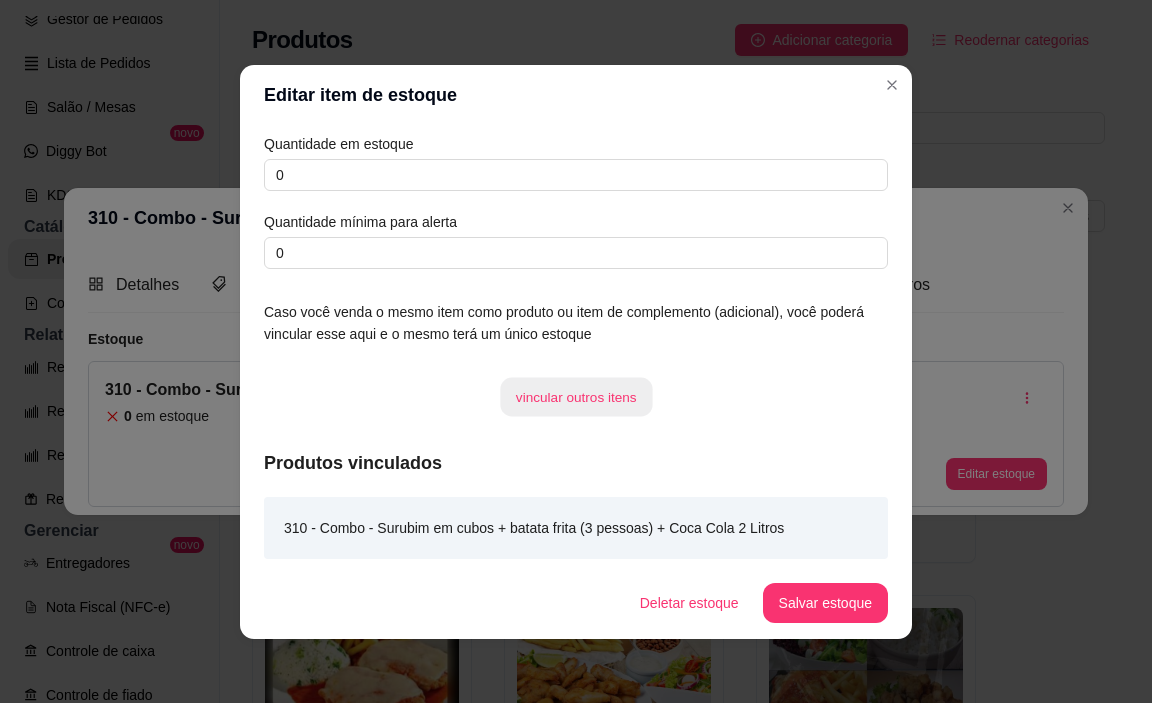 click on "vincular outros itens" at bounding box center (576, 396) 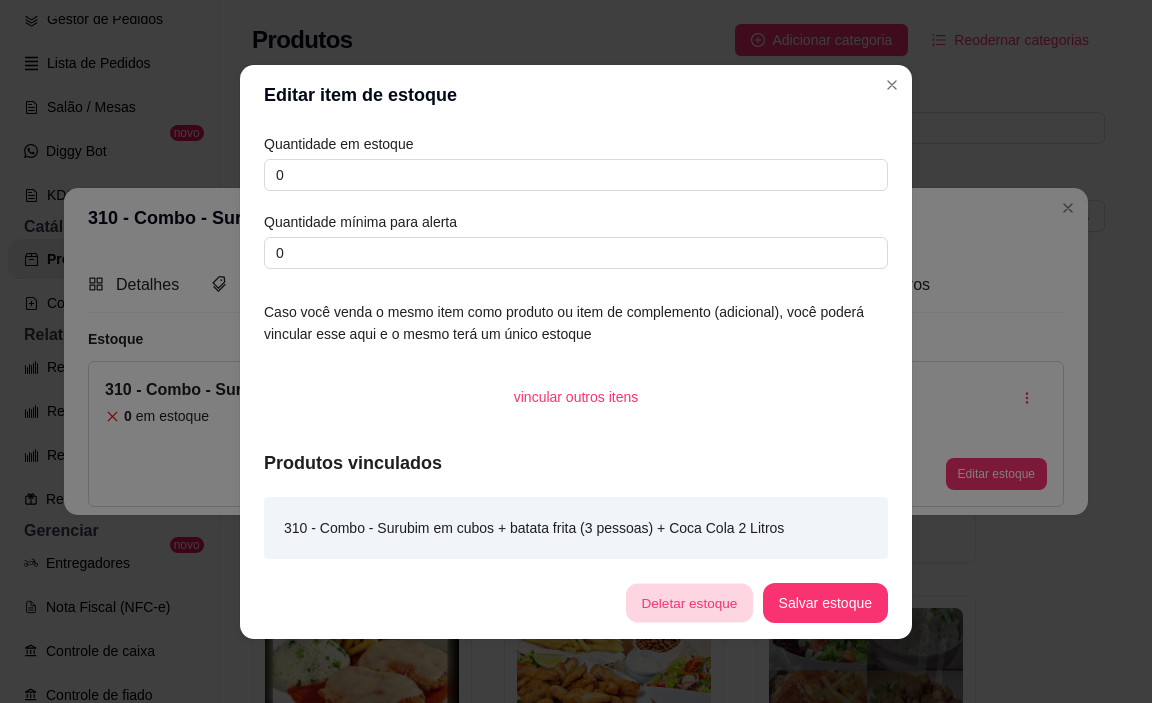 click on "Deletar estoque" at bounding box center (689, 602) 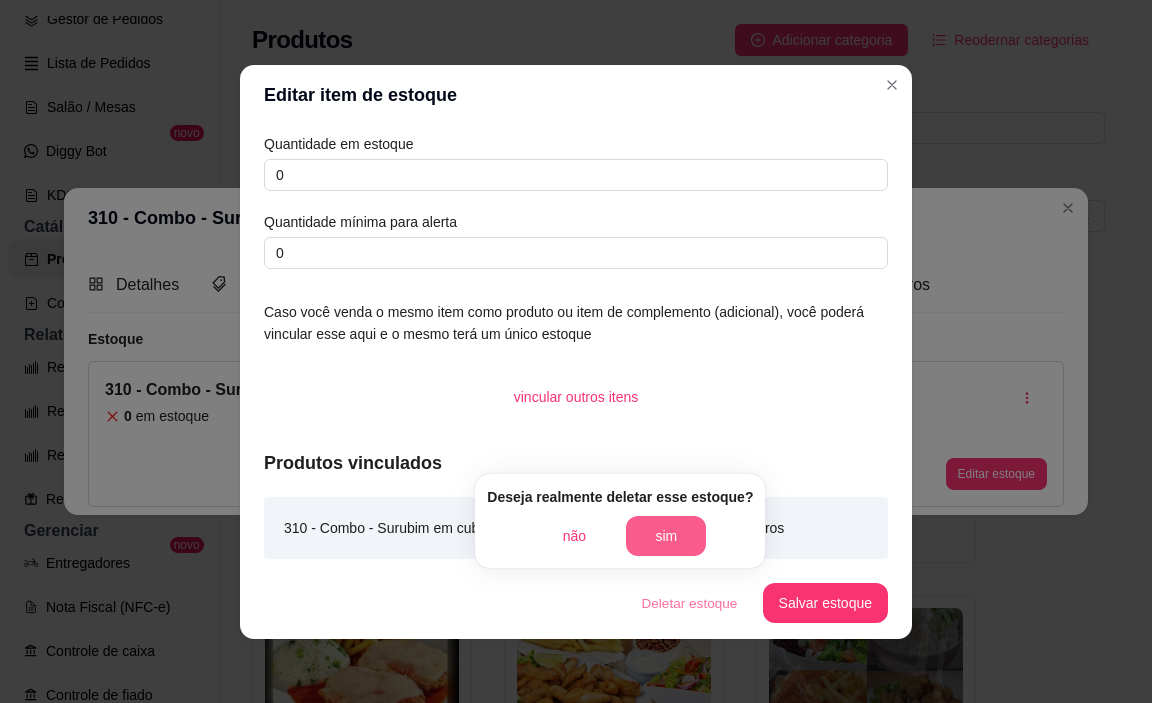 click on "sim" at bounding box center [666, 536] 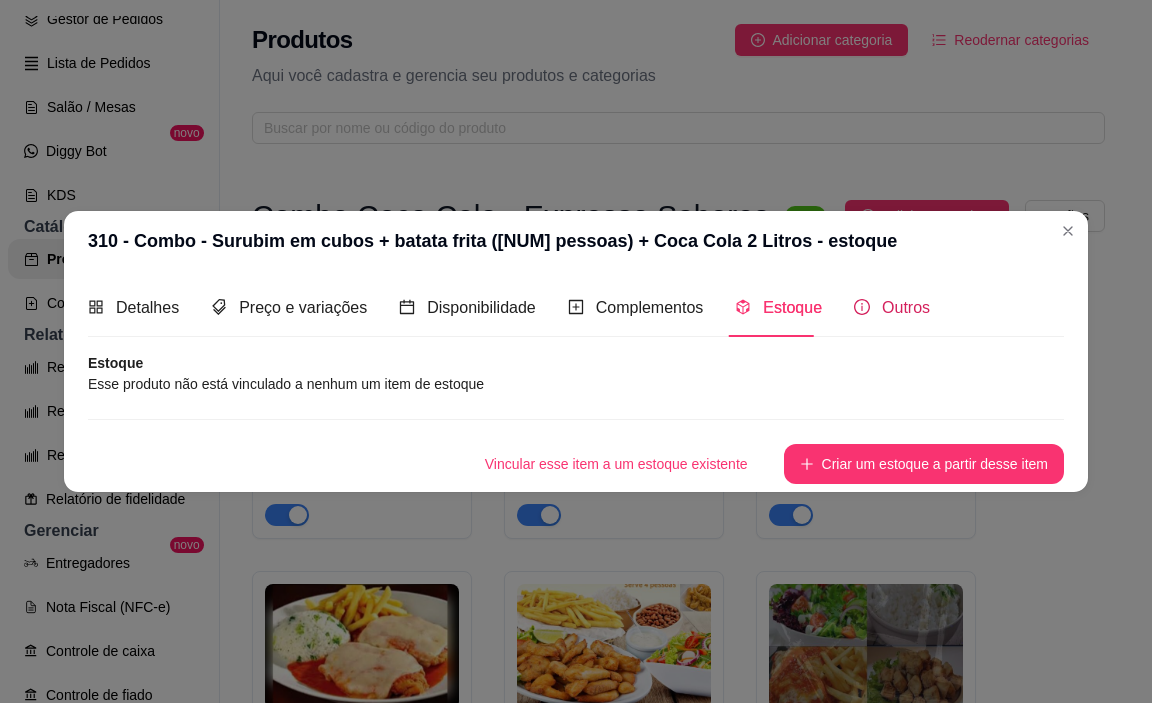 click on "Outros" at bounding box center (906, 307) 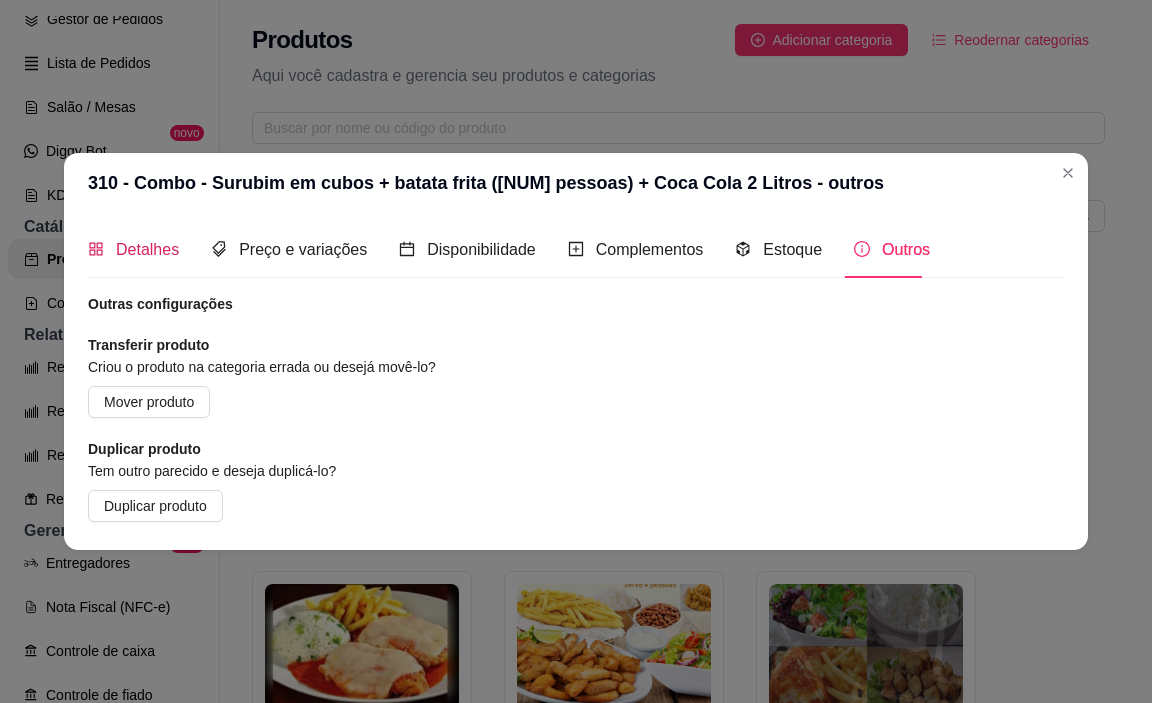 click on "Detalhes" at bounding box center [147, 249] 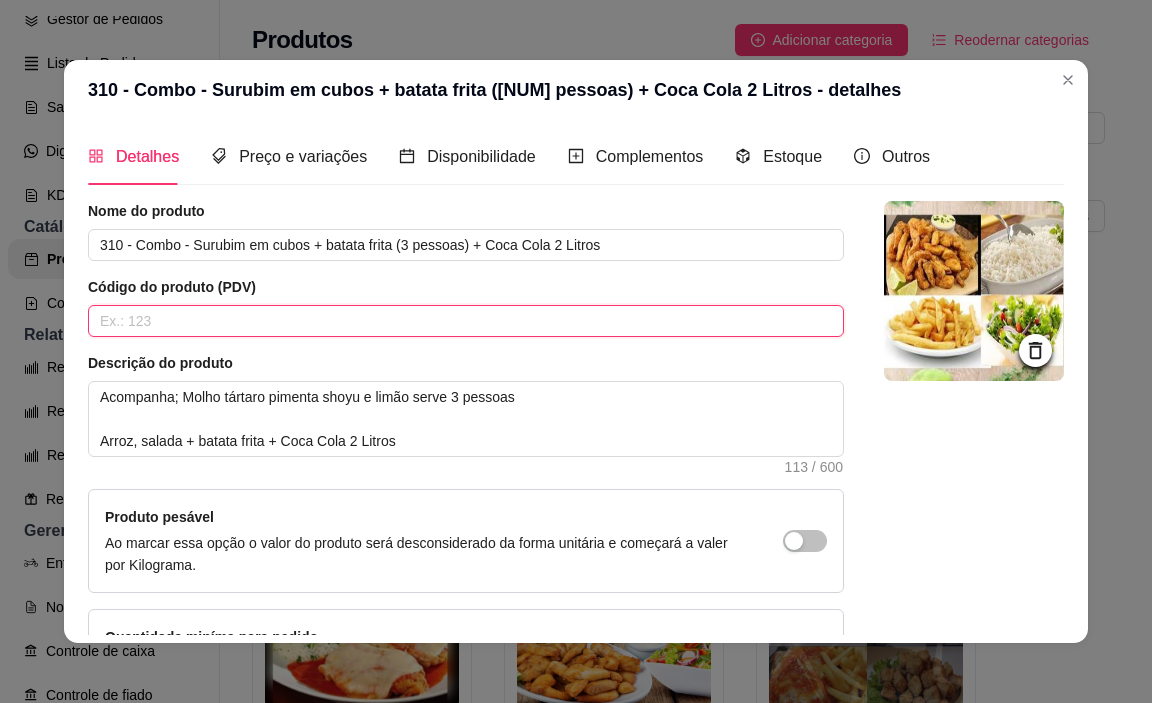 click at bounding box center (466, 321) 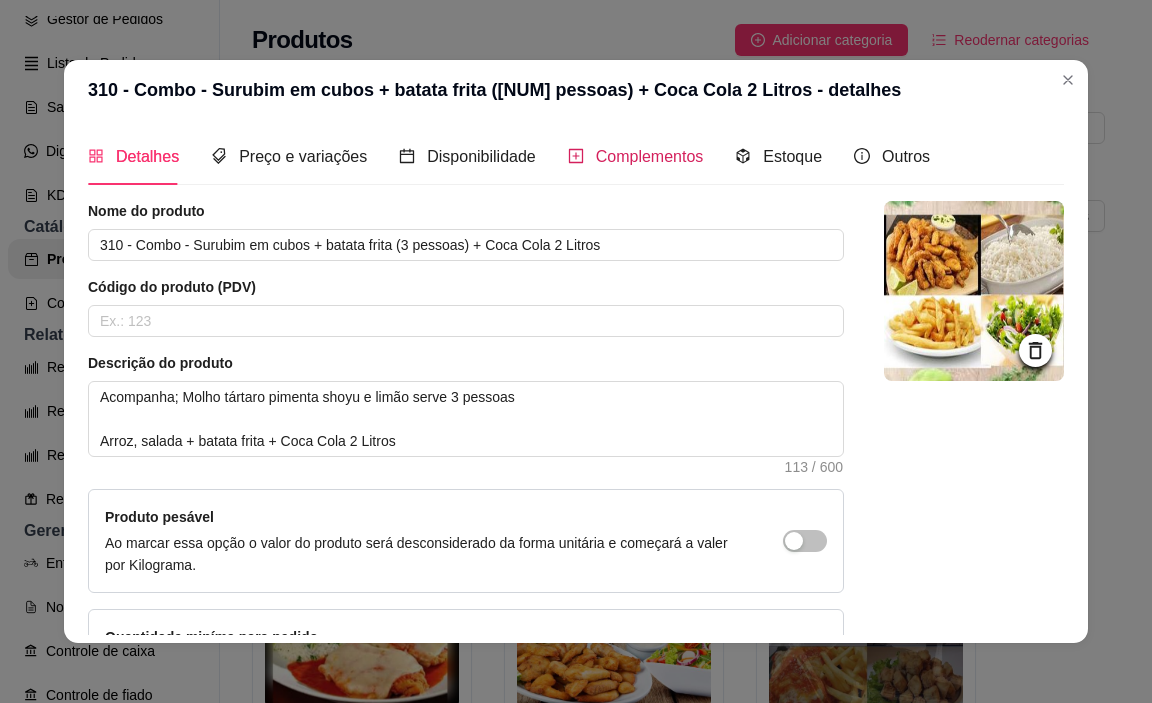 click on "Complementos" at bounding box center [650, 156] 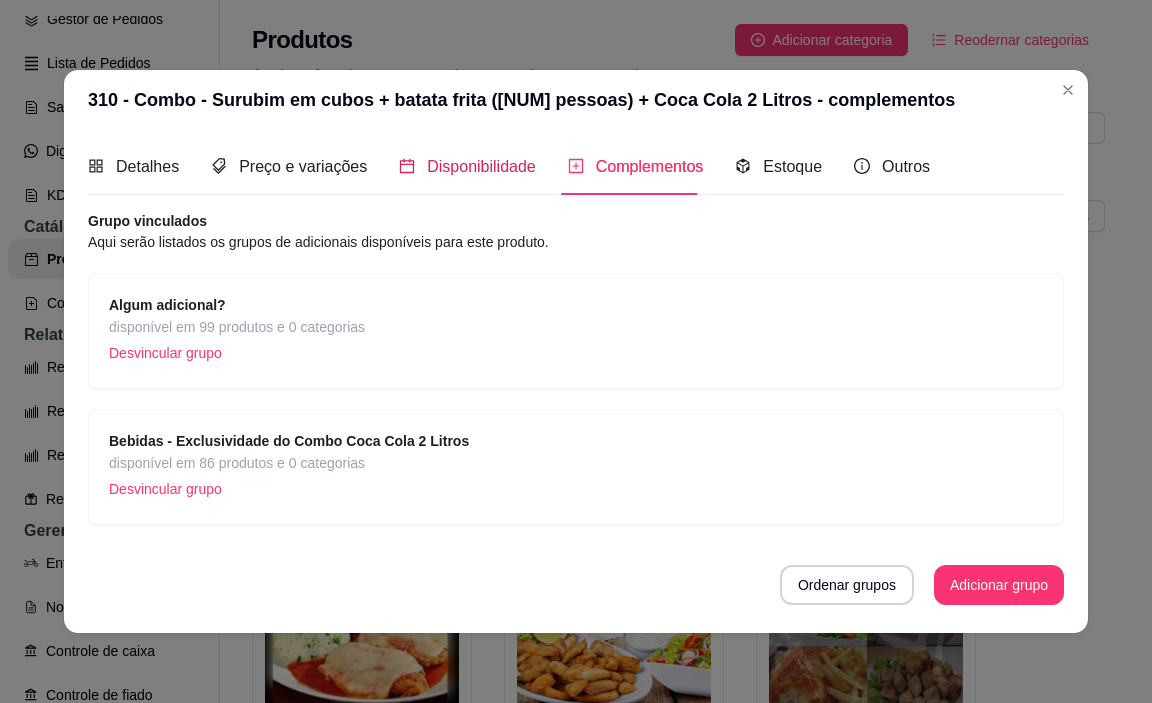 click on "Disponibilidade" at bounding box center (481, 166) 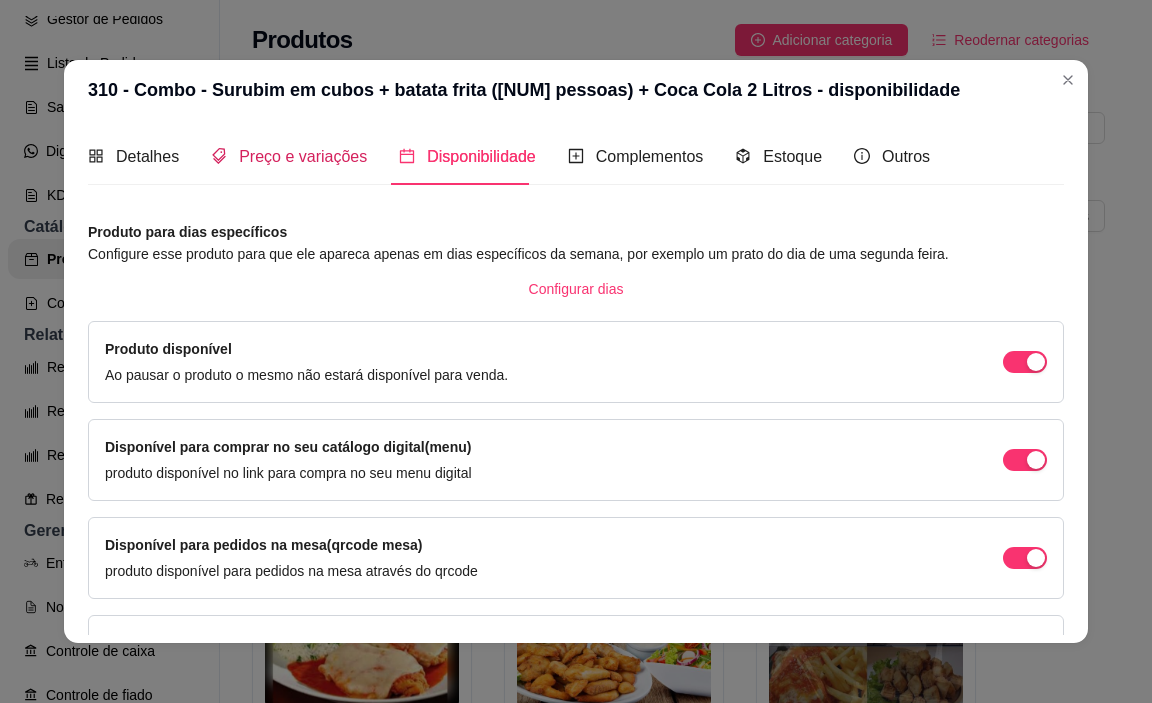 click on "Preço e variações" at bounding box center (303, 156) 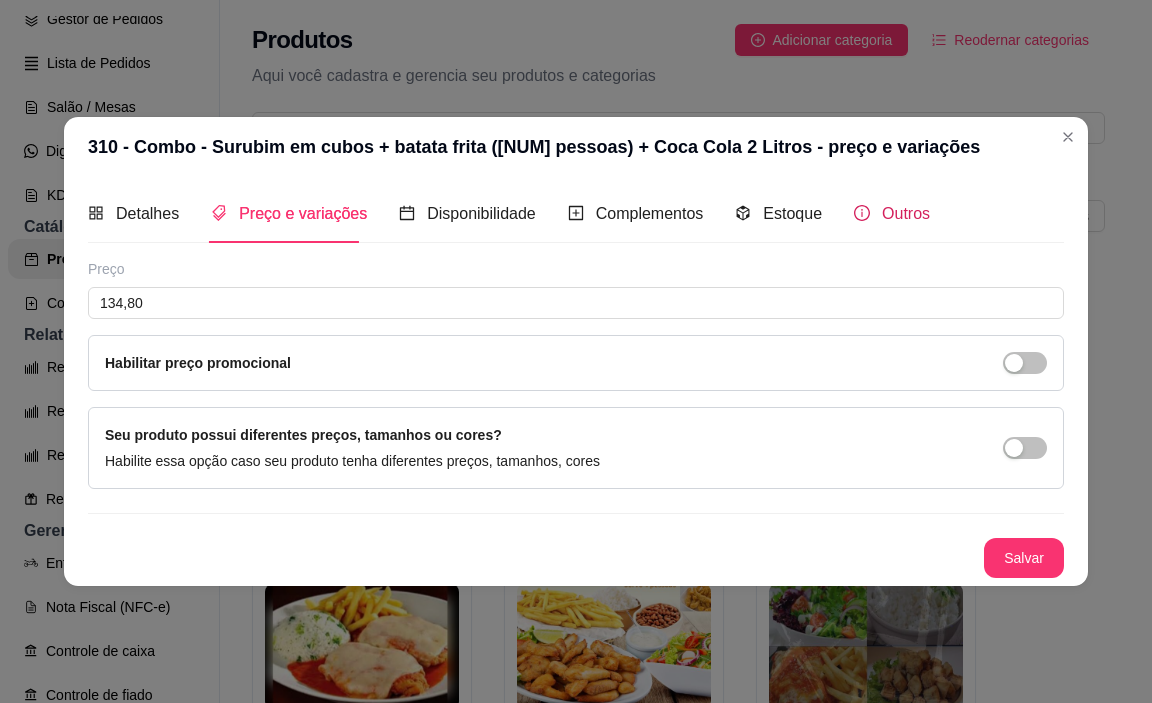 click on "Outros" at bounding box center (906, 213) 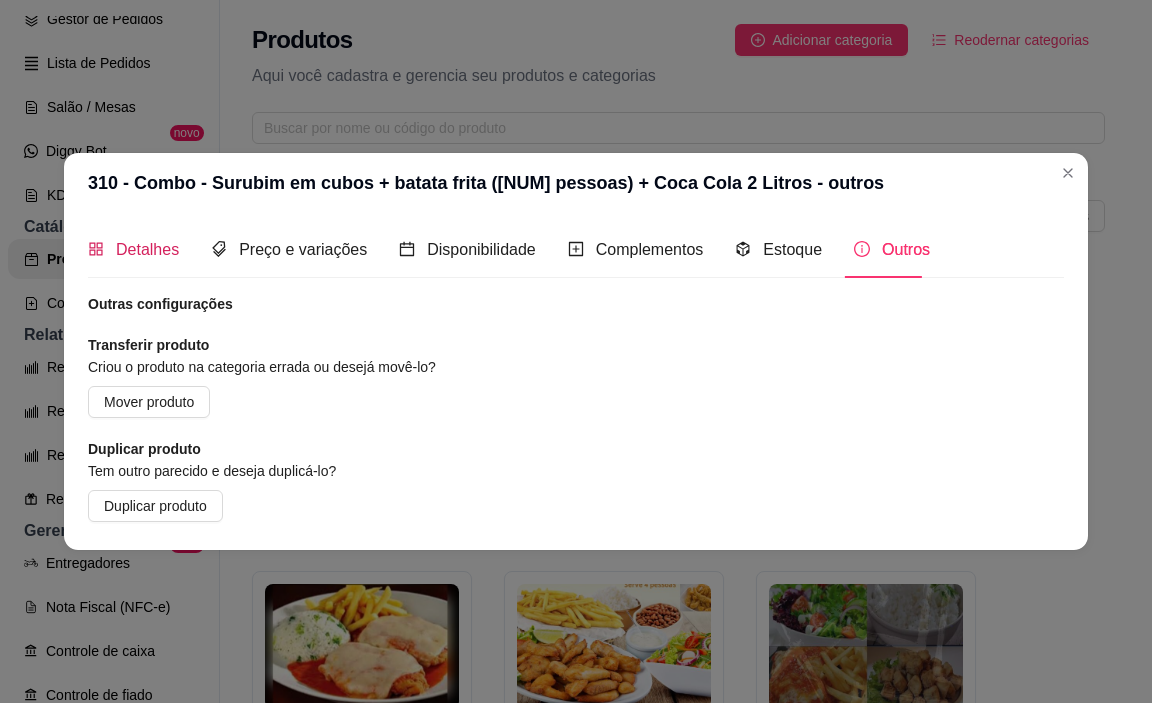 click on "Detalhes" at bounding box center [133, 249] 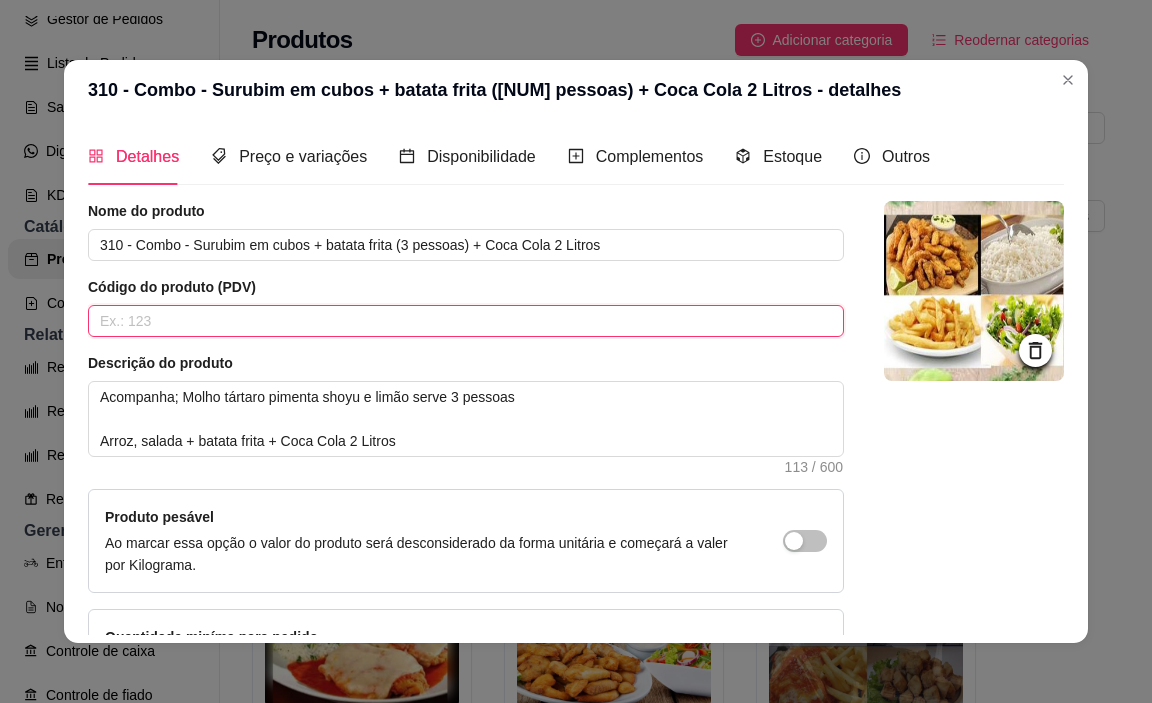click at bounding box center [466, 321] 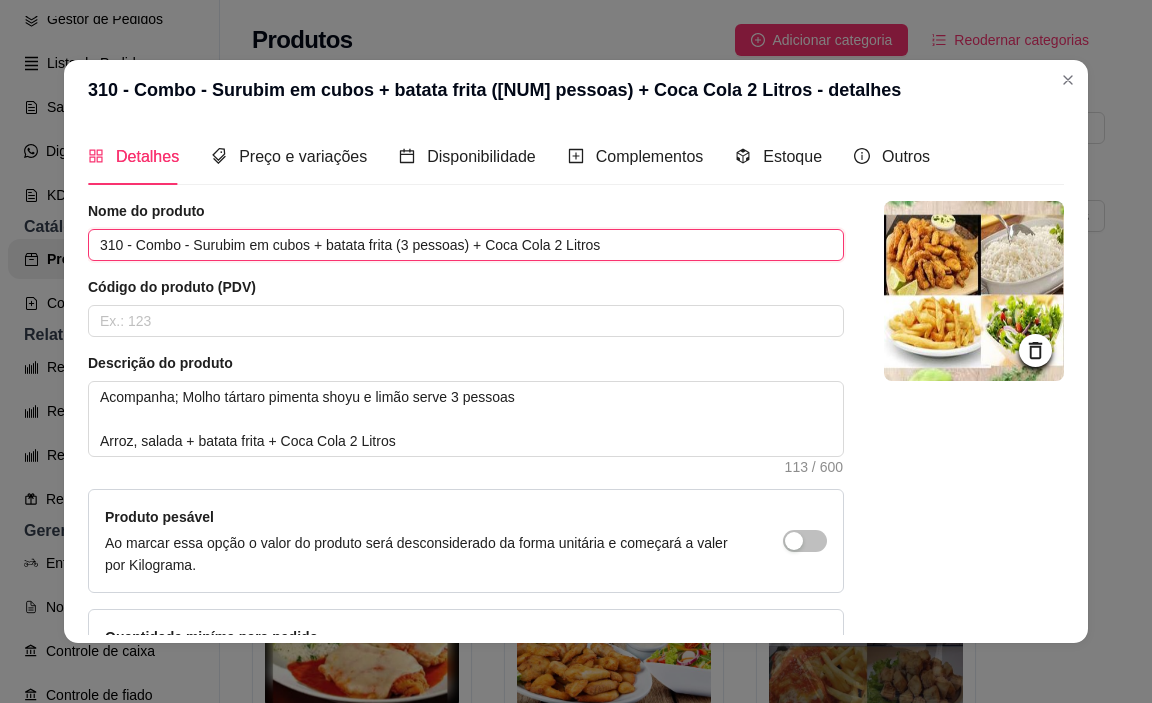 drag, startPoint x: 127, startPoint y: 245, endPoint x: 88, endPoint y: 247, distance: 39.051247 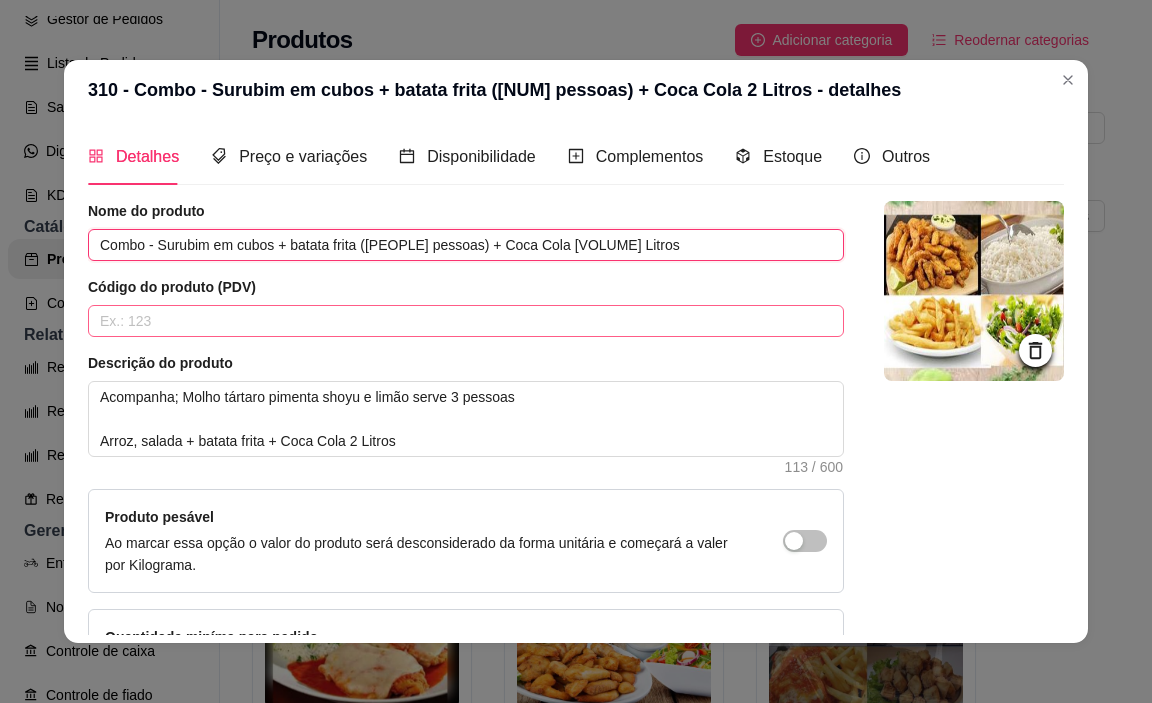 type on "Combo - Surubim em cubos + batata frita ([PEOPLE] pessoas) + Coca Cola [VOLUME] Litros" 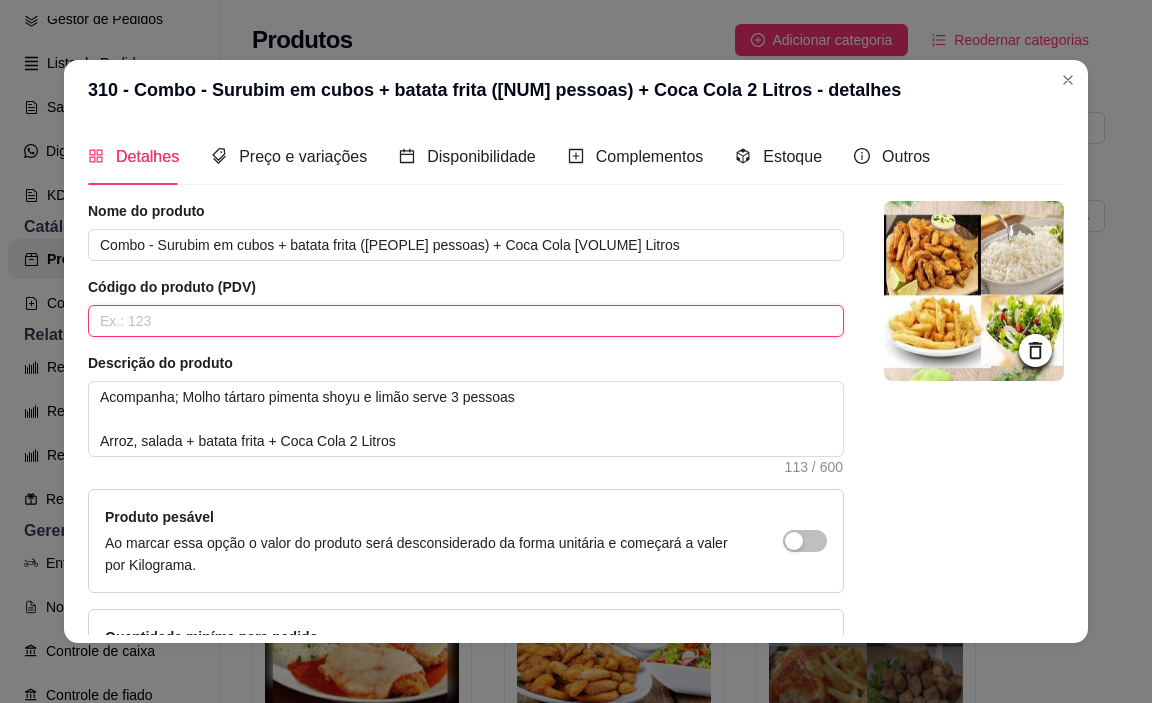 click at bounding box center [466, 321] 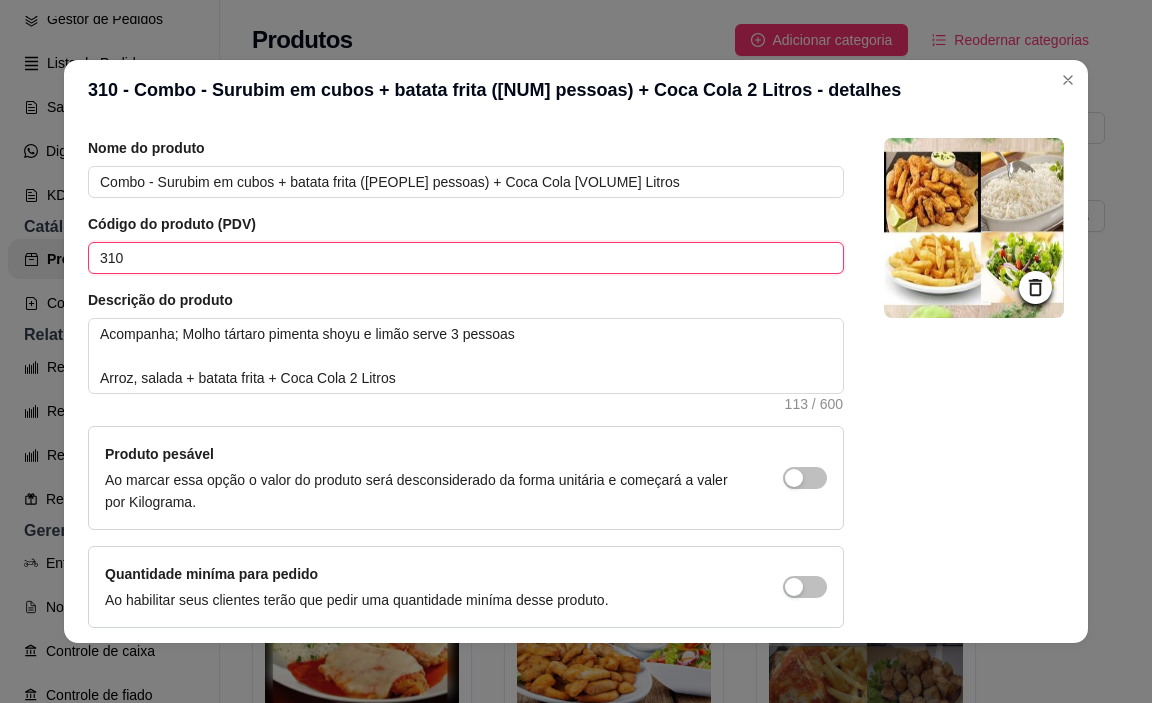 scroll, scrollTop: 145, scrollLeft: 0, axis: vertical 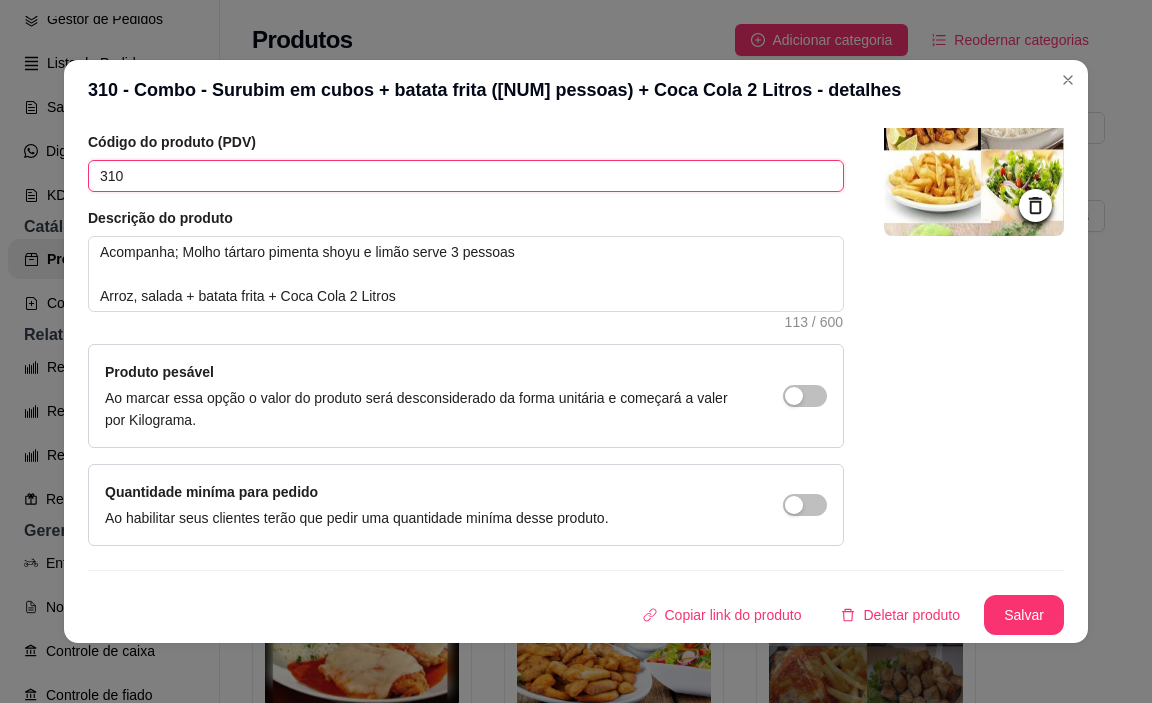 type on "310" 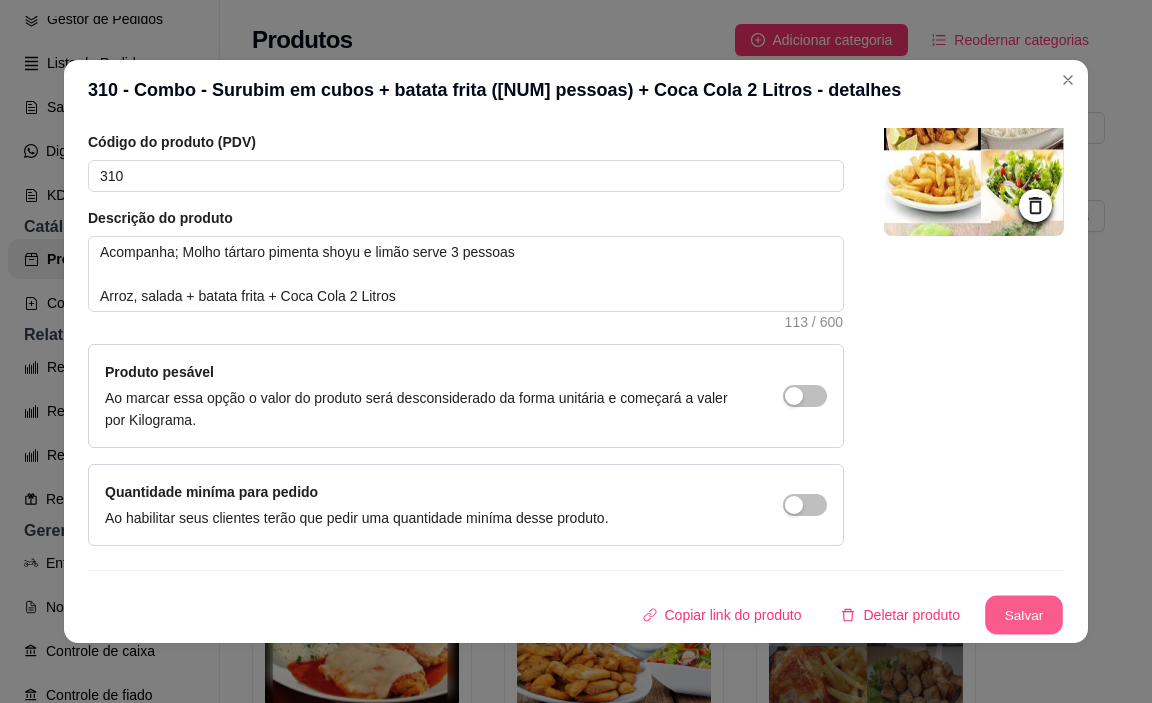 click on "Salvar" at bounding box center [1024, 615] 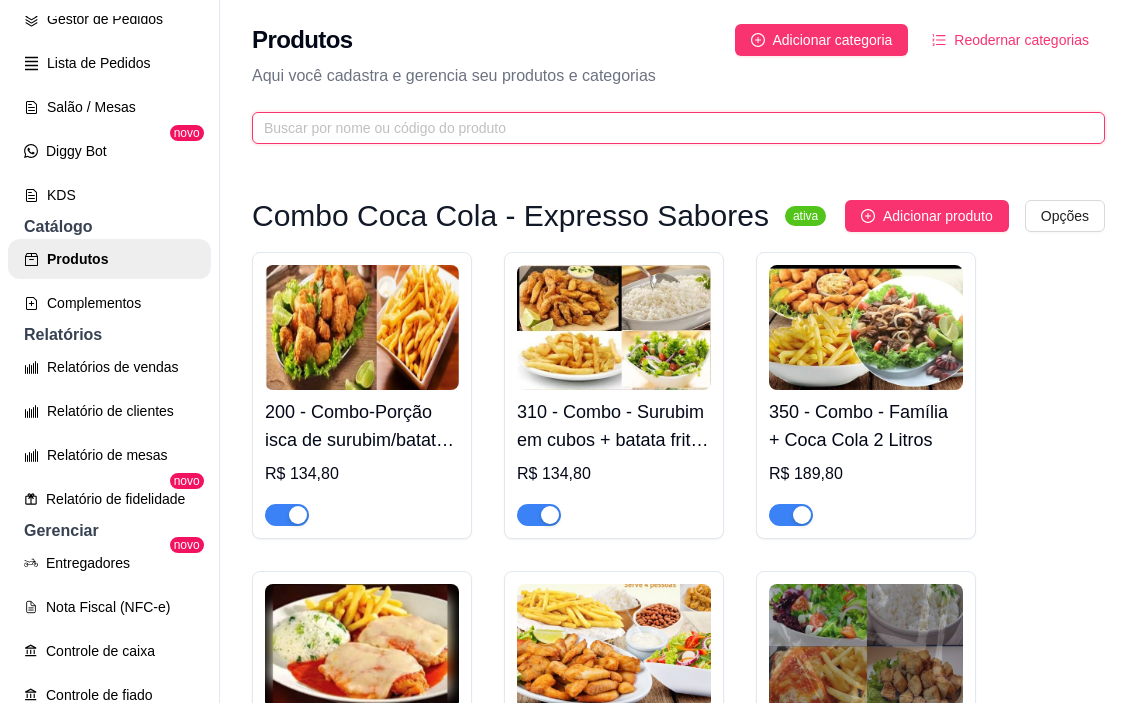 click at bounding box center [670, 128] 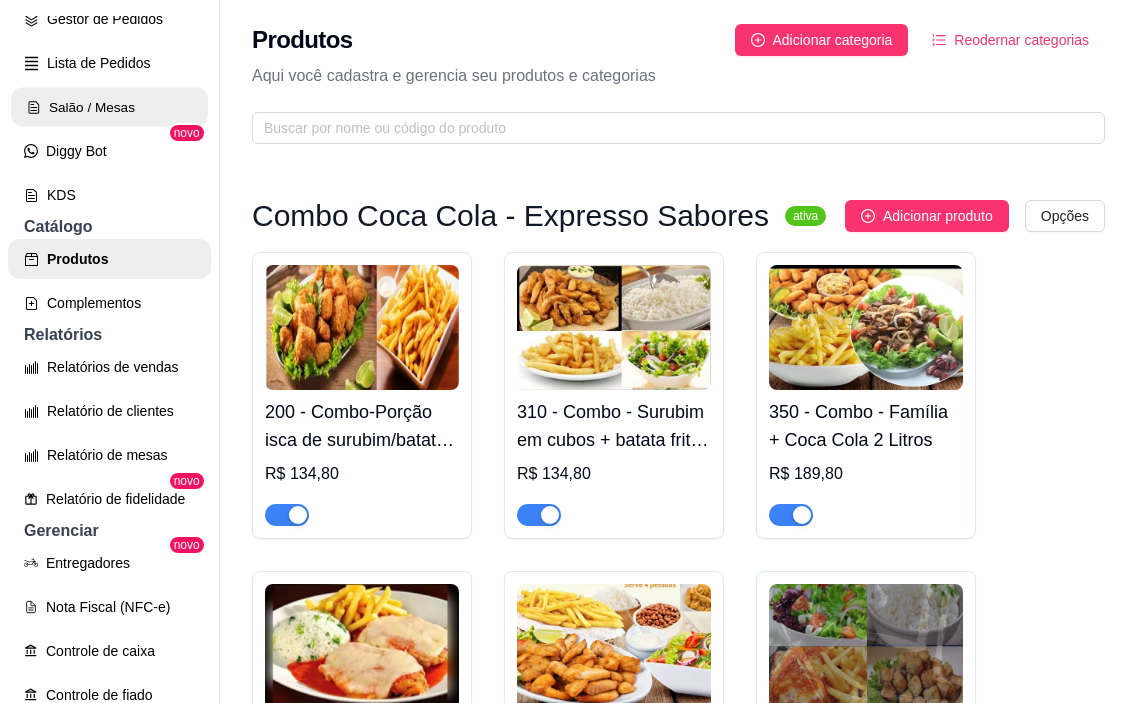 click on "Salão / Mesas" at bounding box center [109, 107] 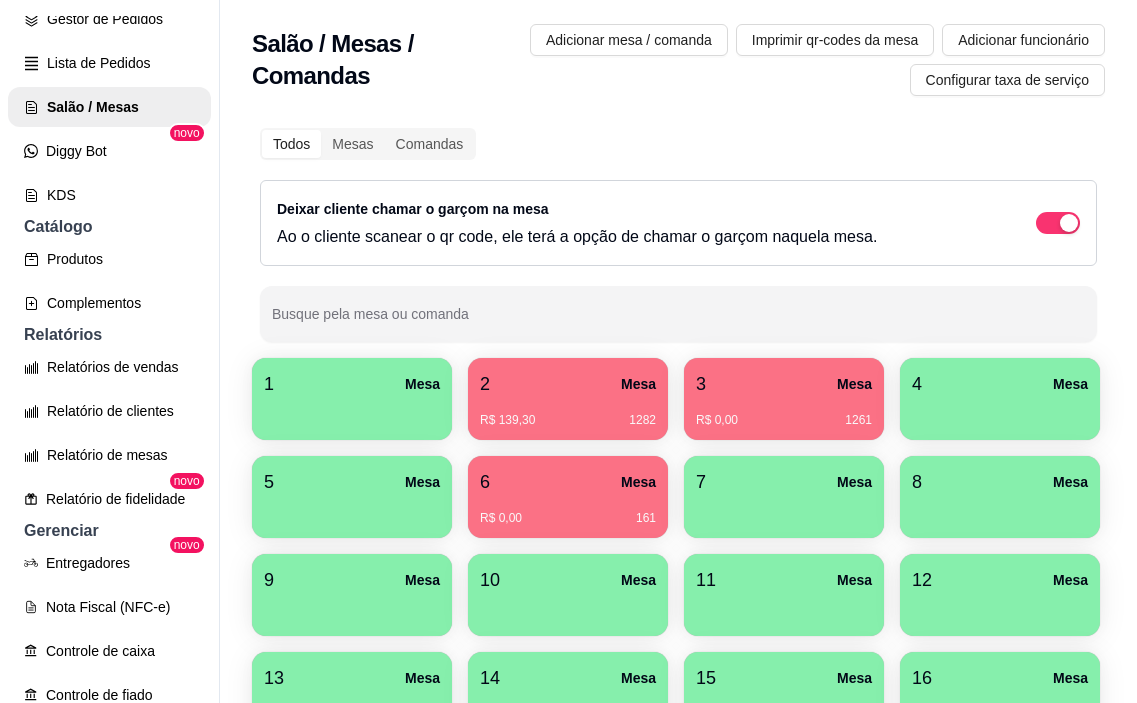click on "3 Mesa R$ 0,00 1261" at bounding box center (784, 399) 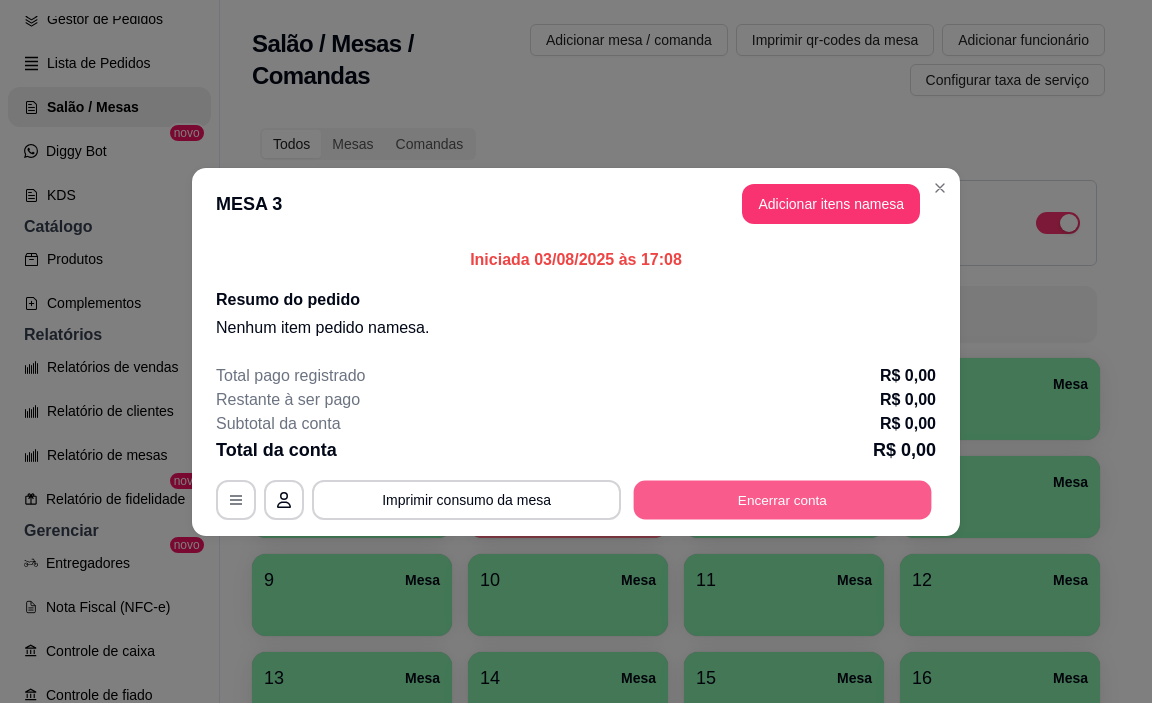click on "Encerrar conta" at bounding box center [783, 499] 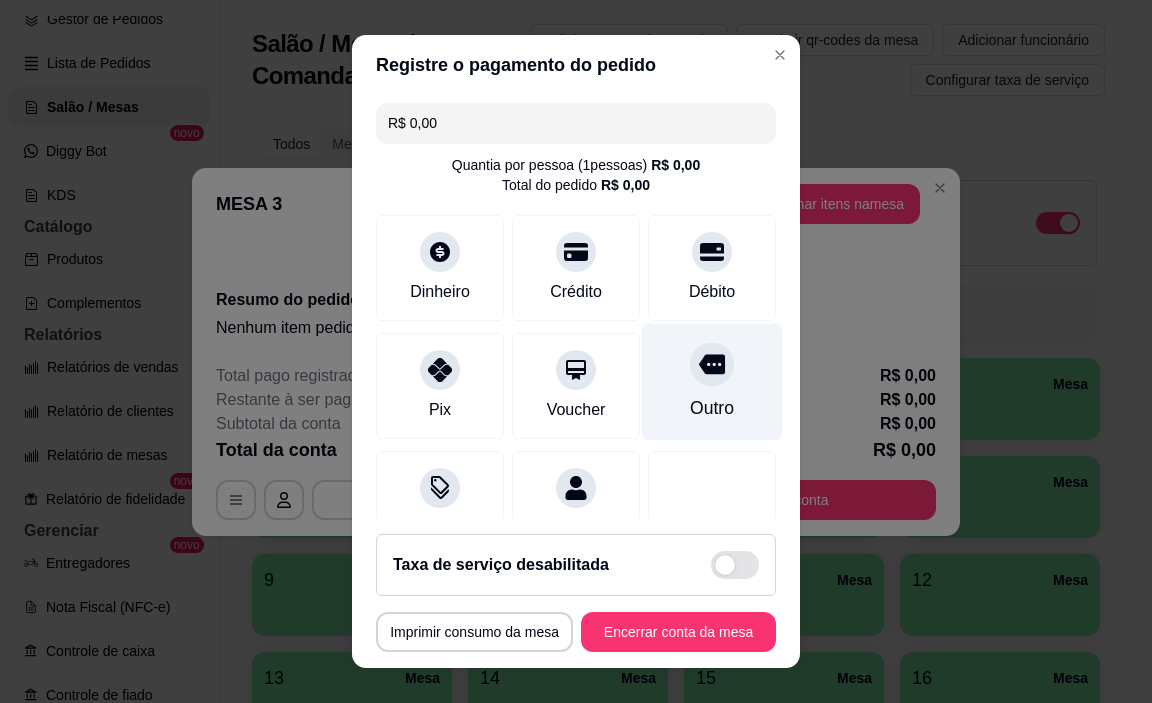 click 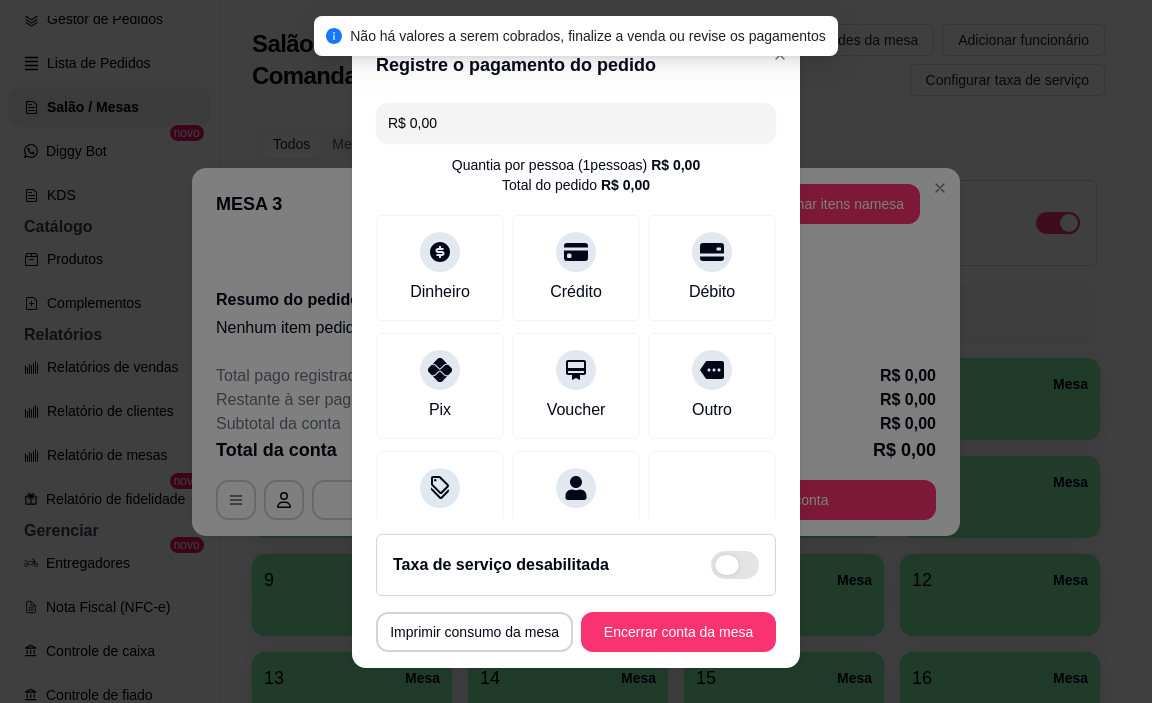 click at bounding box center (735, 565) 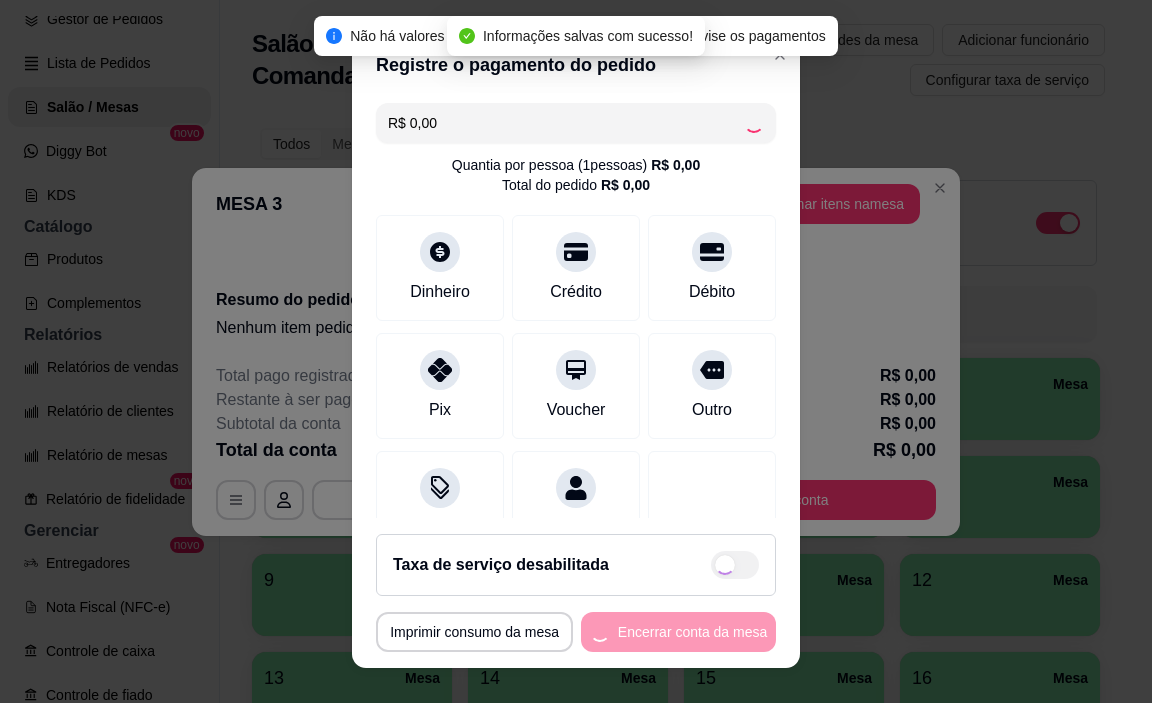 checkbox on "true" 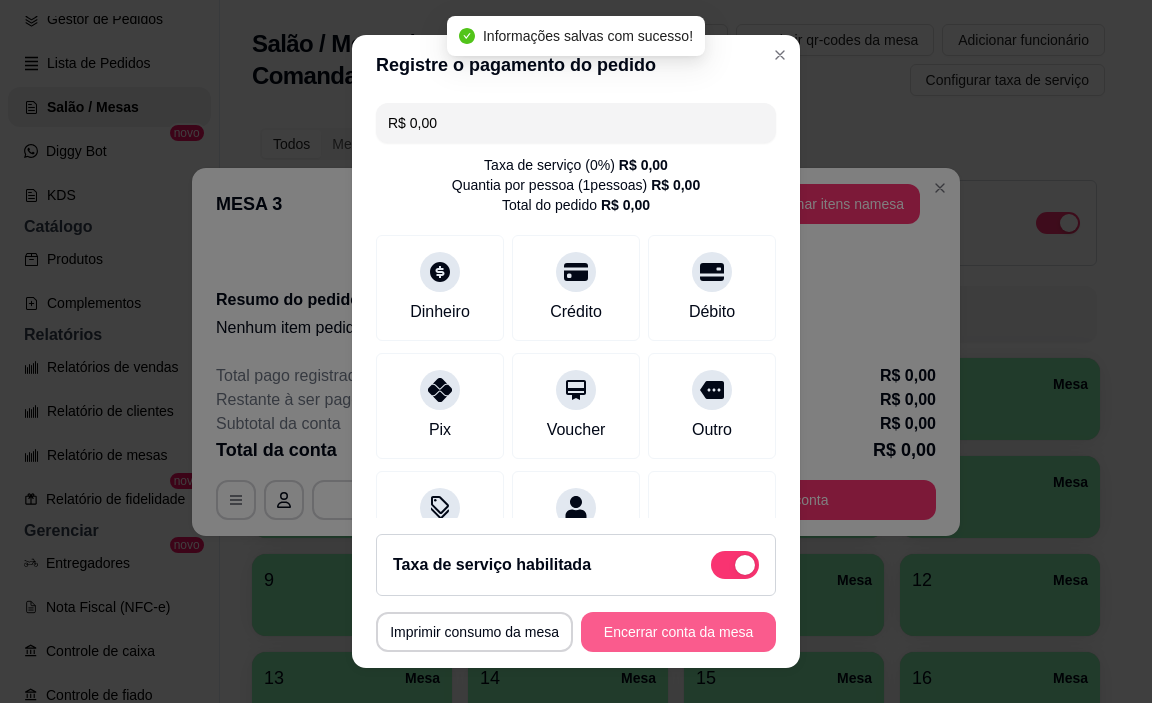 click on "Encerrar conta da mesa" at bounding box center (678, 632) 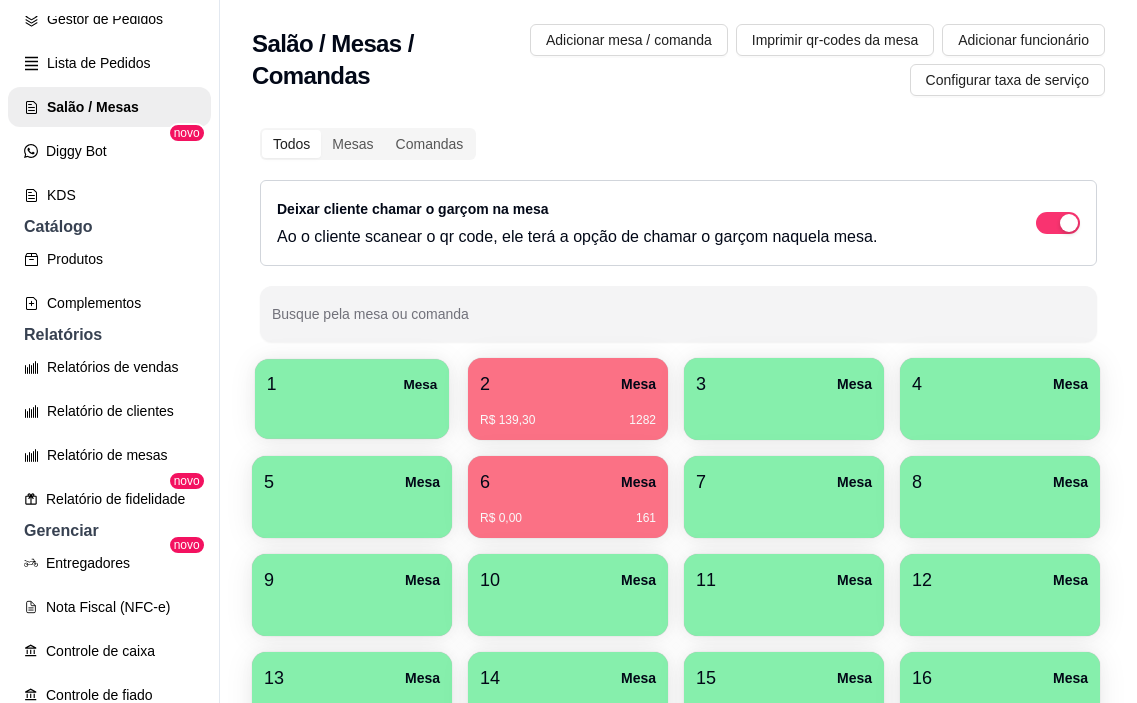 click on "1 Mesa" at bounding box center (352, 384) 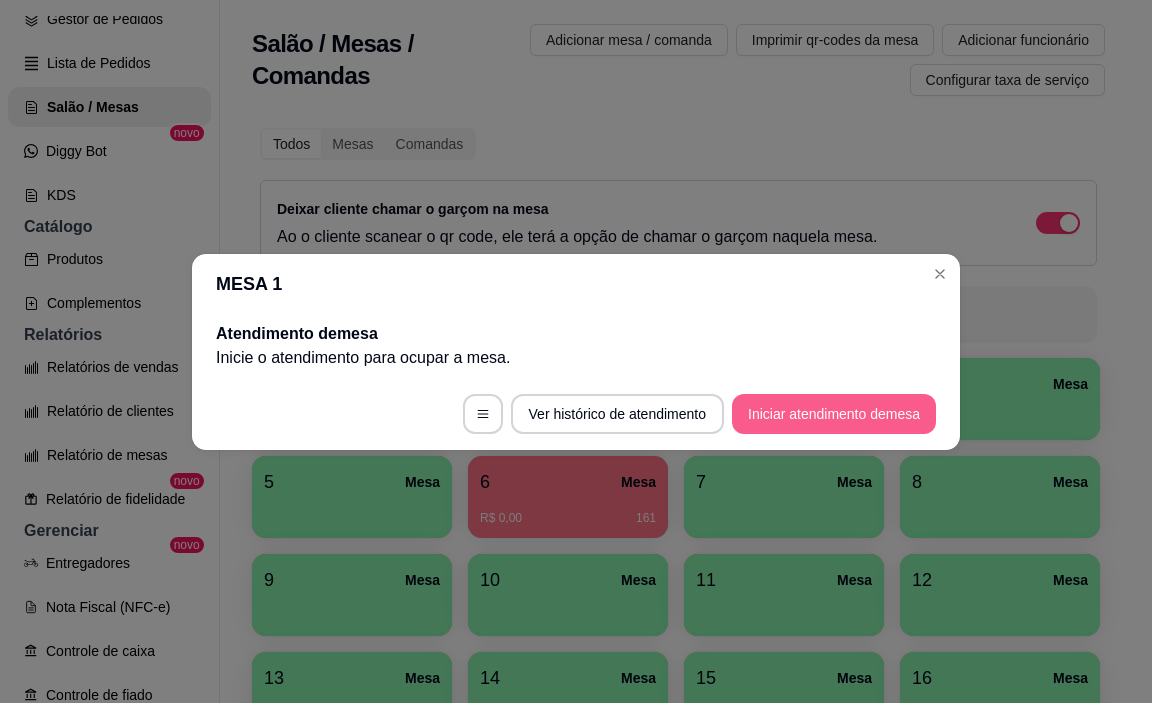 click on "Iniciar atendimento de  mesa" at bounding box center [834, 414] 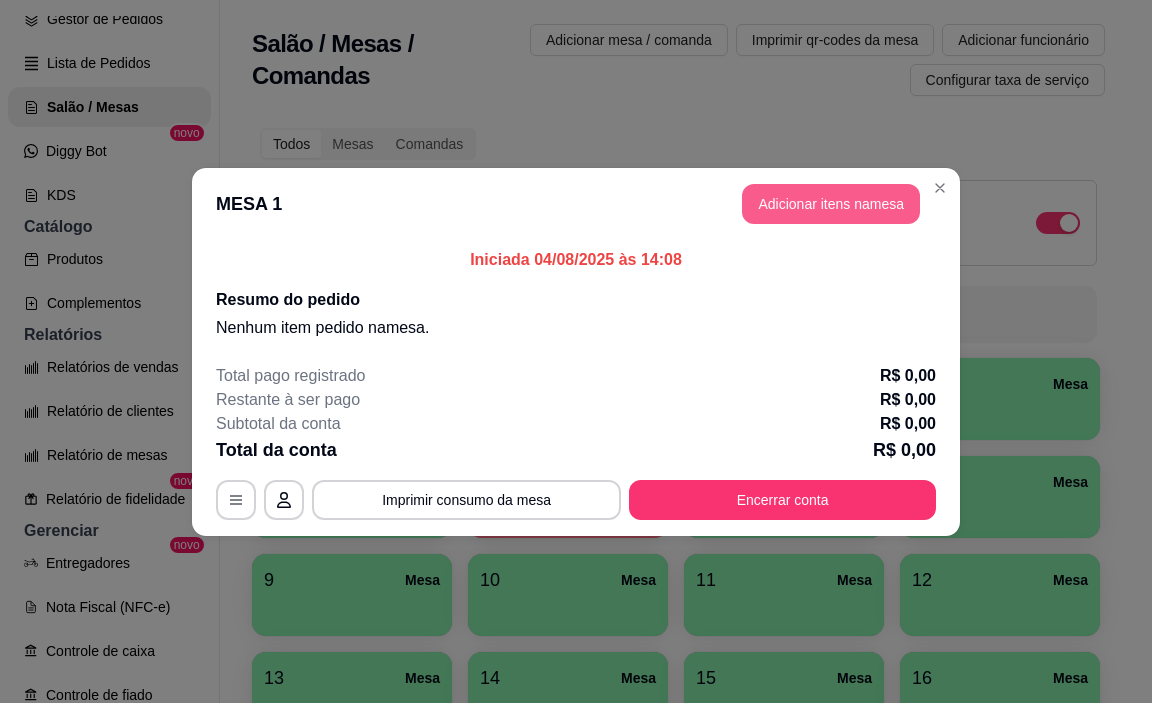 click on "Adicionar itens na  mesa" at bounding box center (831, 204) 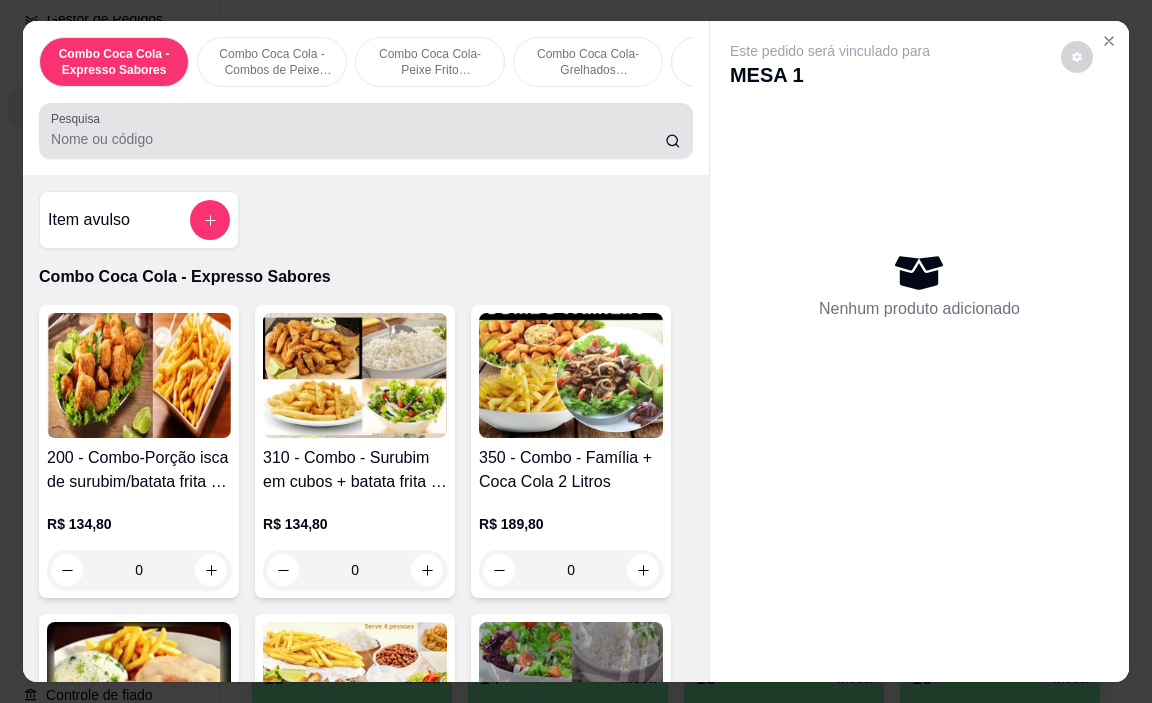 click on "Pesquisa" at bounding box center (358, 139) 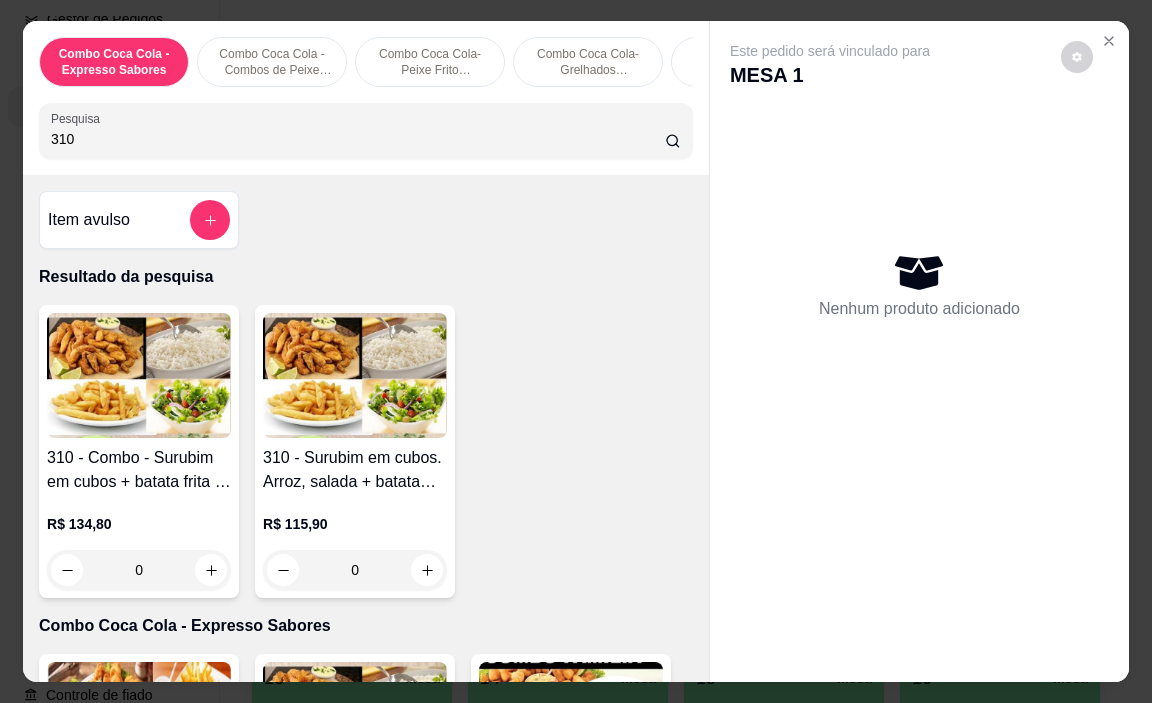 type on "310" 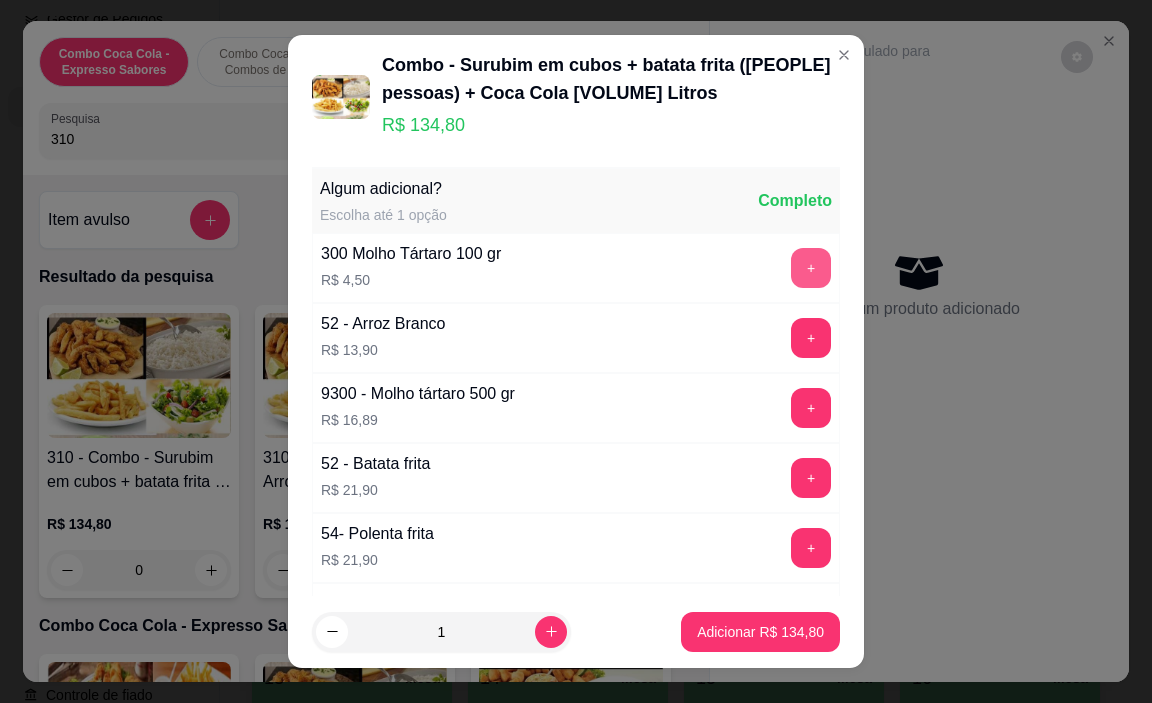 click on "+" at bounding box center (811, 268) 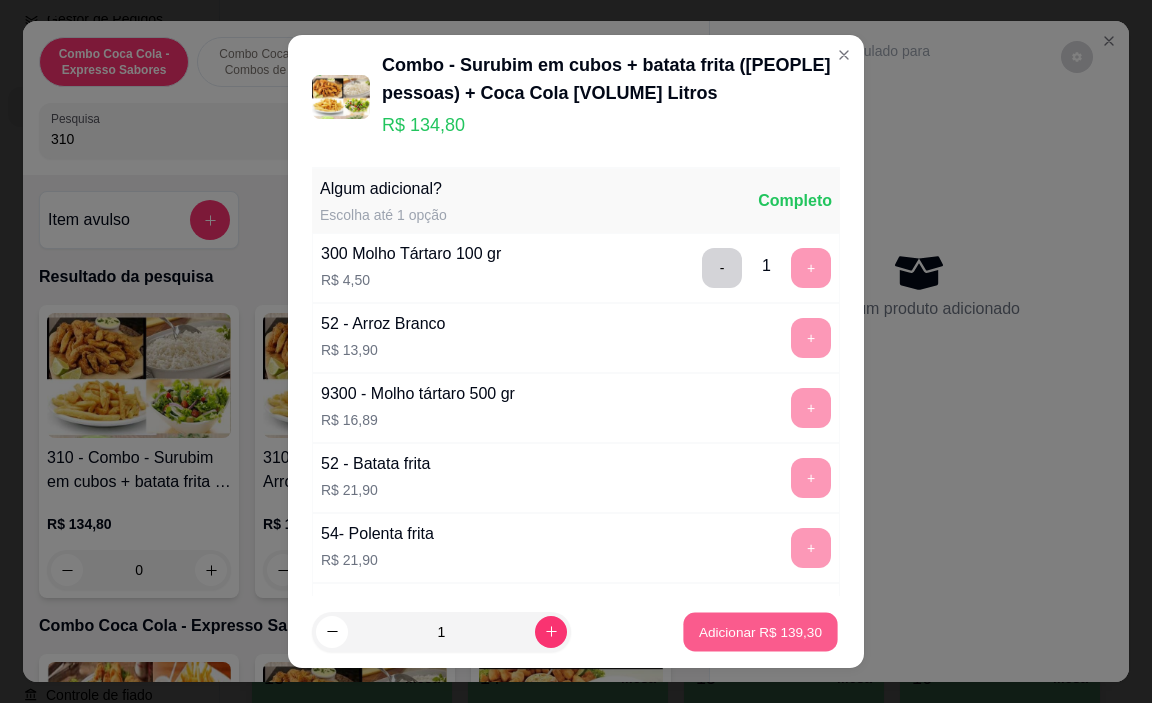 click on "Adicionar   R$ 139,30" at bounding box center [761, 631] 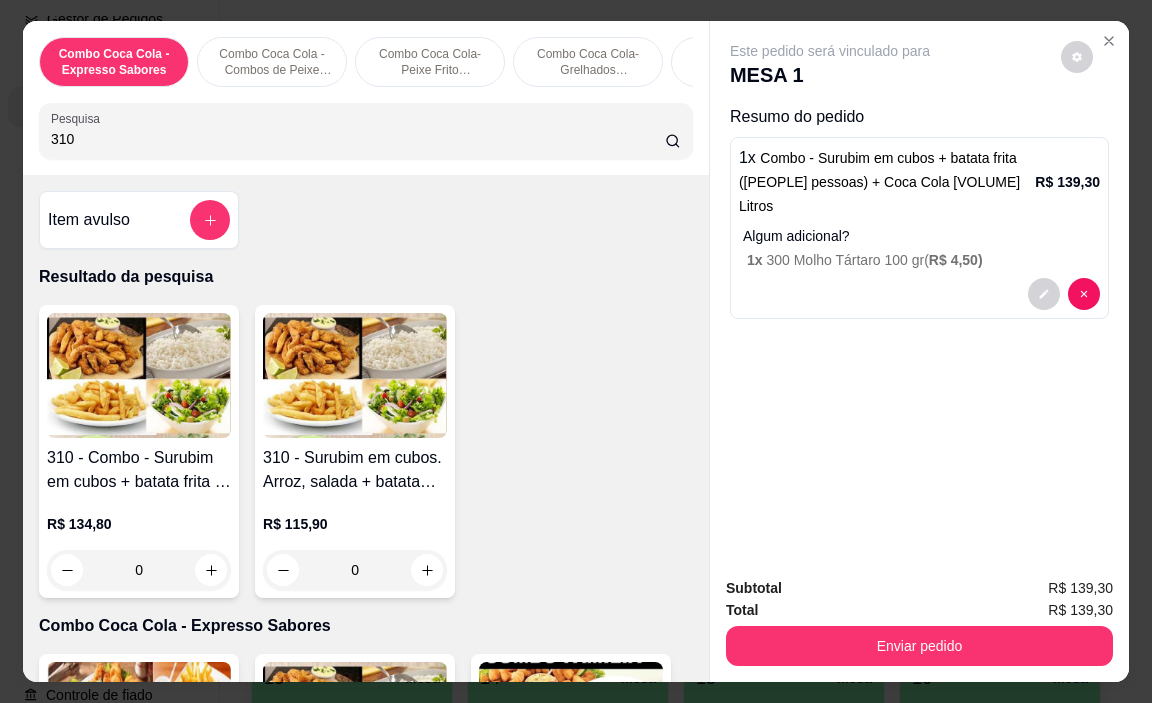 click on "310" at bounding box center (358, 139) 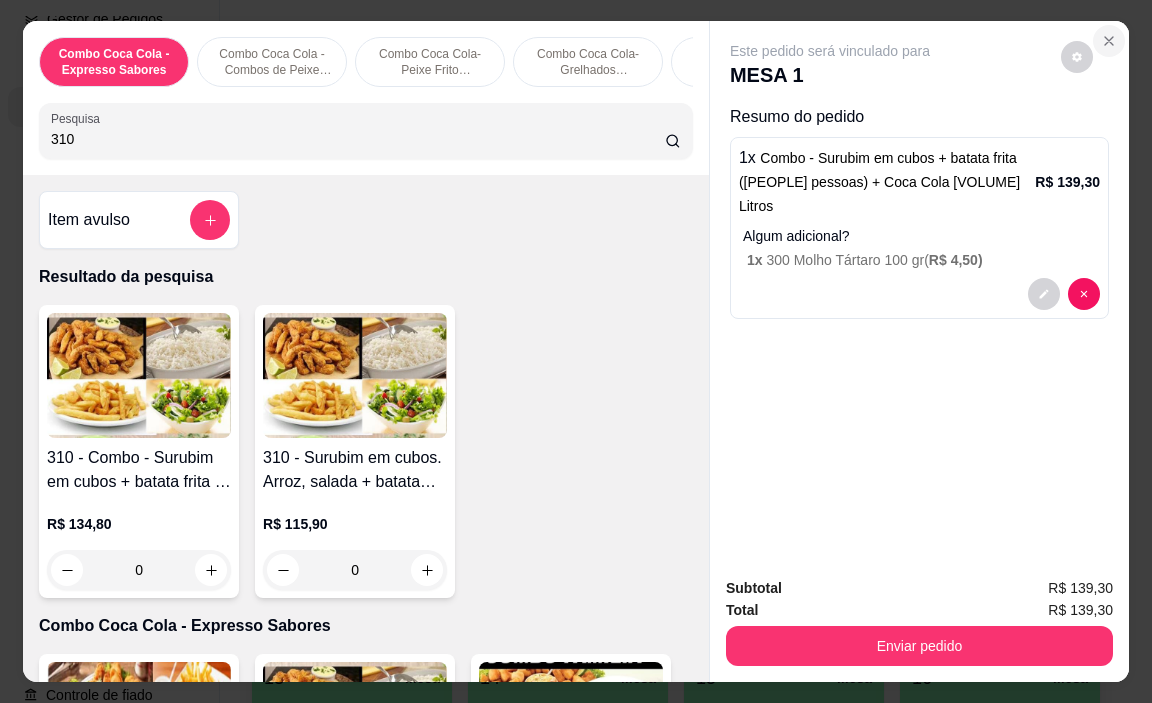 click 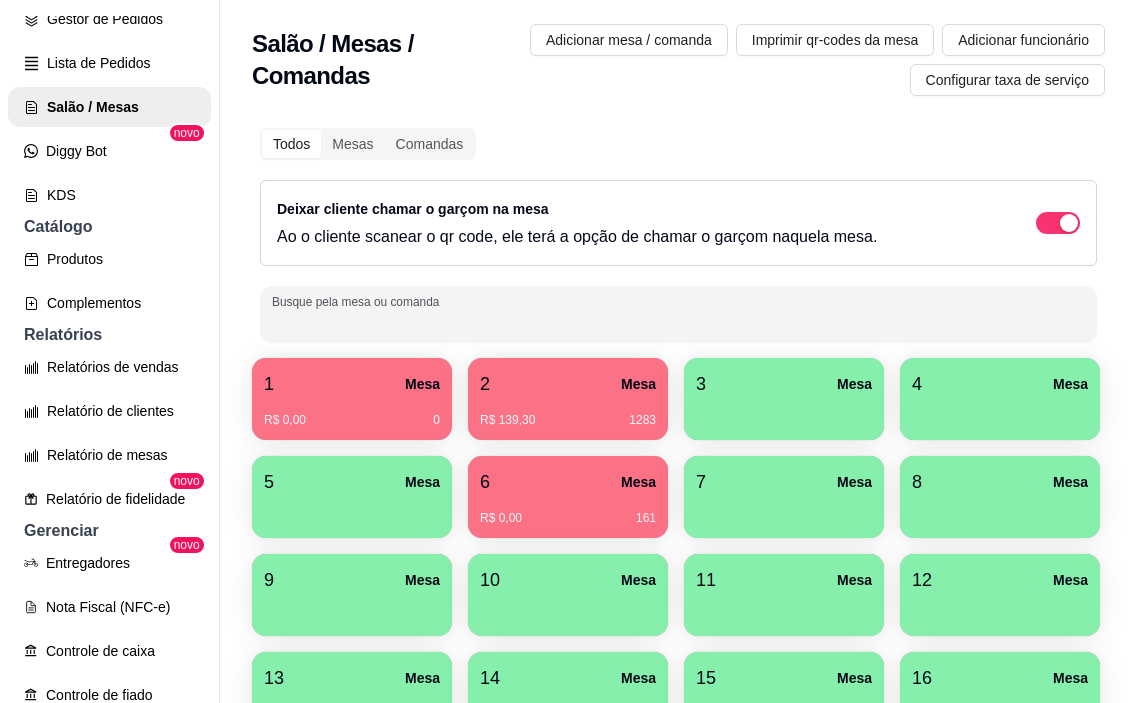 click on "Busque pela mesa ou comanda" at bounding box center [678, 322] 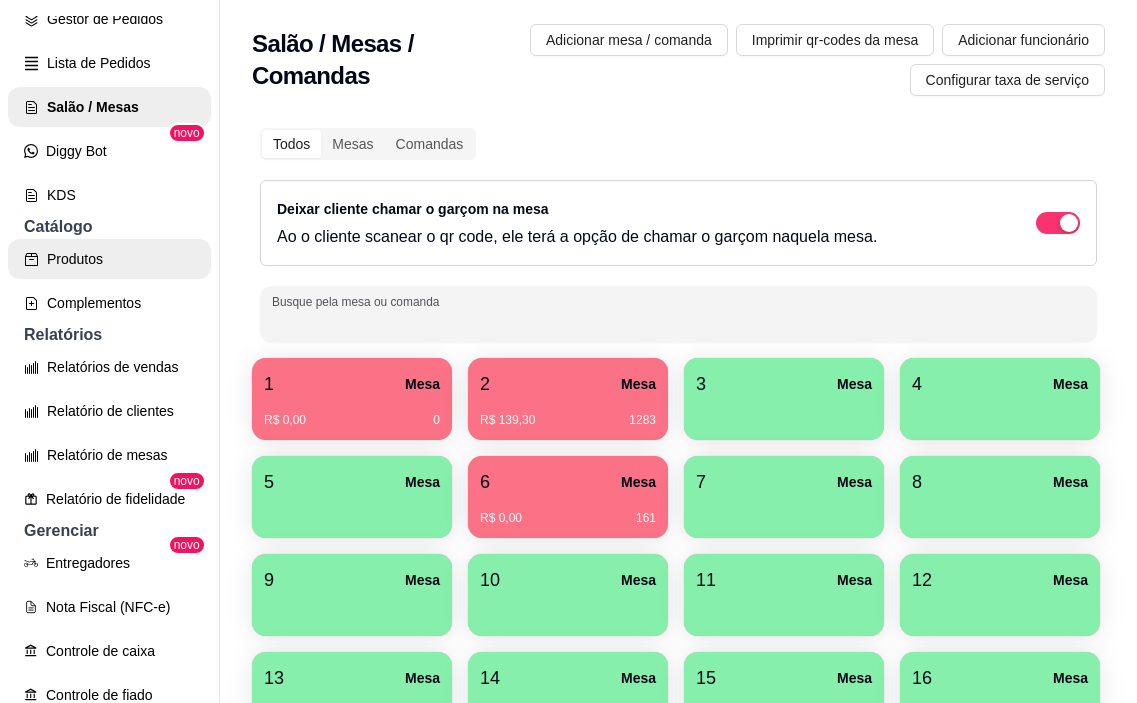 click on "Produtos" at bounding box center [109, 259] 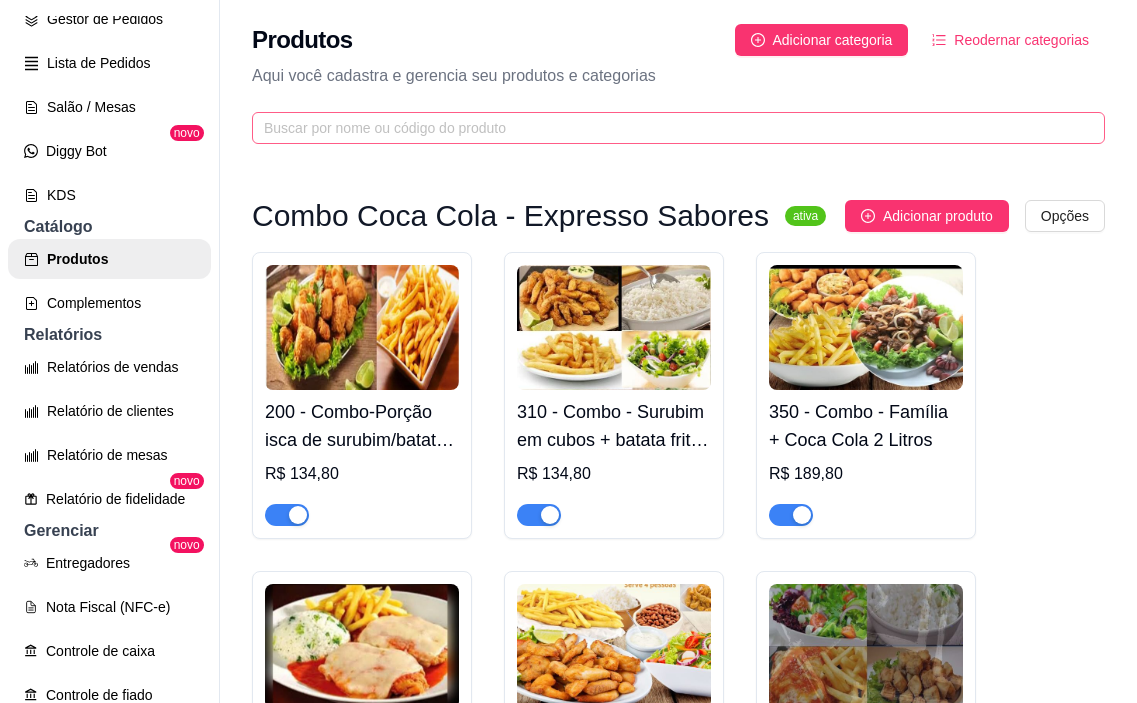 click at bounding box center [678, 128] 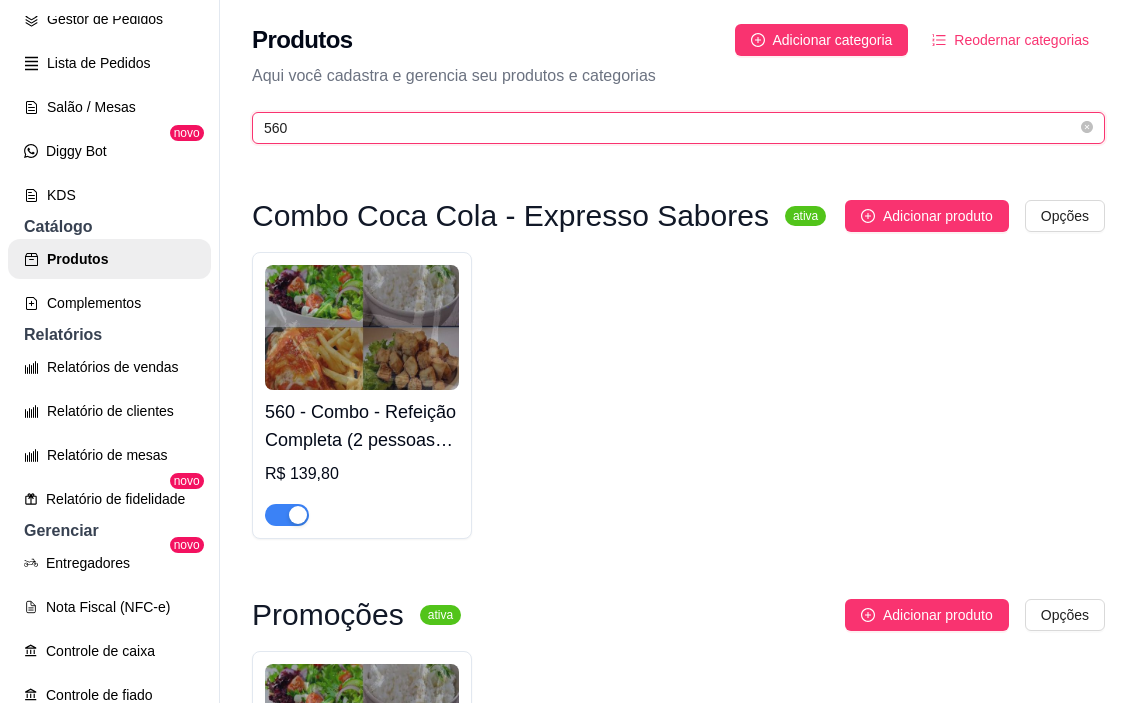 type on "560" 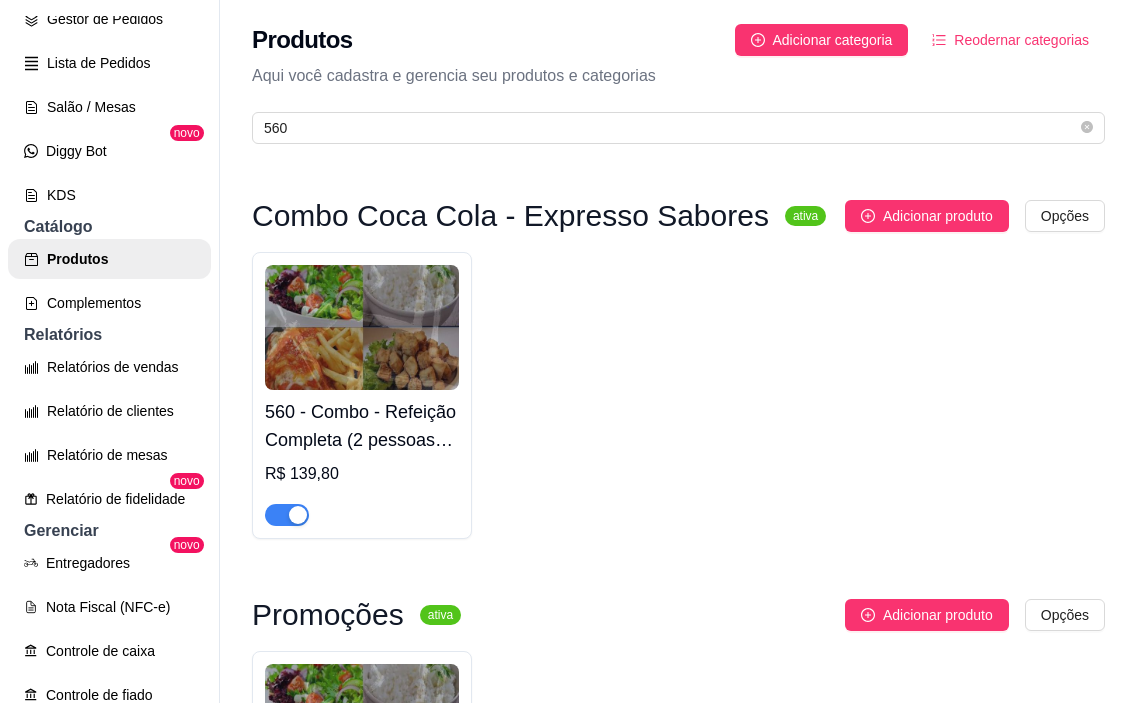 click on "560 - Combo - Refeição Completa (2 pessoas) + Coca Cola 600 ml   R$ 139,80" at bounding box center (362, 458) 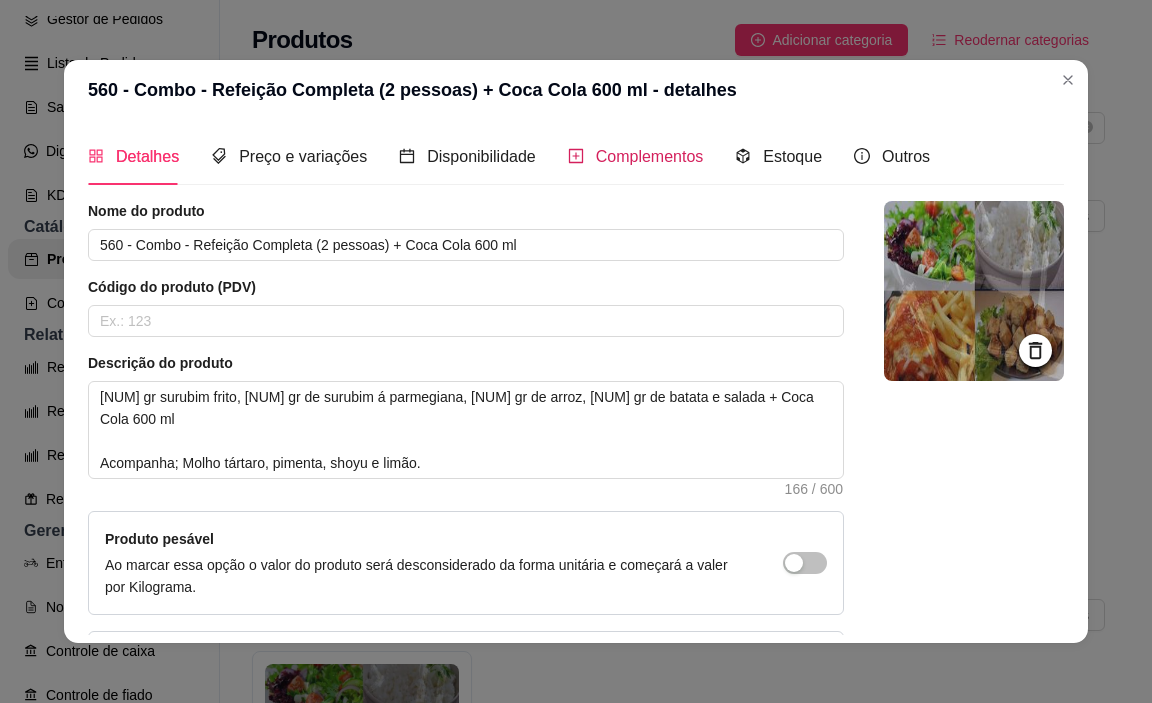 click on "Complementos" at bounding box center (650, 156) 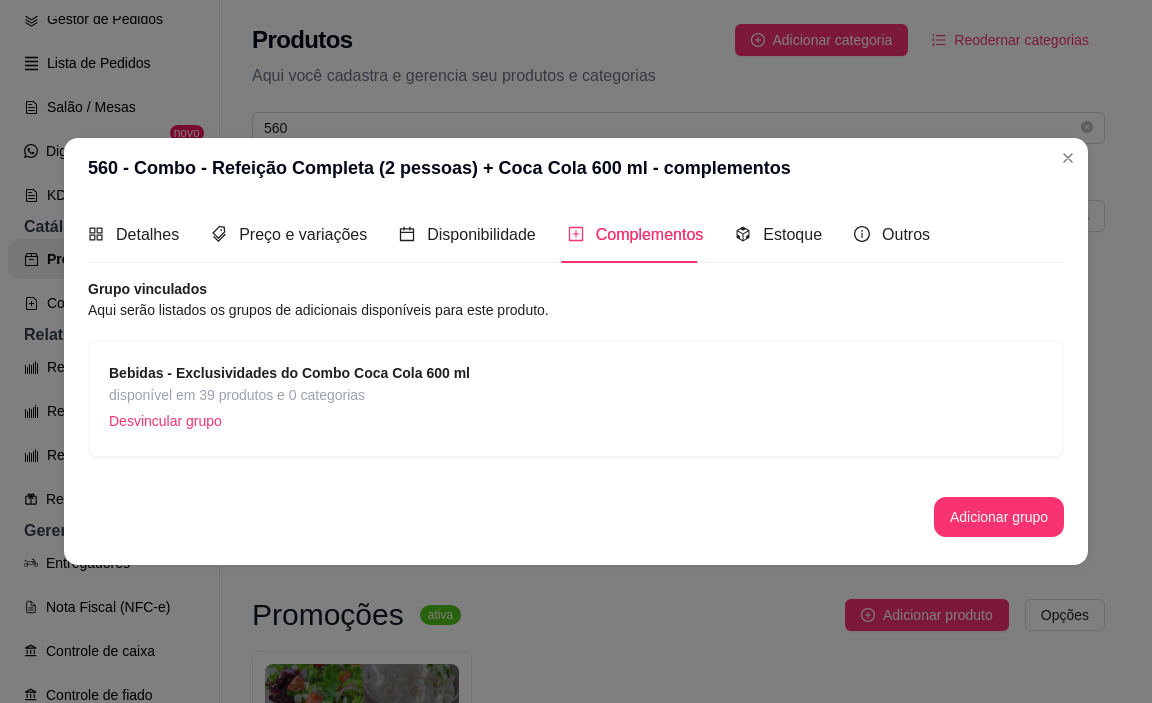 click on "560 - Combo - Refeição Completa (2 pessoas) + Coca Cola 600 ml - complementos" at bounding box center [576, 168] 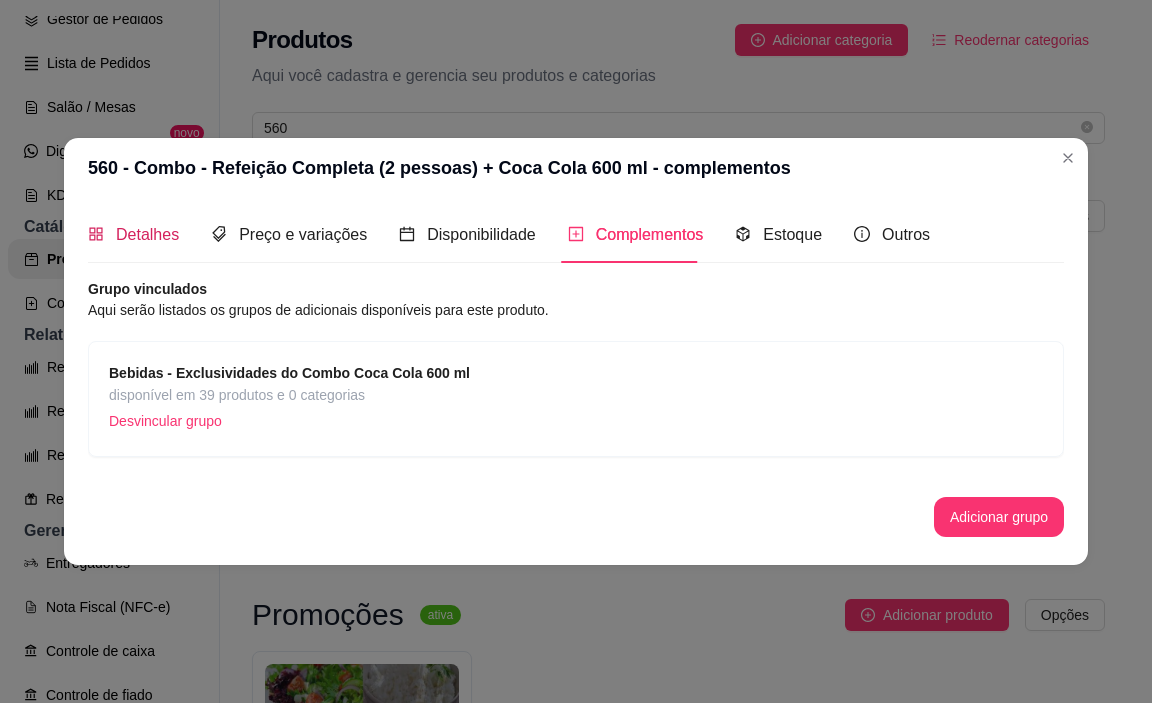 click on "Detalhes" at bounding box center (147, 234) 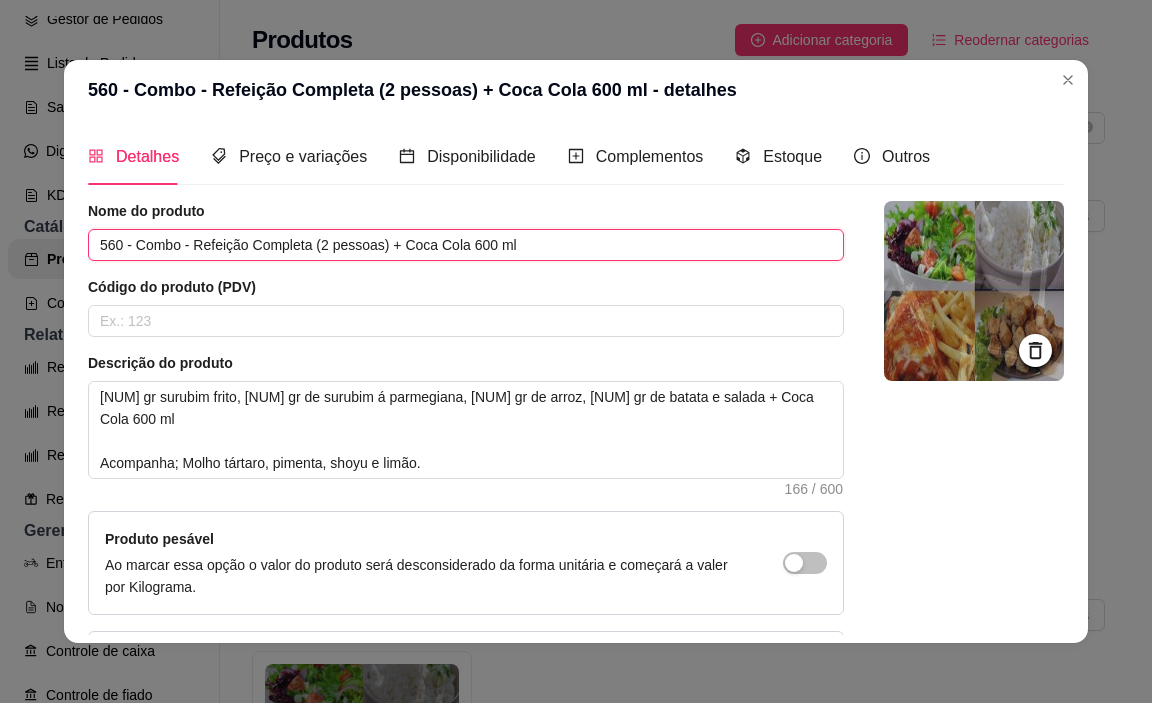 drag, startPoint x: 125, startPoint y: 246, endPoint x: 0, endPoint y: 245, distance: 125.004 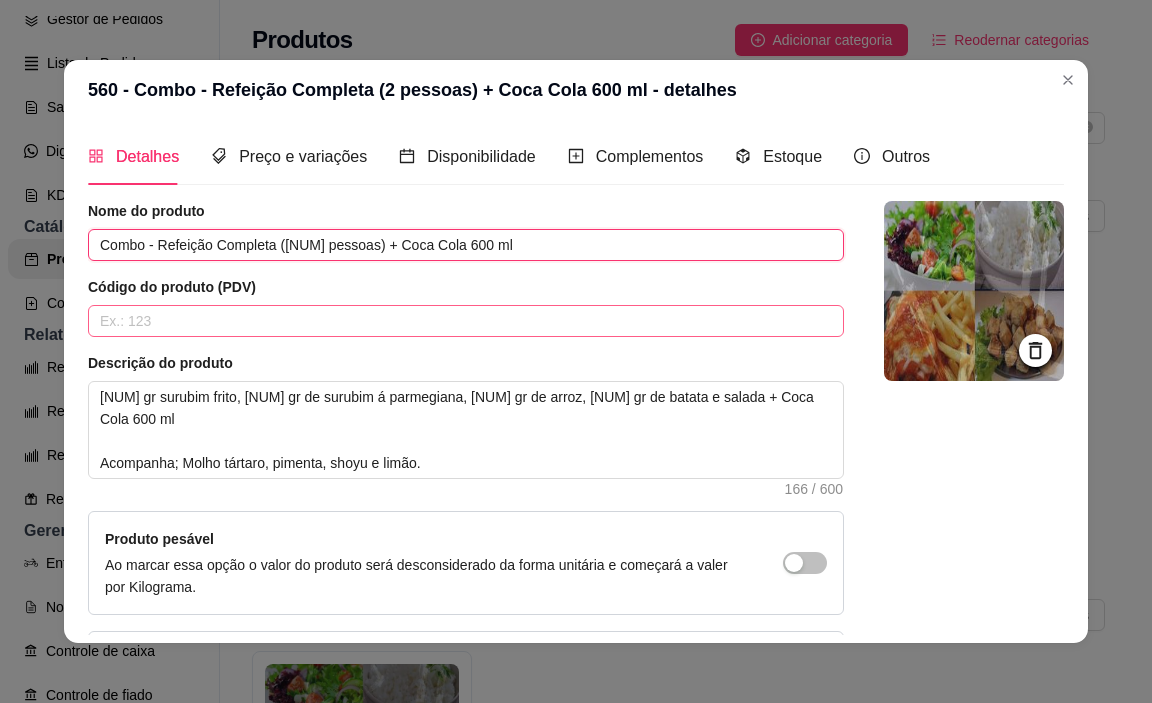 type on "Combo - Refeição Completa ([NUM] pessoas) + Coca Cola 600 ml" 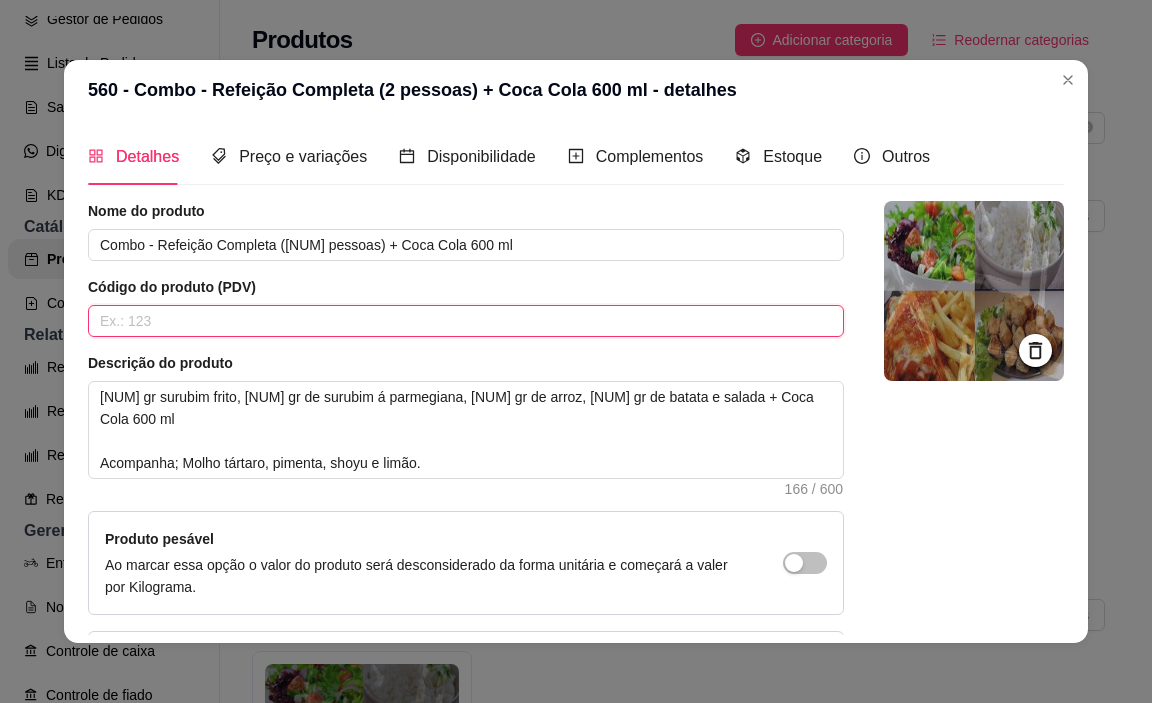 click at bounding box center [466, 321] 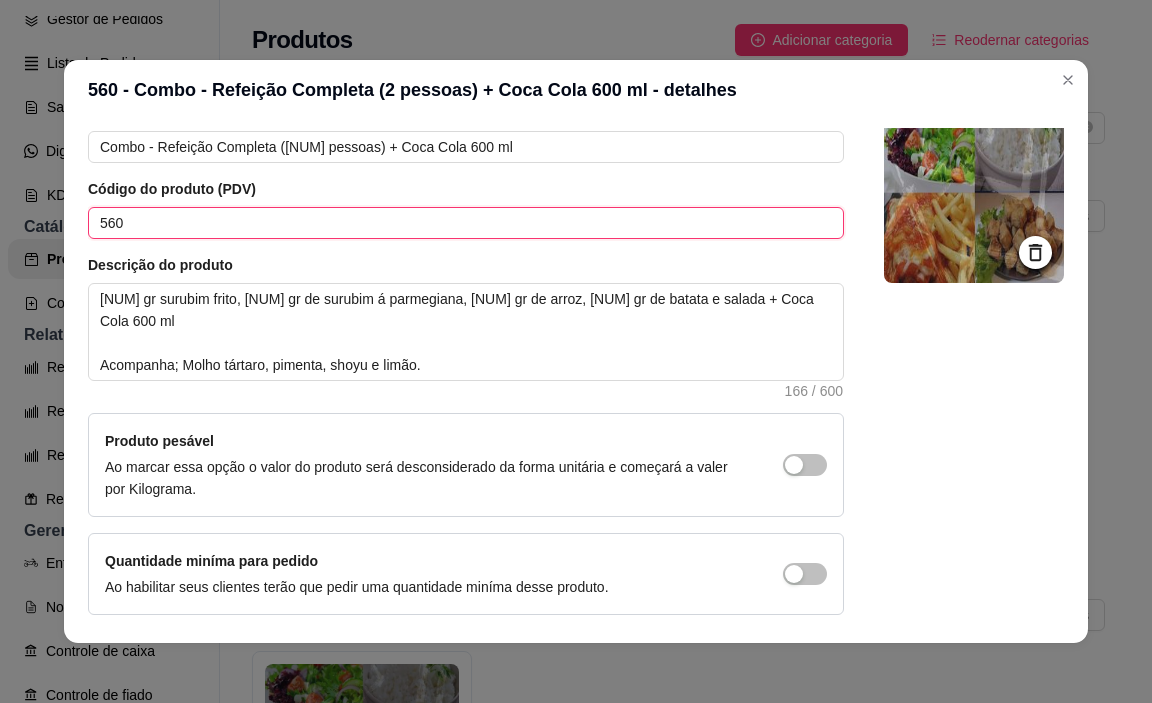 scroll, scrollTop: 167, scrollLeft: 0, axis: vertical 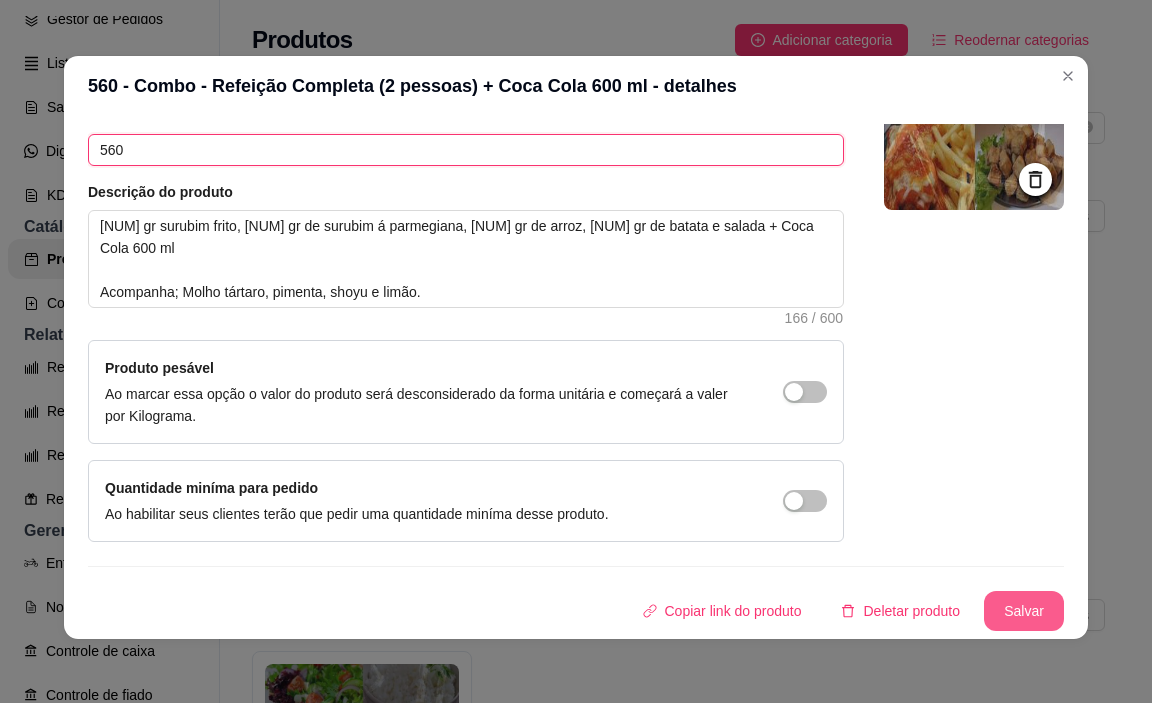 type on "560" 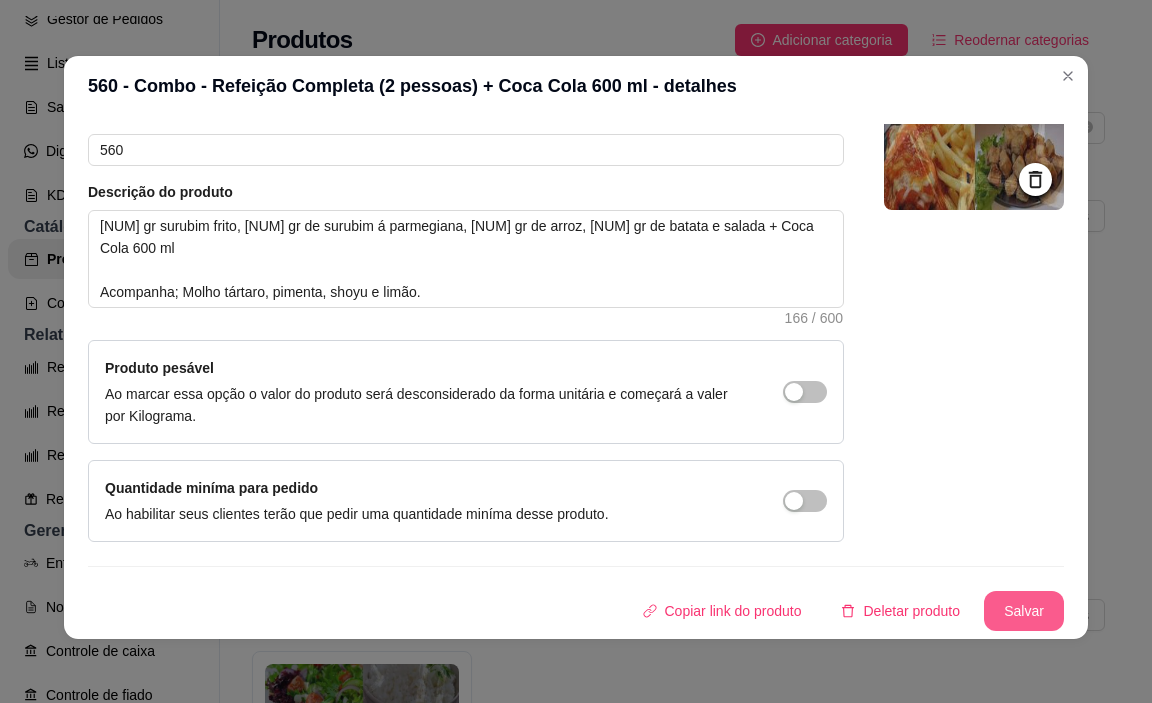 click on "Salvar" at bounding box center (1024, 611) 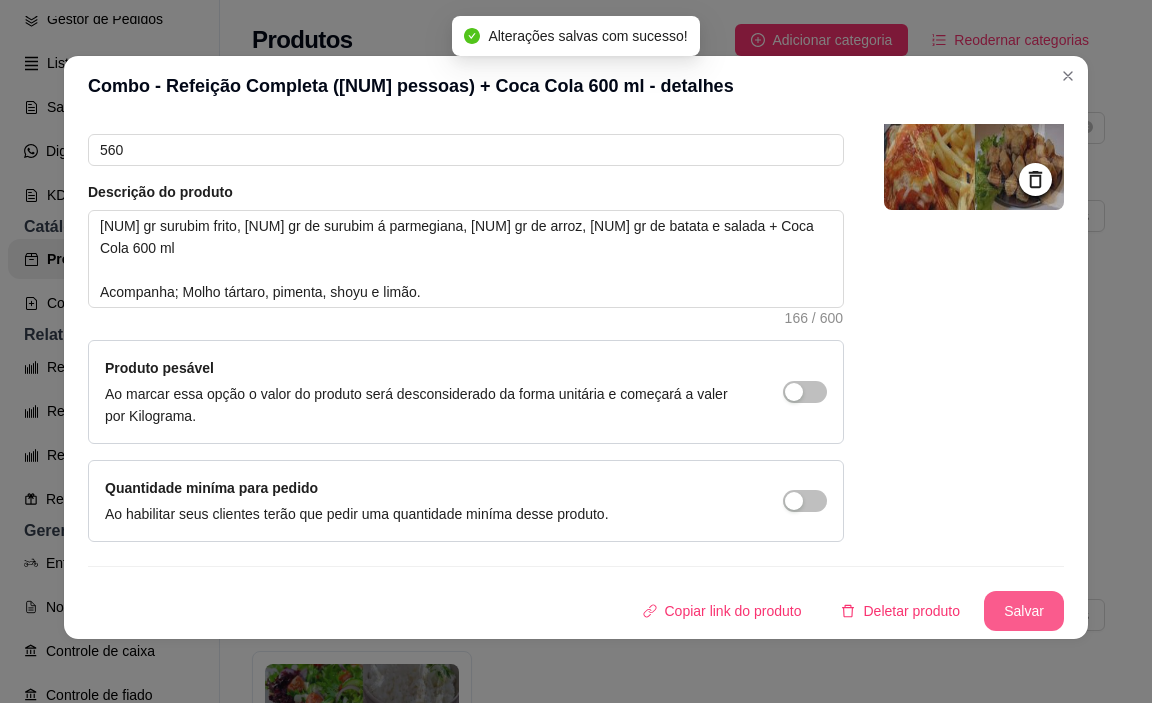 click on "Salvar" at bounding box center [1024, 611] 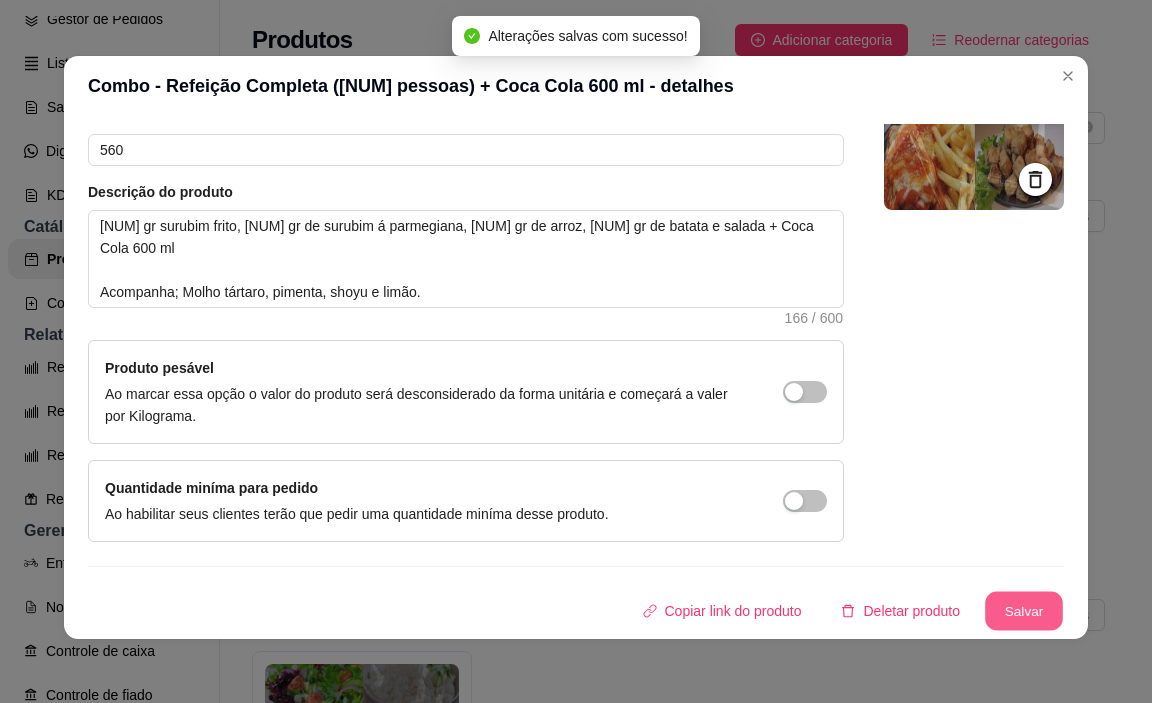 click on "Salvar" at bounding box center (1024, 611) 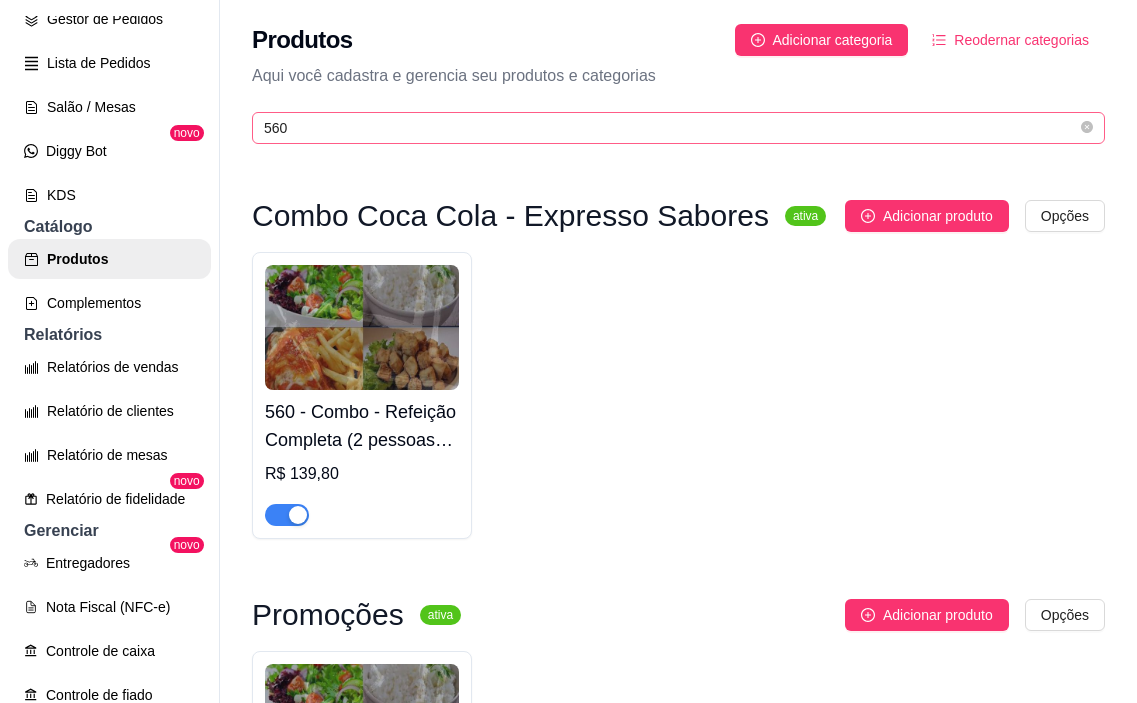 click on "560" at bounding box center (678, 128) 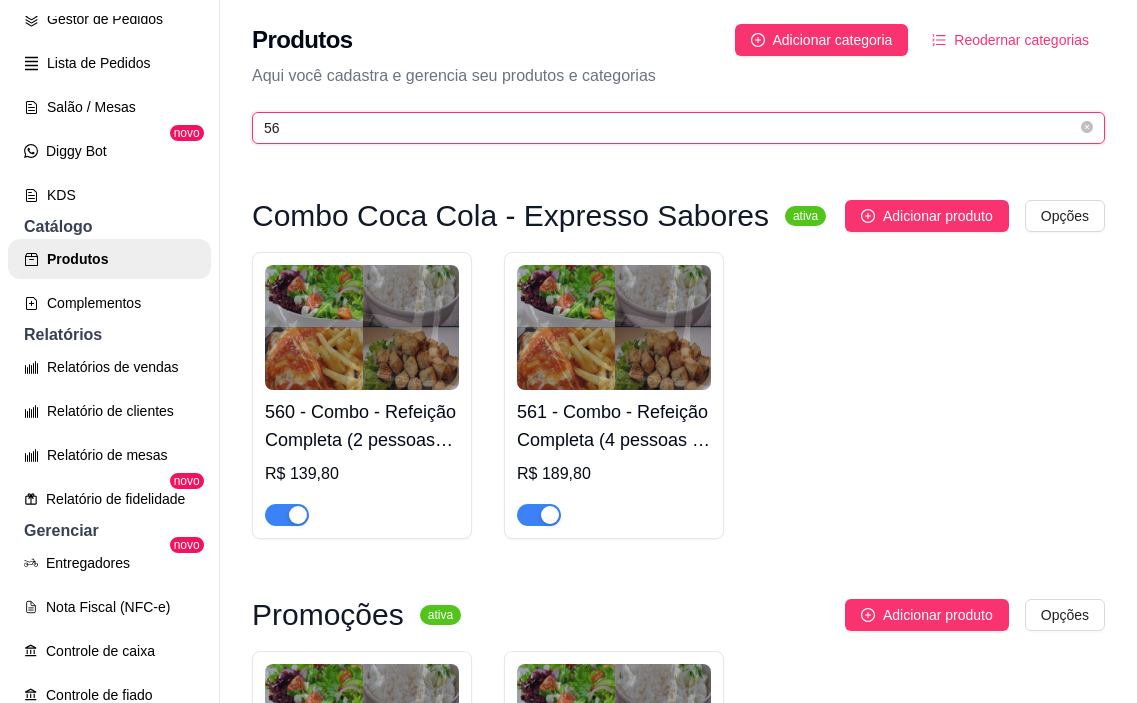 type on "5" 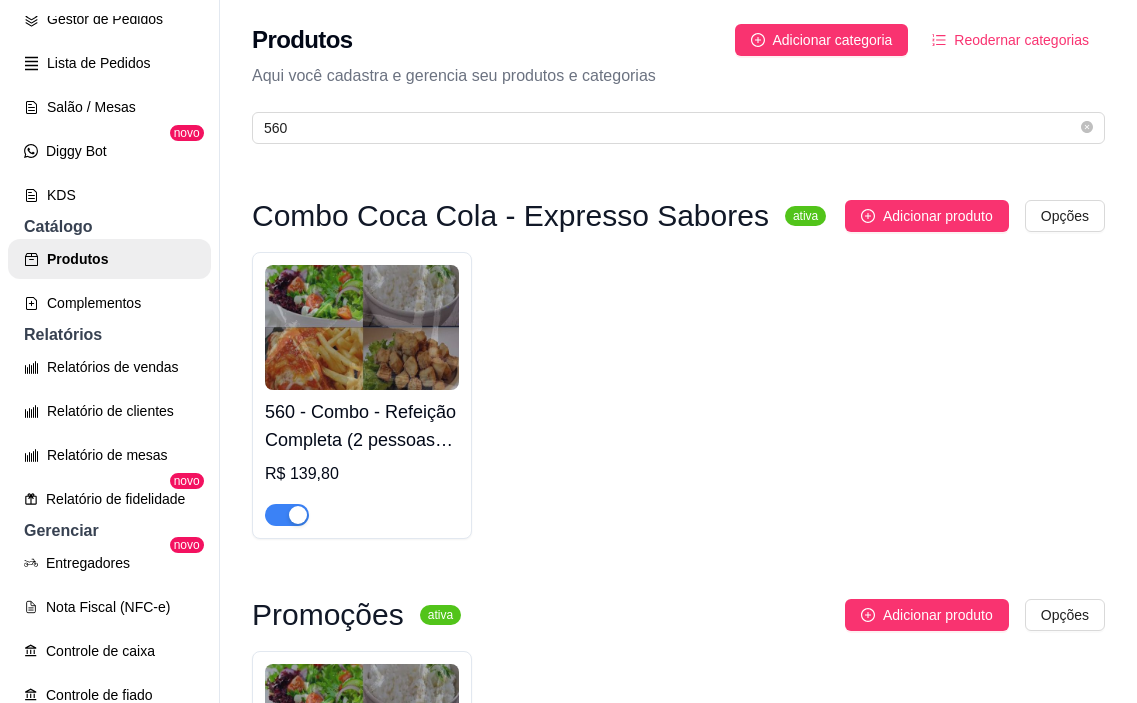 click on "560 -  Combo - Refeição Completa (2 pessoas) + Coca Cola 600 ml" at bounding box center [362, 426] 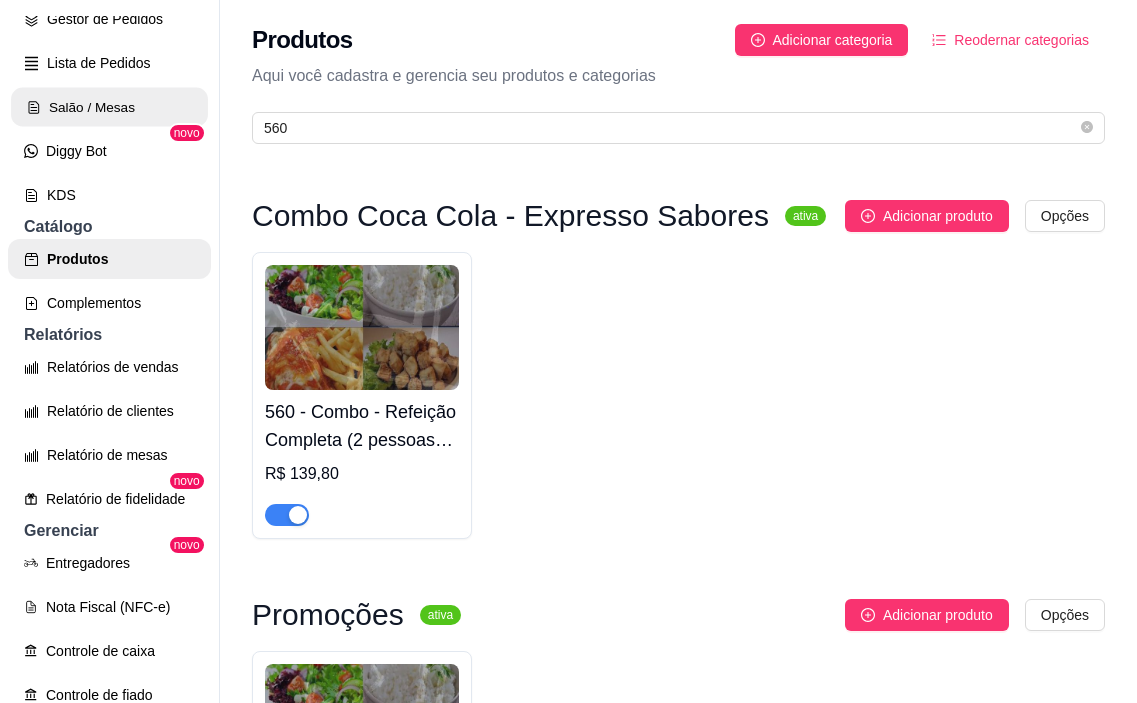 click on "Salão / Mesas" at bounding box center (109, 107) 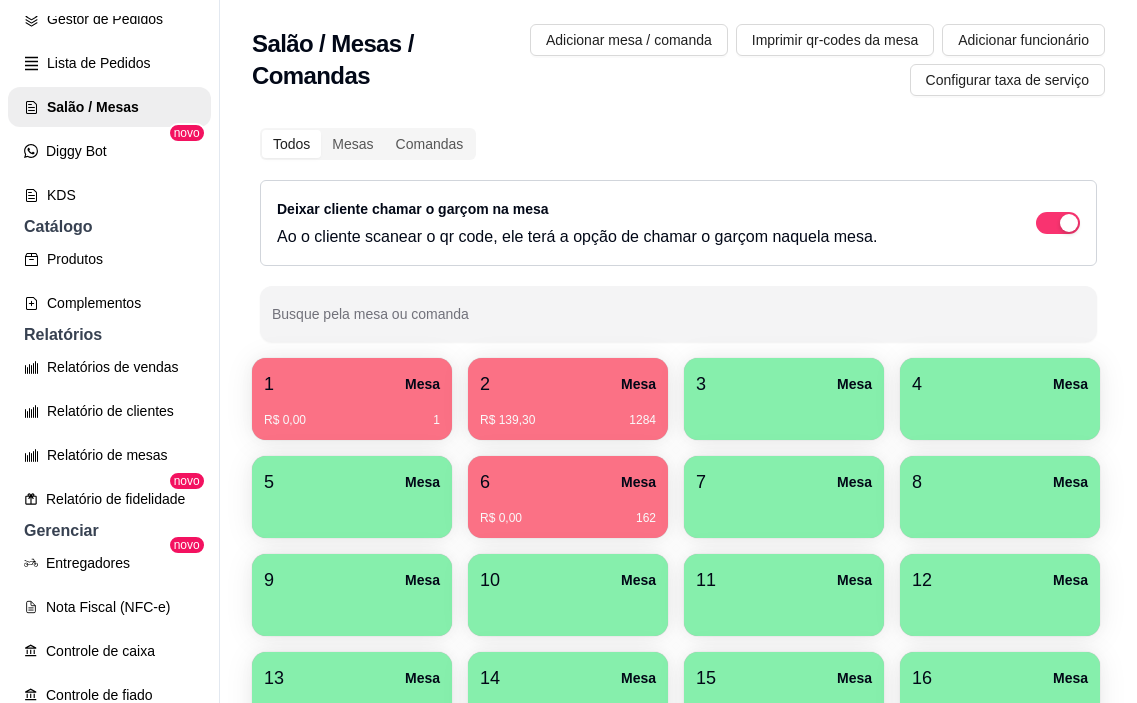 click on "3 Mesa" at bounding box center [784, 384] 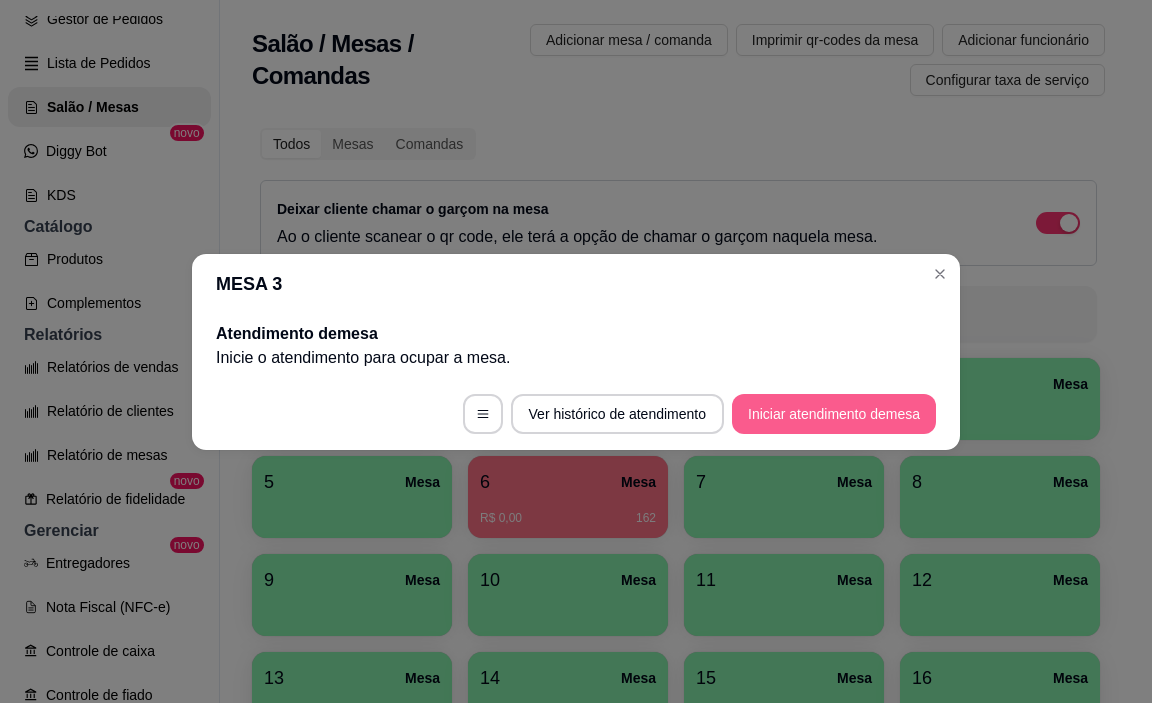 click on "Iniciar atendimento de  mesa" at bounding box center (834, 414) 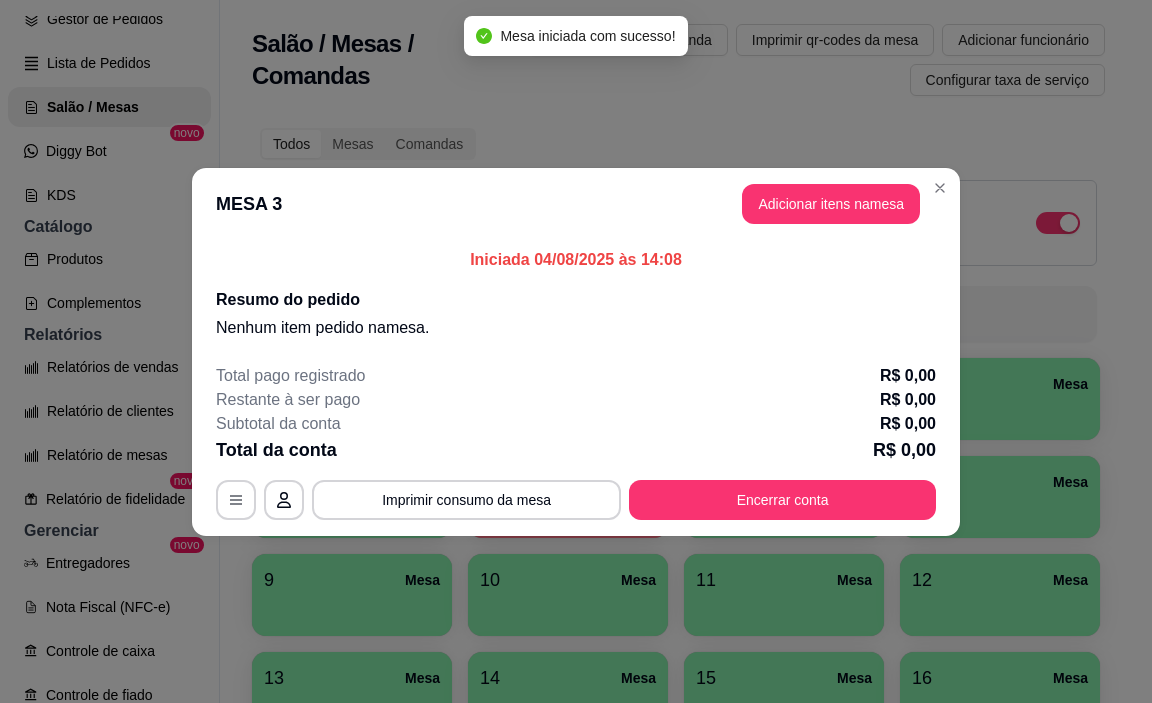 click on "Adicionar itens na  mesa" at bounding box center (831, 204) 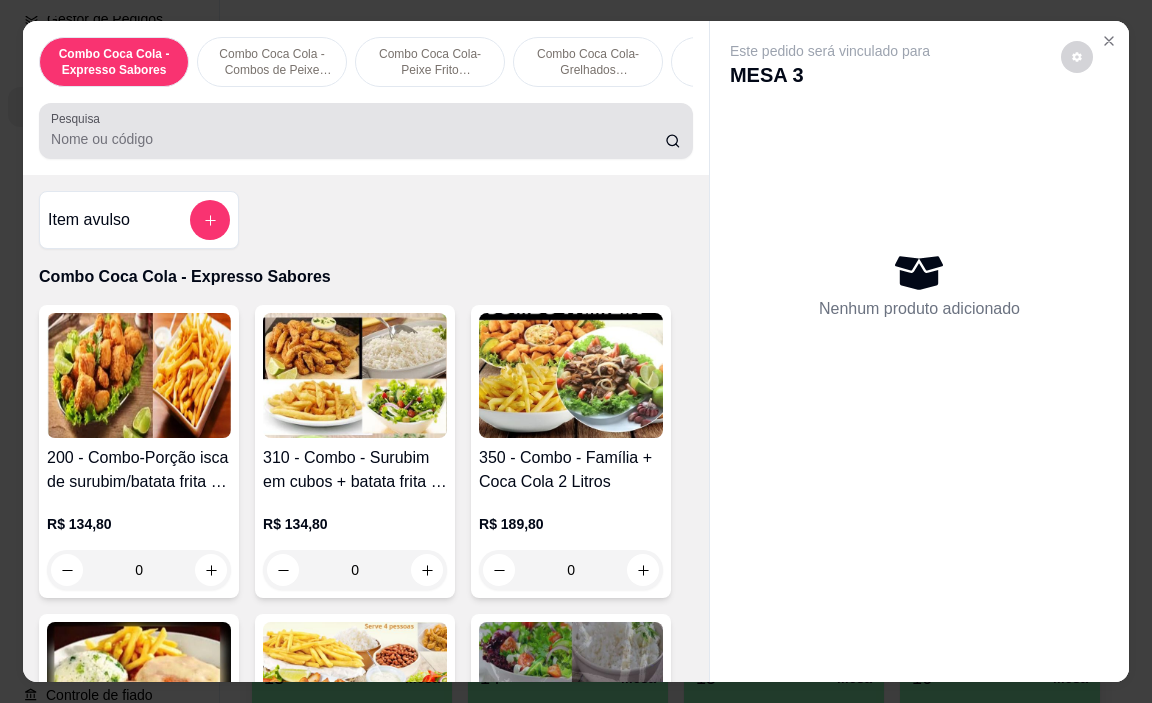 click on "Pesquisa" at bounding box center [366, 131] 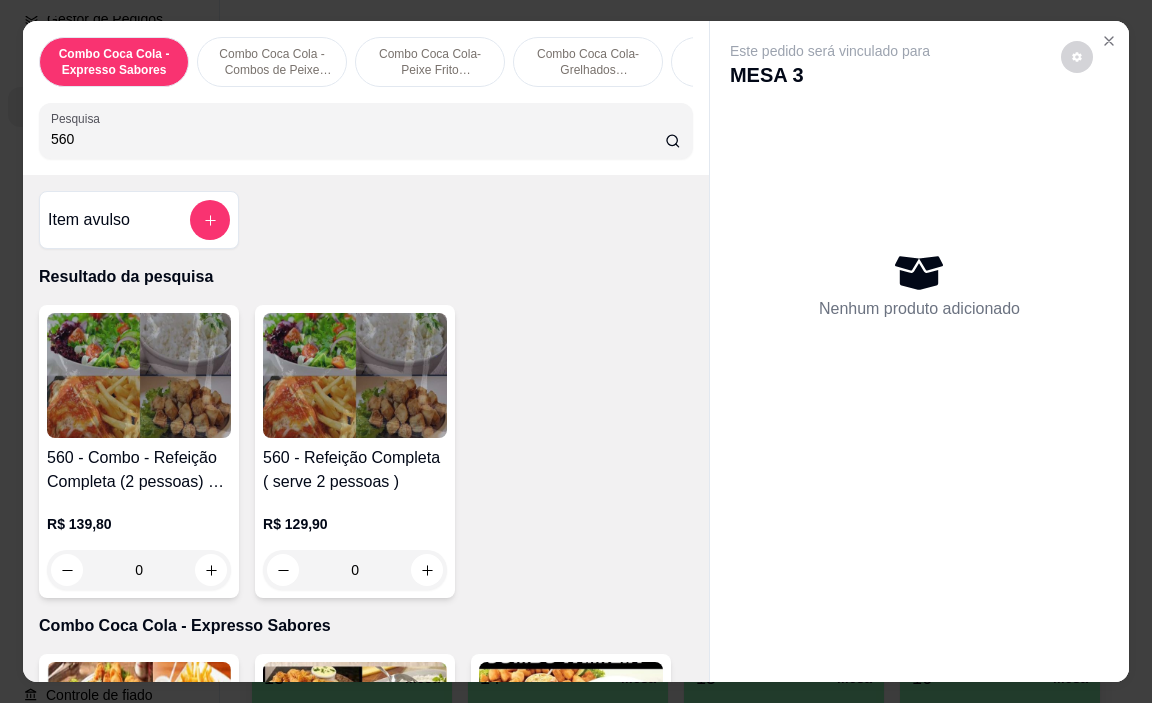 type on "560" 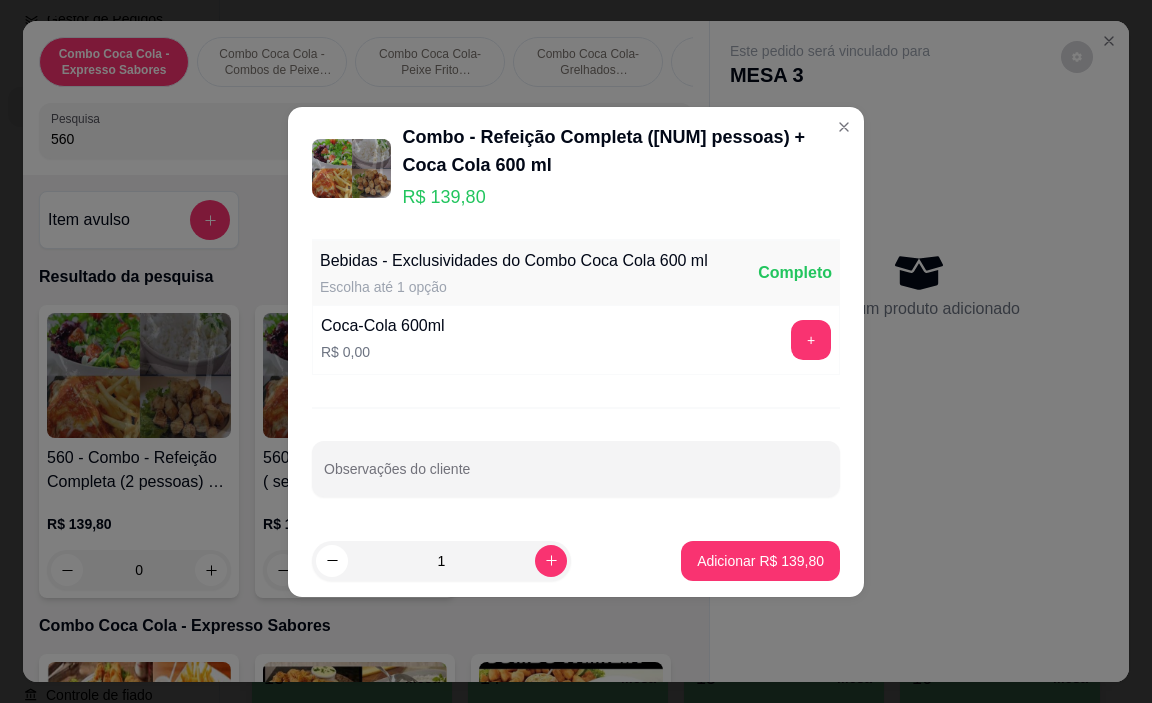 click on "[NUM] Adicionar   R$ 139,80" at bounding box center (576, 561) 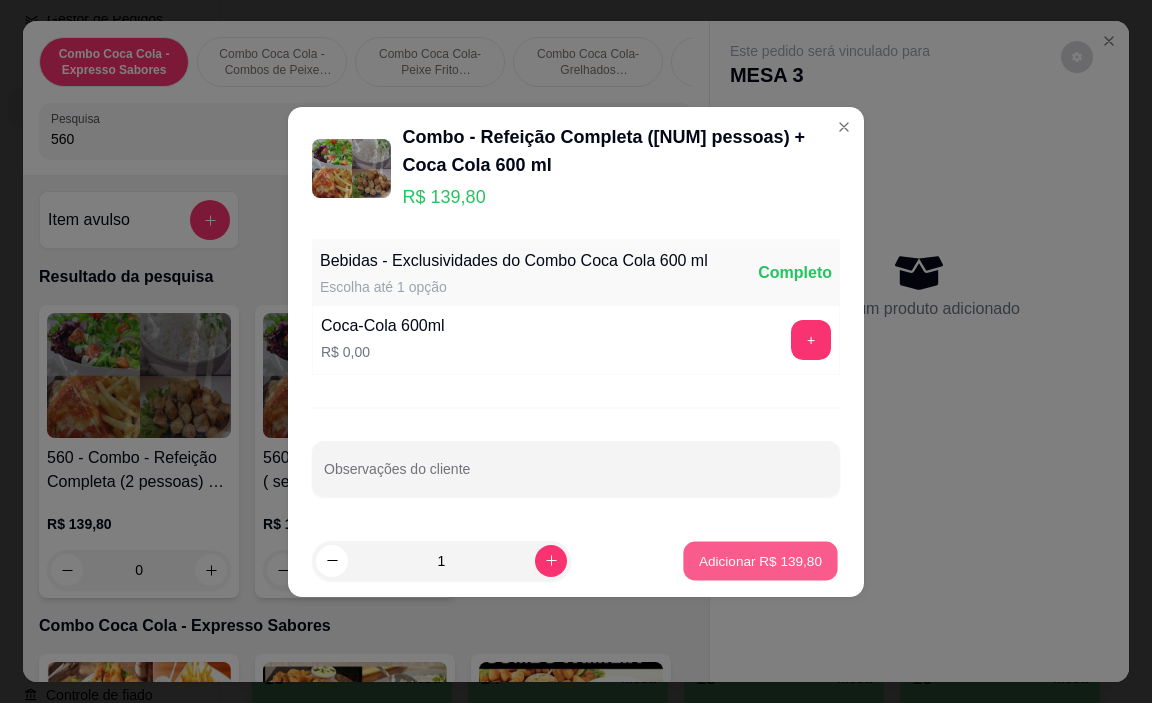 click on "Adicionar   R$ 139,80" at bounding box center [761, 560] 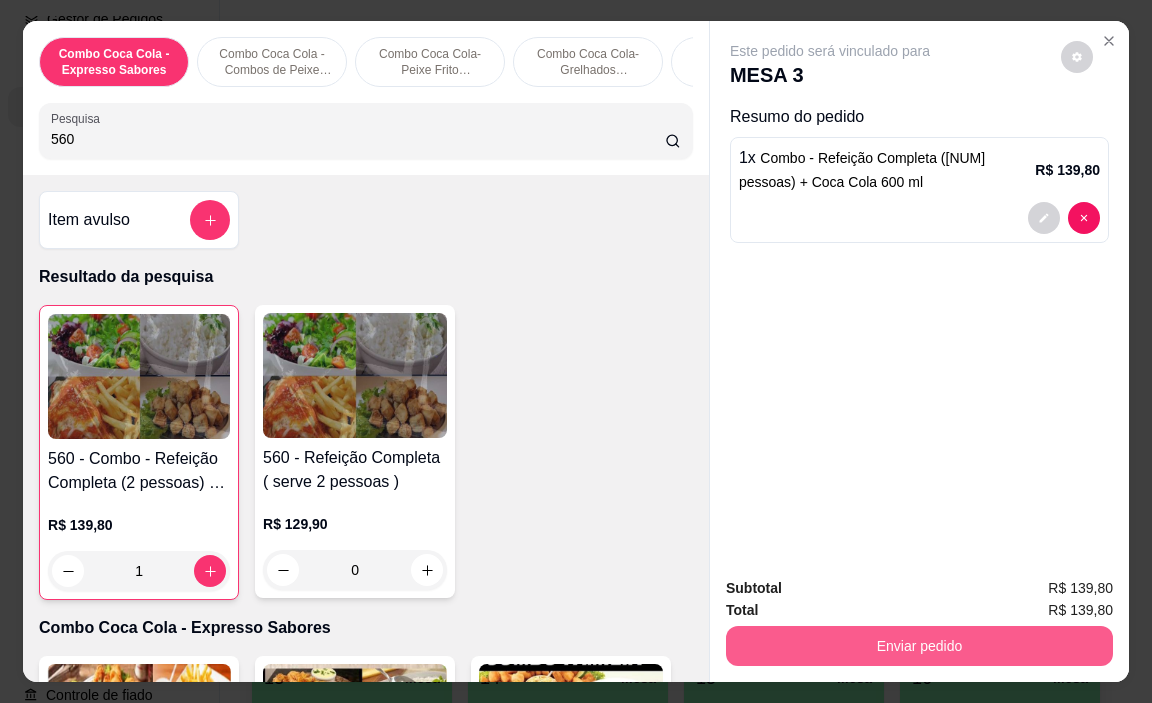 click on "Enviar pedido" at bounding box center [919, 646] 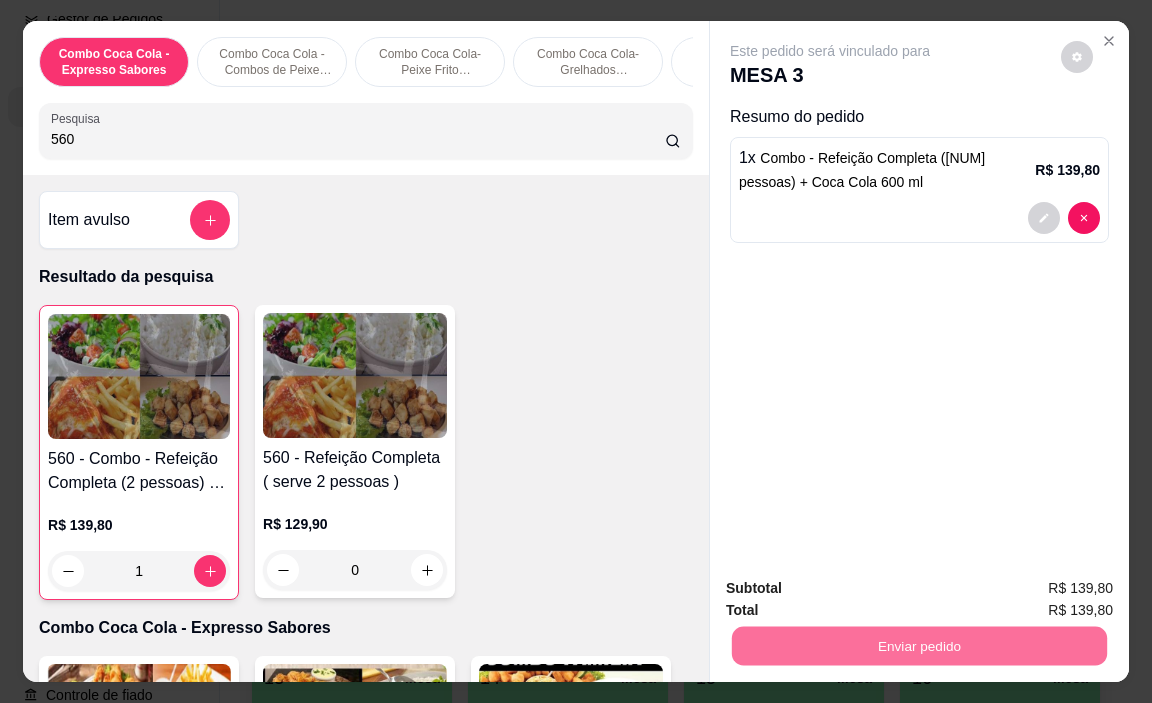 click on "Não registrar e enviar pedido" at bounding box center [853, 588] 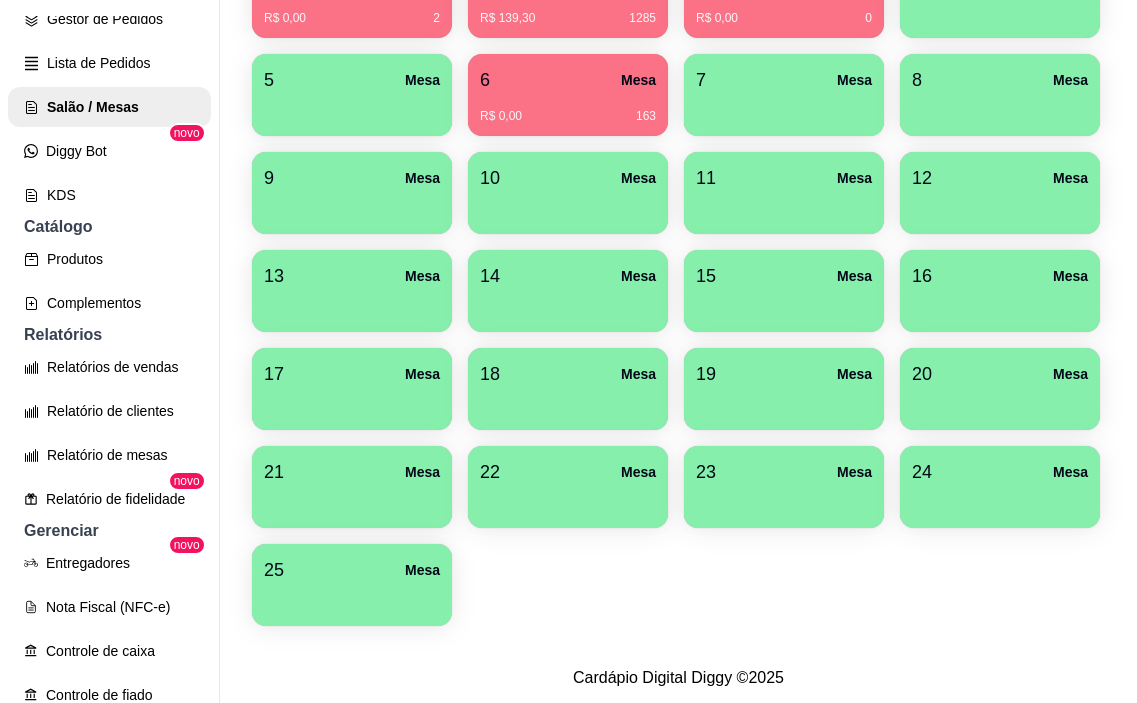 scroll, scrollTop: 500, scrollLeft: 0, axis: vertical 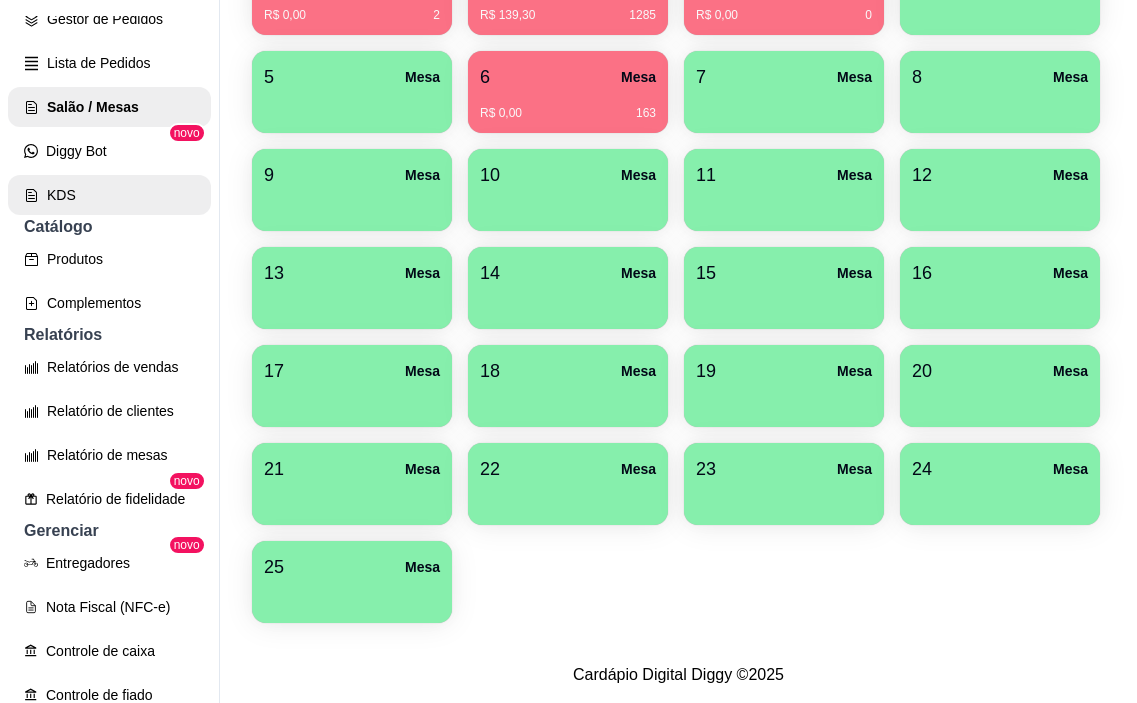 click on "KDS" at bounding box center [109, 195] 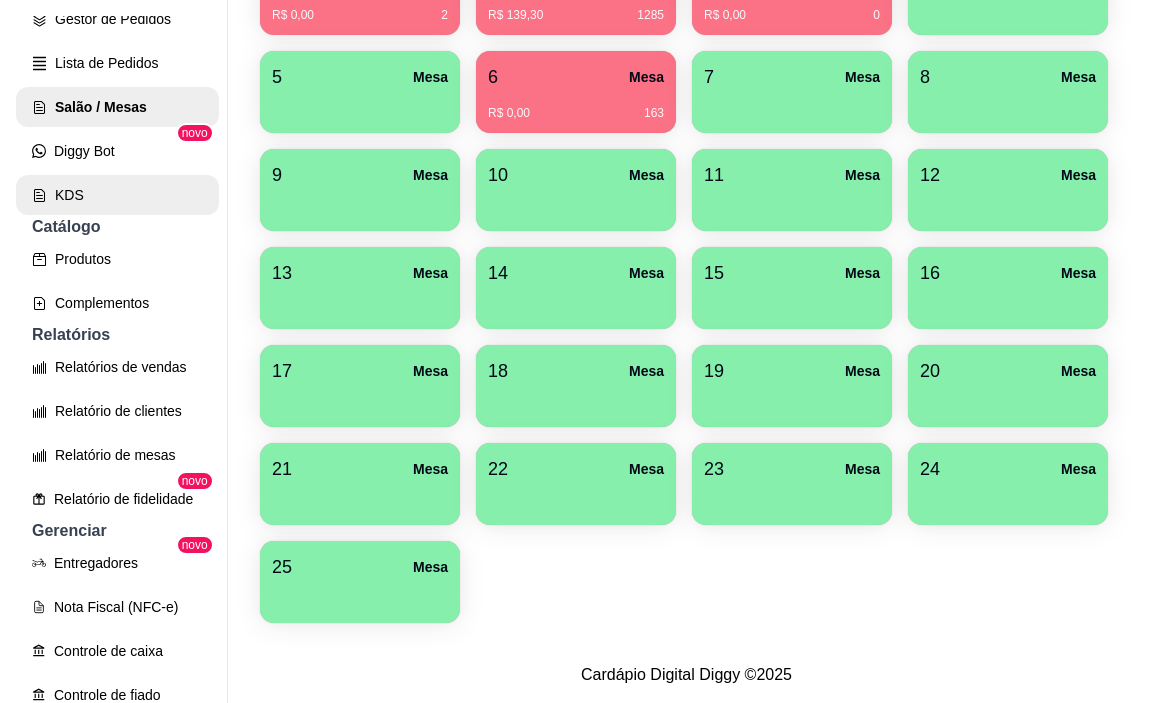 scroll, scrollTop: 0, scrollLeft: 0, axis: both 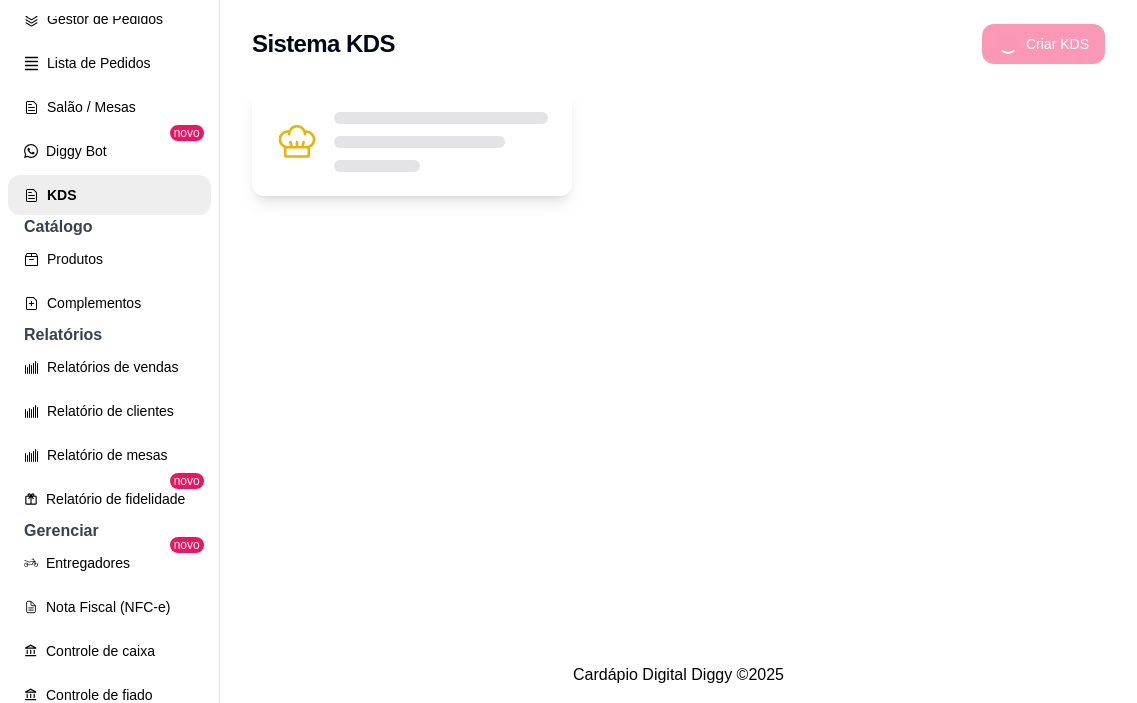 click at bounding box center [441, 142] 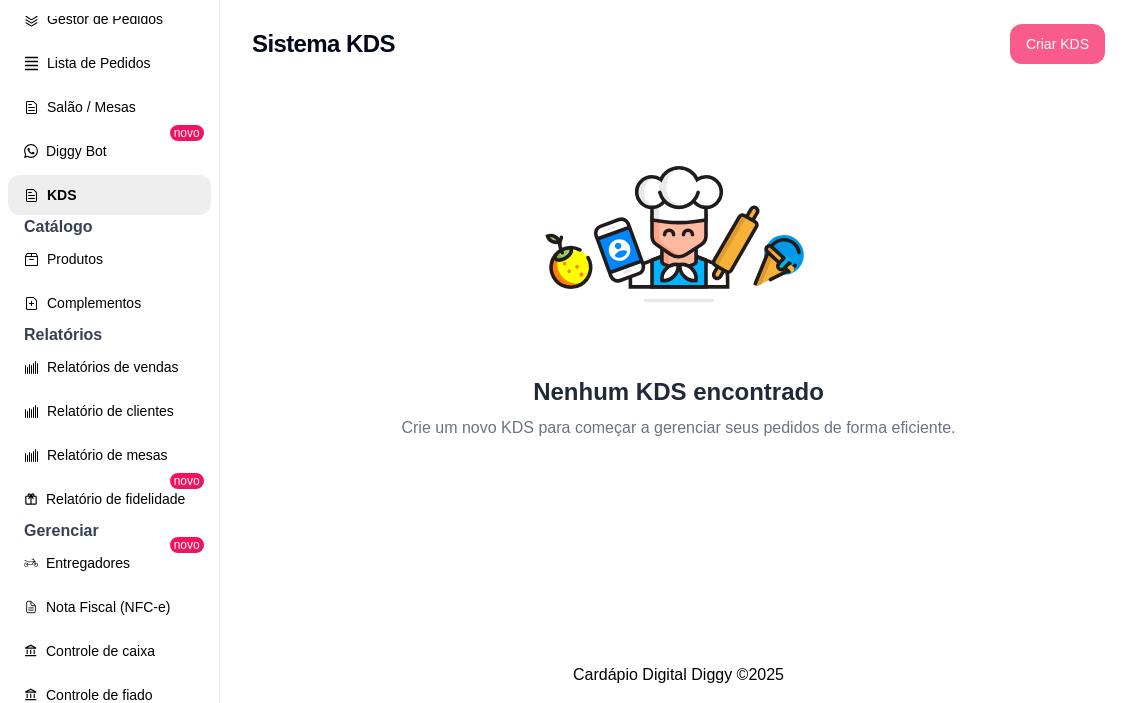 click on "Criar KDS" at bounding box center (1057, 44) 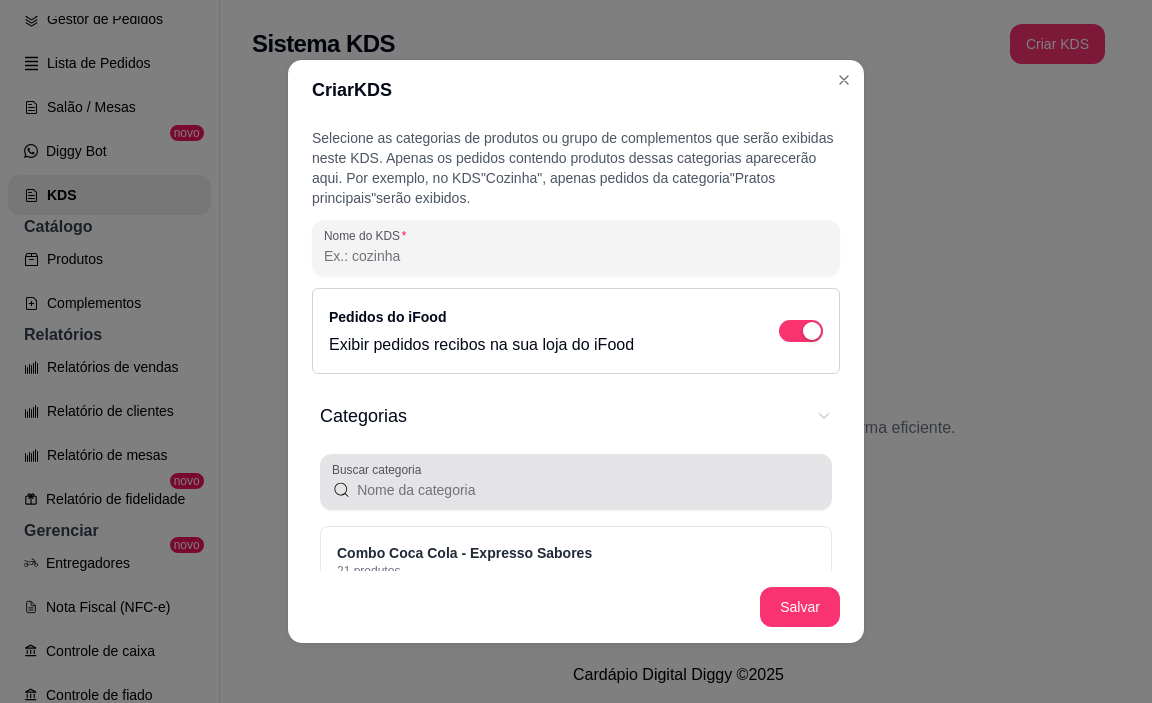 click on "Buscar categoria" at bounding box center [585, 490] 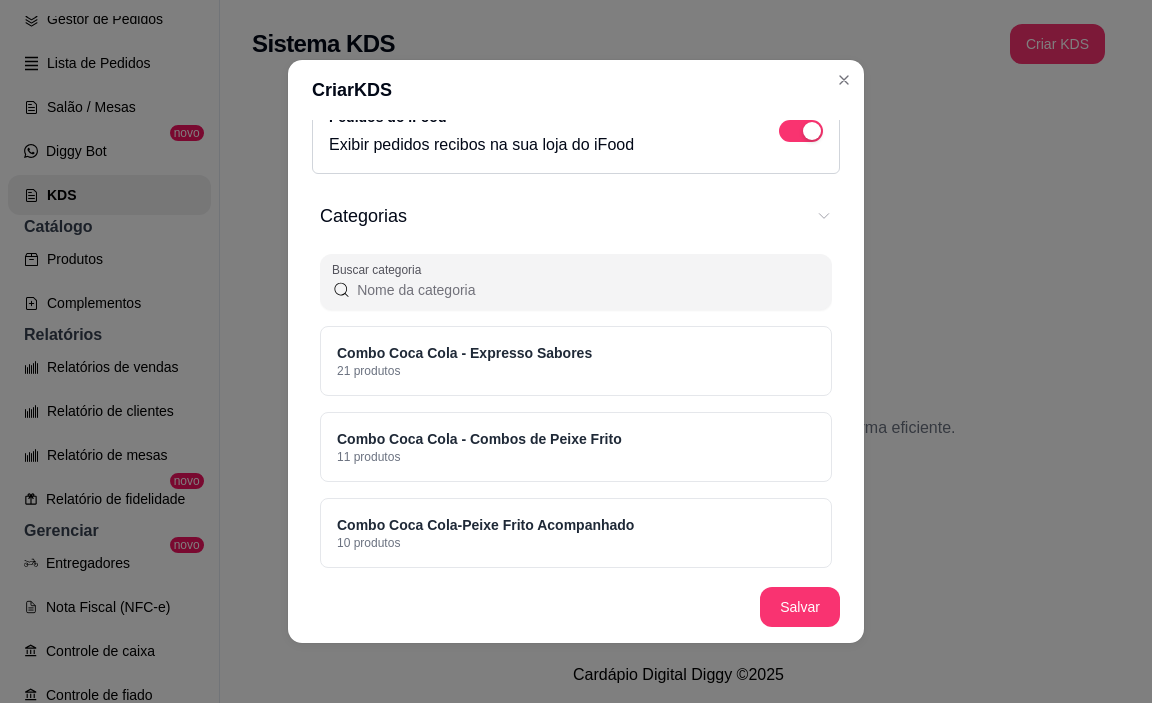 scroll, scrollTop: 0, scrollLeft: 0, axis: both 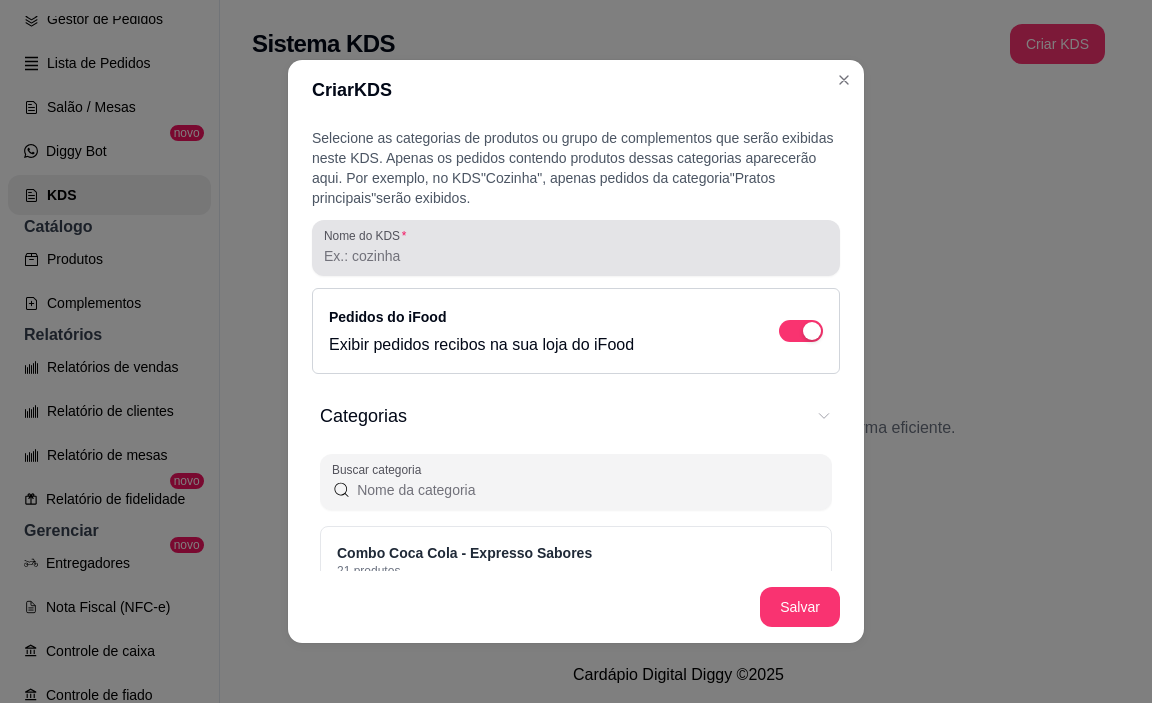 click at bounding box center (576, 248) 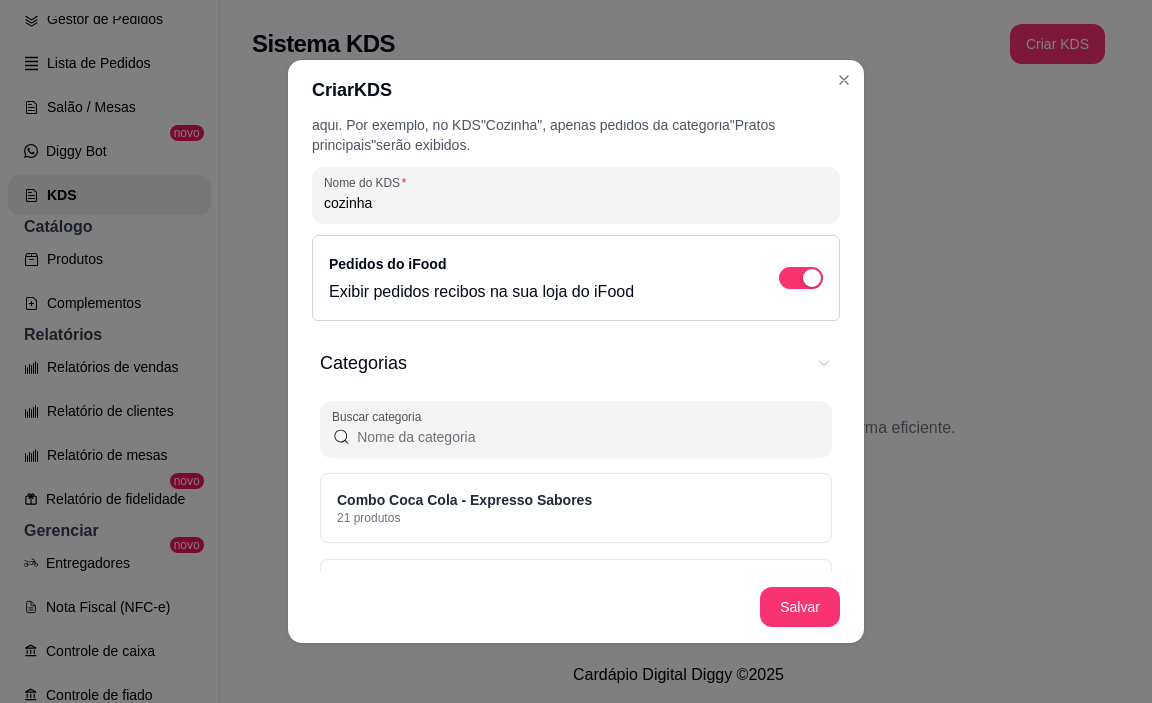 scroll, scrollTop: 100, scrollLeft: 0, axis: vertical 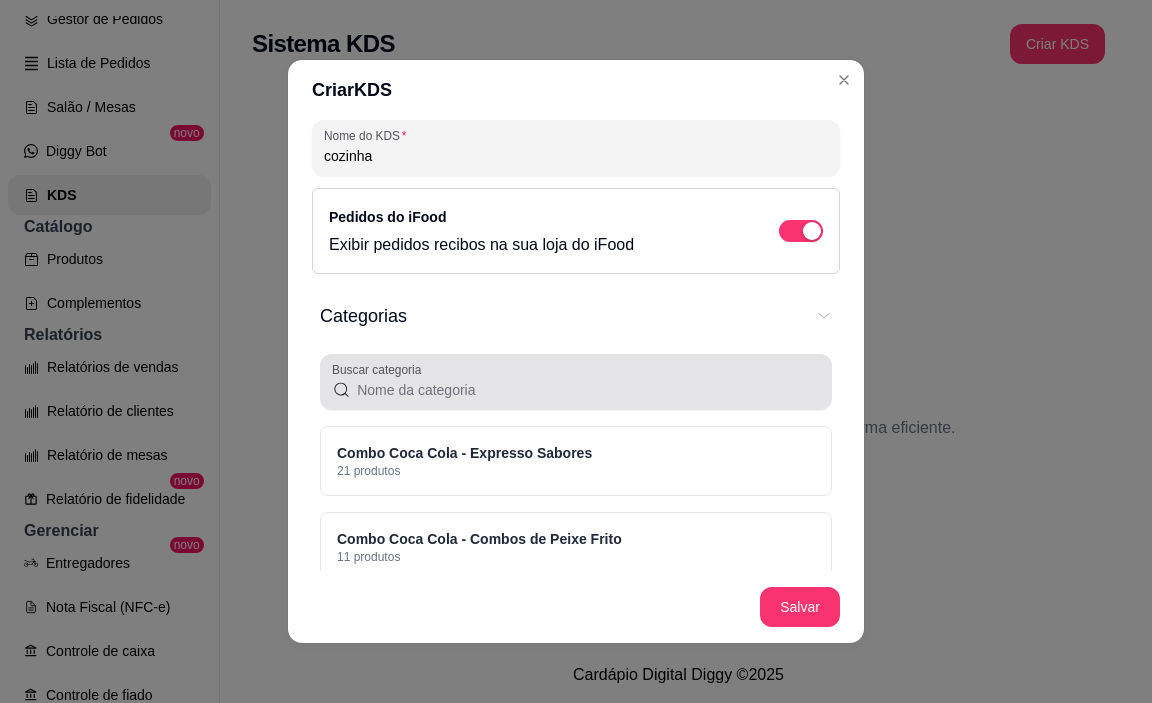 type on "cozinha" 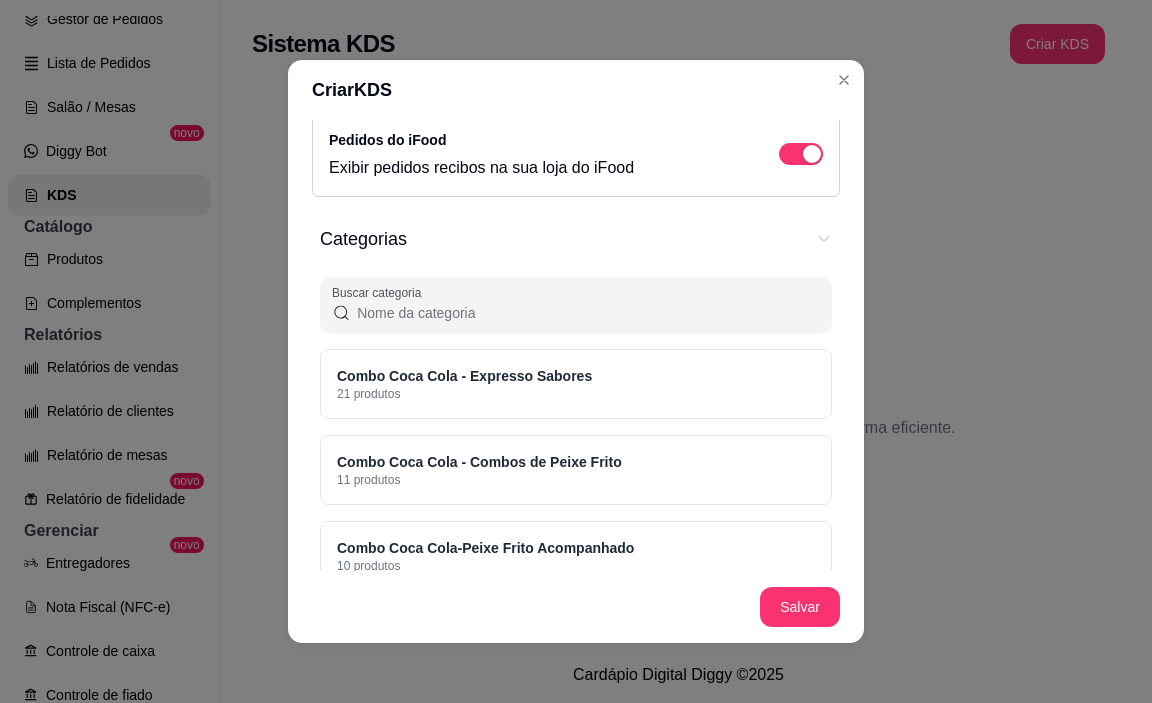 scroll, scrollTop: 0, scrollLeft: 0, axis: both 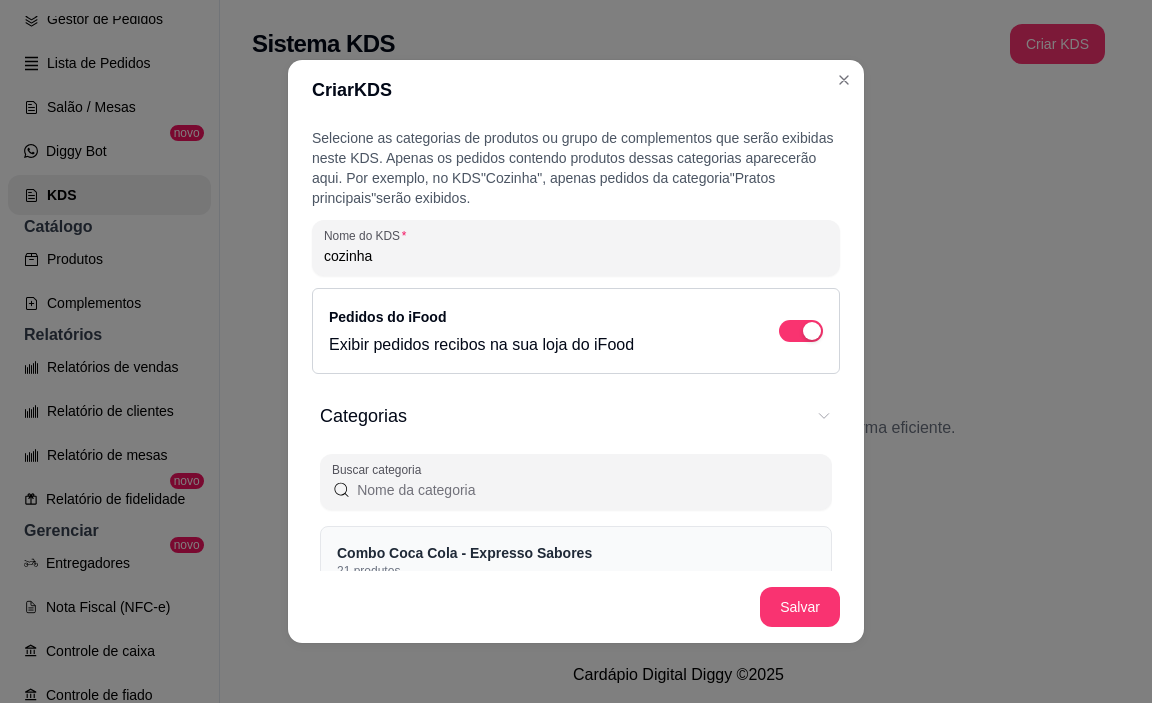 click on "Combo Coca Cola - Expresso Sabores" at bounding box center [464, 553] 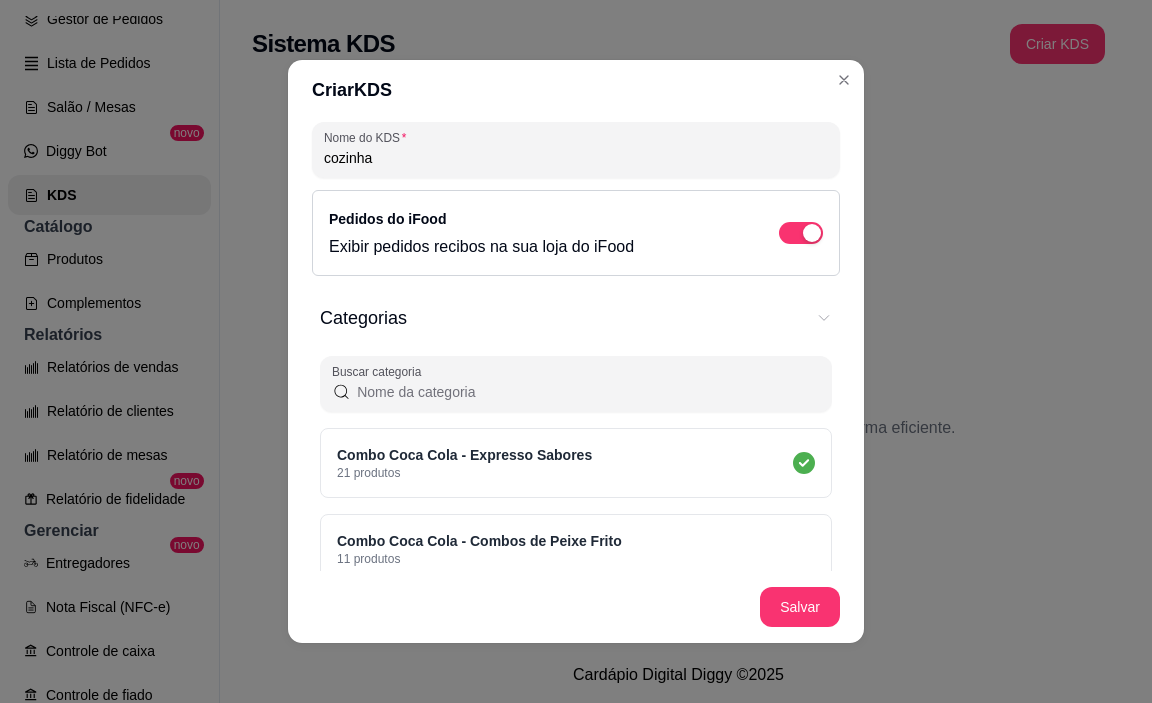 scroll, scrollTop: 300, scrollLeft: 0, axis: vertical 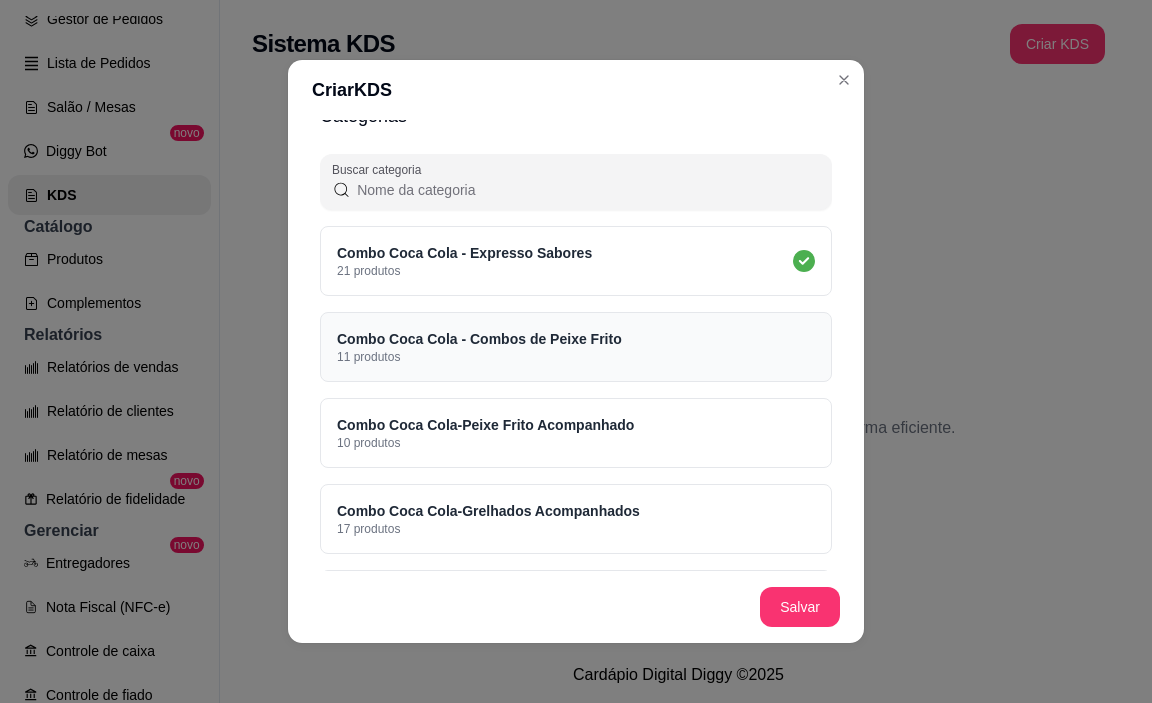 click on "Combo Coca Cola - Combos de Peixe Frito [NUM] produtos" at bounding box center [576, 347] 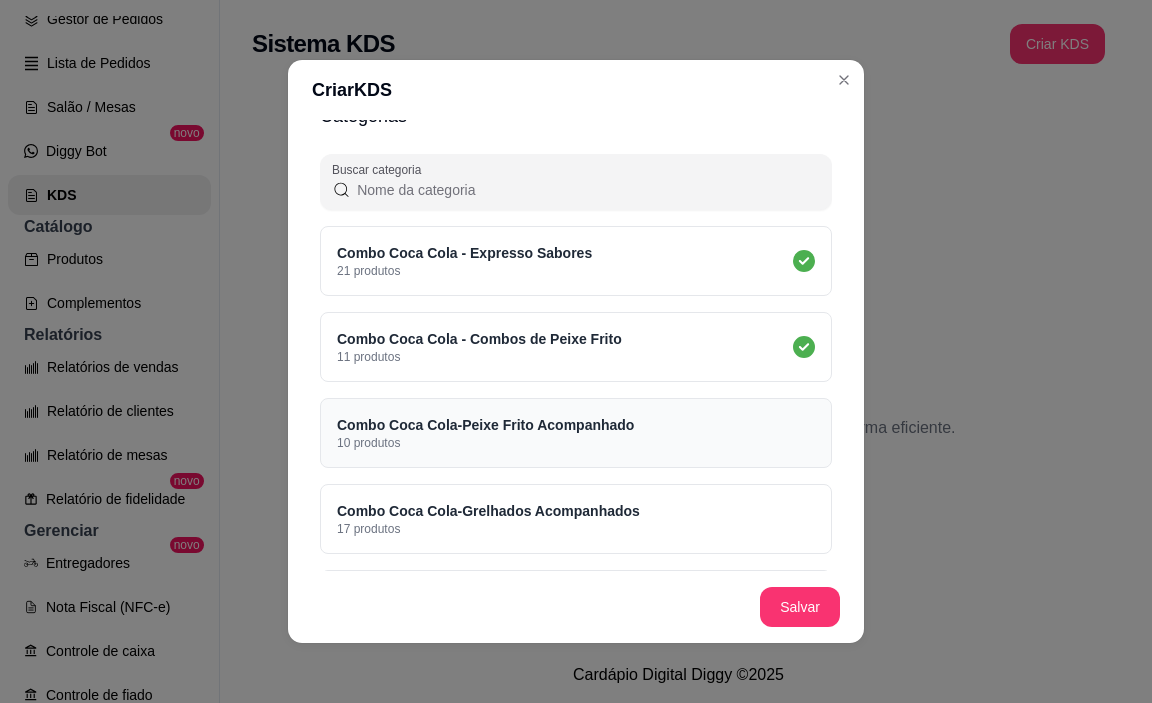 click on "Combo Coca Cola-Peixe Frito Acompanhado 10 produtos" at bounding box center [576, 433] 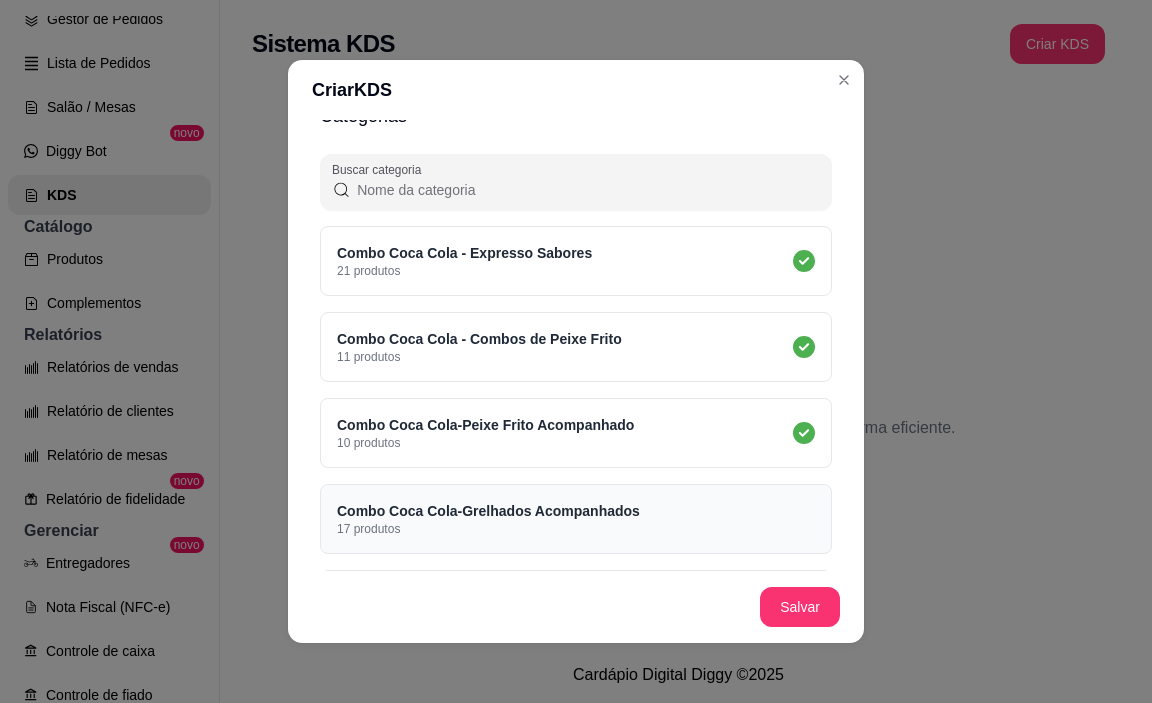 click on "Combo Coca Cola-Grelhados Acompanhados 17 produtos" at bounding box center (576, 519) 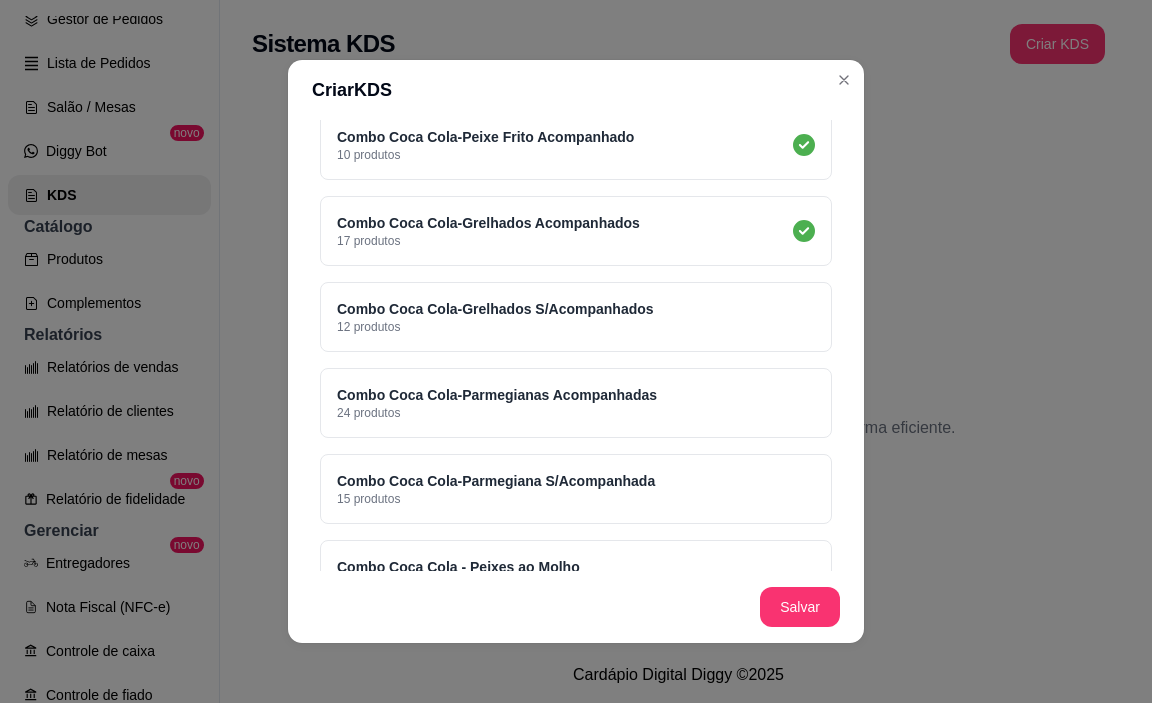 scroll, scrollTop: 600, scrollLeft: 0, axis: vertical 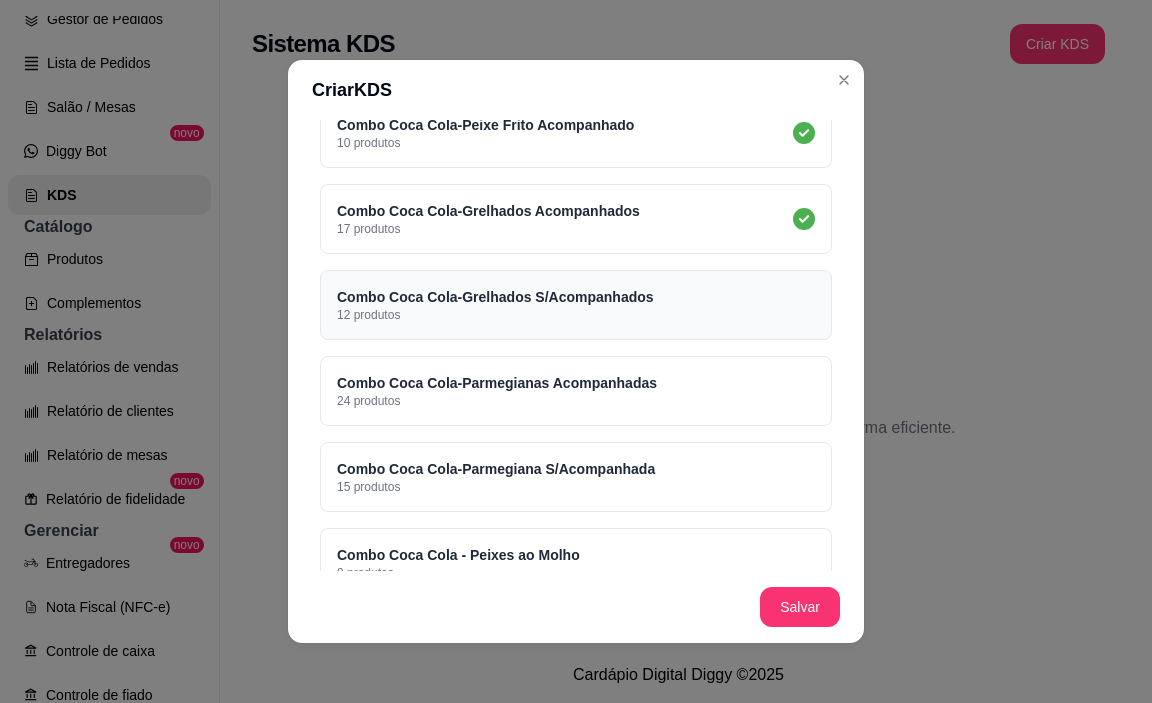 click on "Combo Coca Cola-Grelhados S/Acompanhados [NUM] produtos" at bounding box center [576, 305] 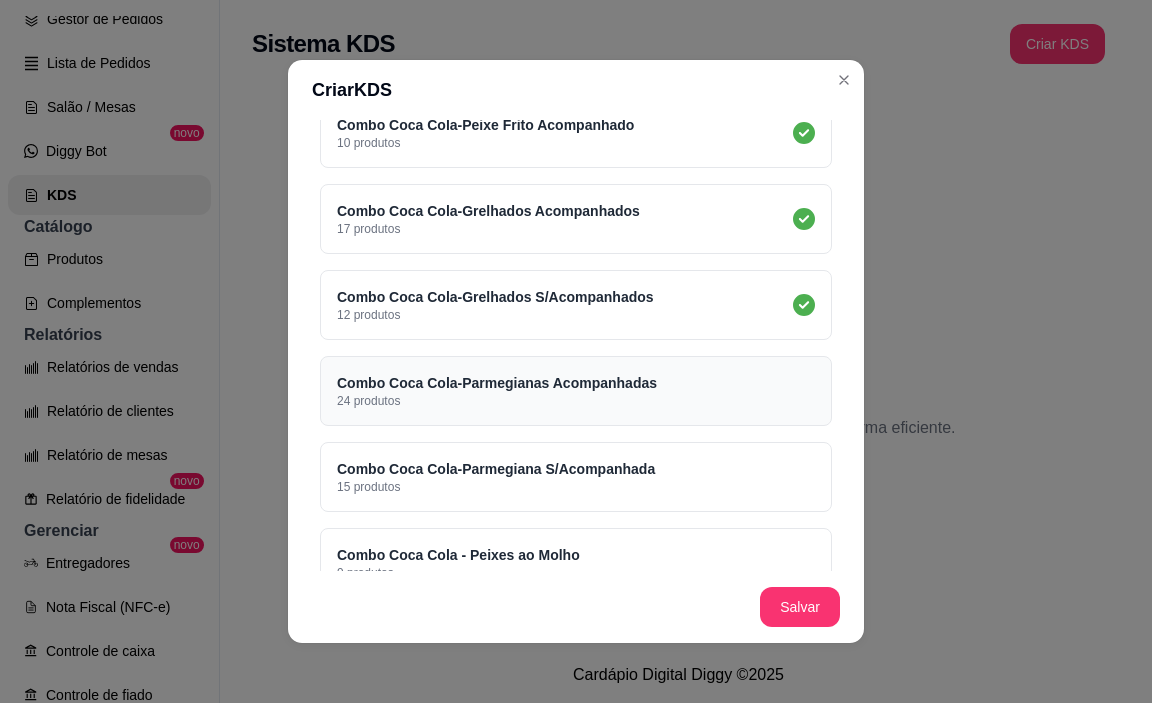 click on "Combo Coca Cola-Parmegianas Acompanhadas [NUM] produtos" at bounding box center [576, 391] 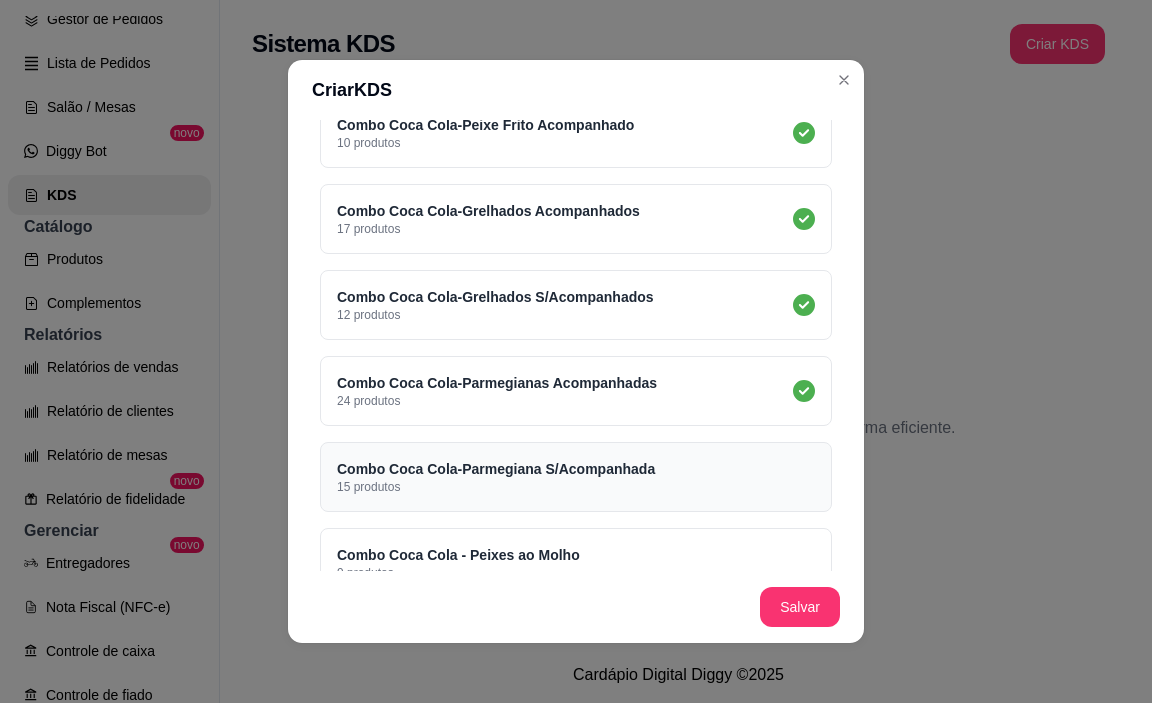 click on "Combo Coca Cola-Parmegiana S/Acompanhada 15 produtos" at bounding box center (576, 477) 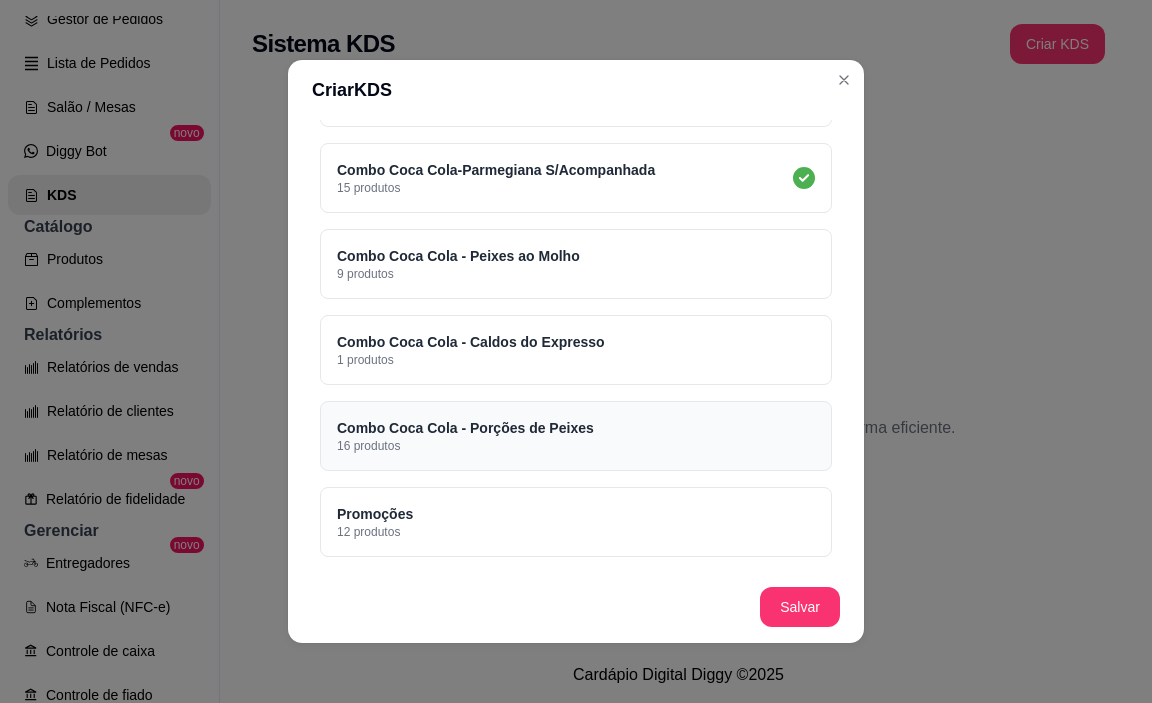 scroll, scrollTop: 900, scrollLeft: 0, axis: vertical 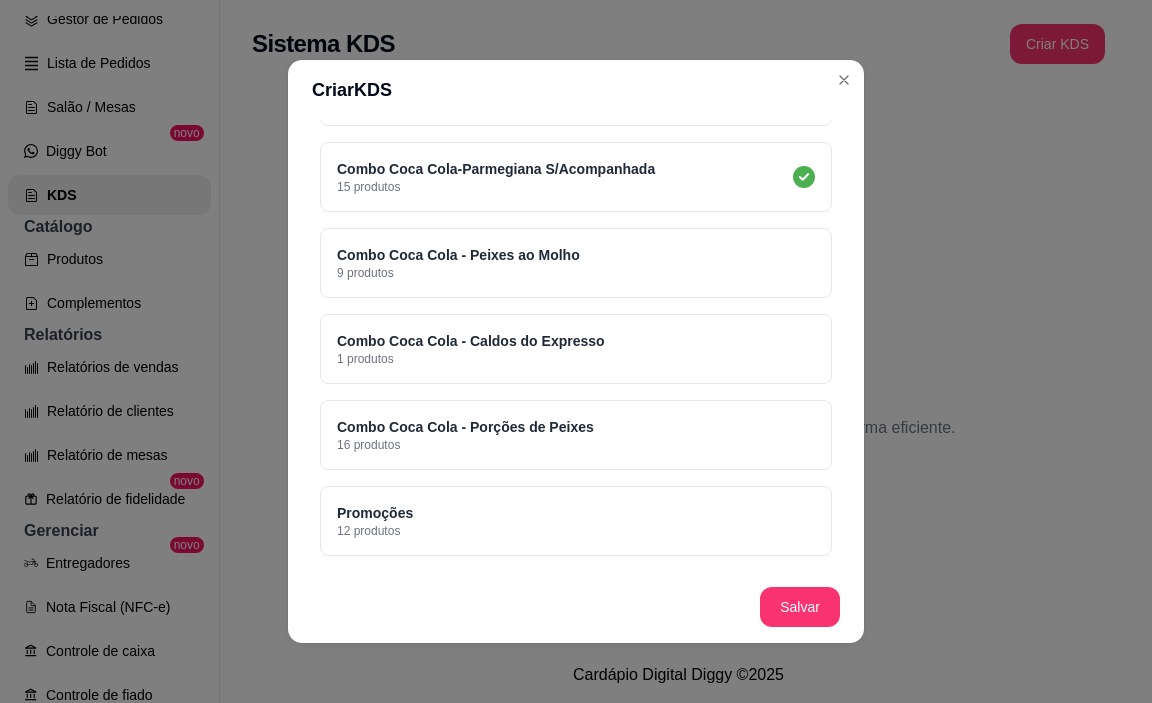click on "Buscar categoria Combo Coca Cola - Expresso Sabores [NUMBER] produtos Combo Coca Cola - Combos de Peixe Frito [NUMBER] produtos Combo Coca Cola-Peixe Frito Acompanhado [NUMBER] produtos Combo Coca Cola-Grelhados Acompanhados [NUMBER] produtos Combo Coca Cola-Grelhados S/Acompanhados [NUMBER] produtos Combo Coca Cola-Parmegianas Acompanhadas [NUMBER] produtos Combo Coca Cola-Parmegiana S/Acompanhada [NUMBER] produtos Combo Coca Cola - Peixes ao Molho [NUMBER] produtos Combo Coca Cola - Caldos do Expresso [NUMBER] produtos Combo Coca Cola - Porções de Peixes [NUMBER] produtos Promoções [NUMBER] produtos Combos de Peixes frito [NUMBER] produtos Peixes Fritos Com Acompanhamento [NUMBER] produtos Grelhados Com Acompanhamento [NUMBER] produtos Grelhados sem acompanhamento [NUMBER] produtos Parmegianas com acompanhamentos [NUMBER] produtos Parmegianas sem acompanhamentos [NUMBER] produtos Peixes ao molho [NUMBER] produtos Porções de peixes [NUMBER] produtos Caldos [NUMBER] produtos Saladas [NUMBER] produtos Diversos [NUMBER] produtos Bebidas [NUMBER] produtos" at bounding box center [576, 571] 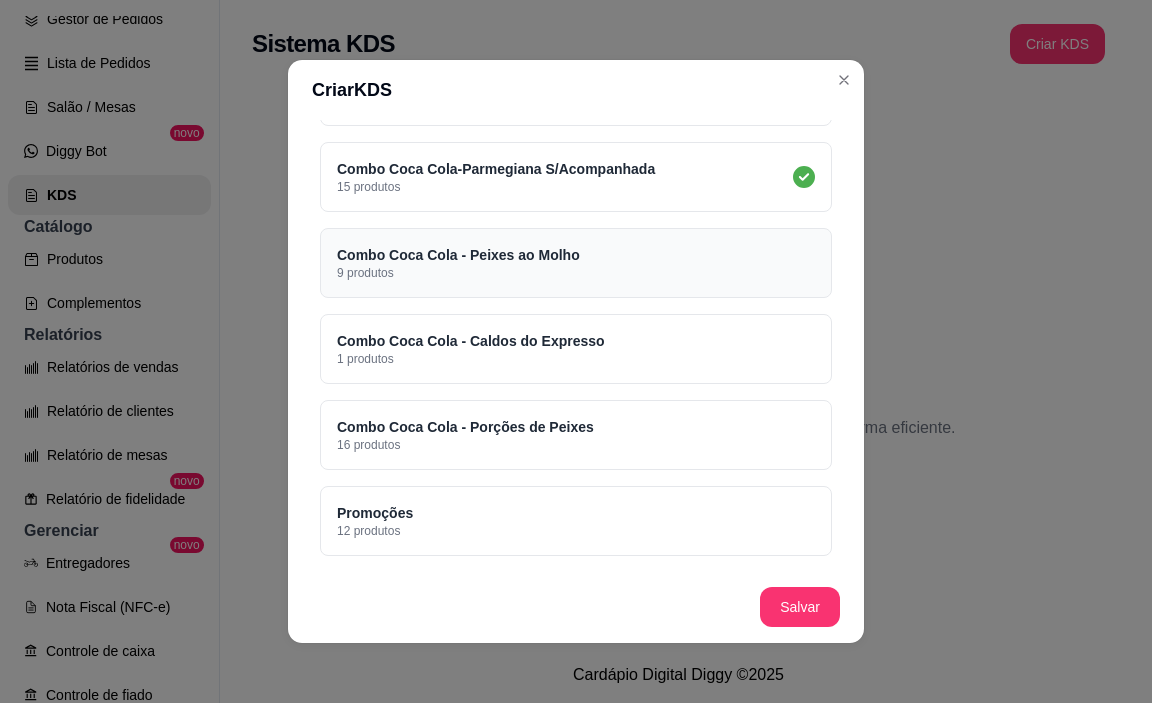 click on "Combo Coca Cola - Peixes ao Molho 9 produtos" at bounding box center [576, 263] 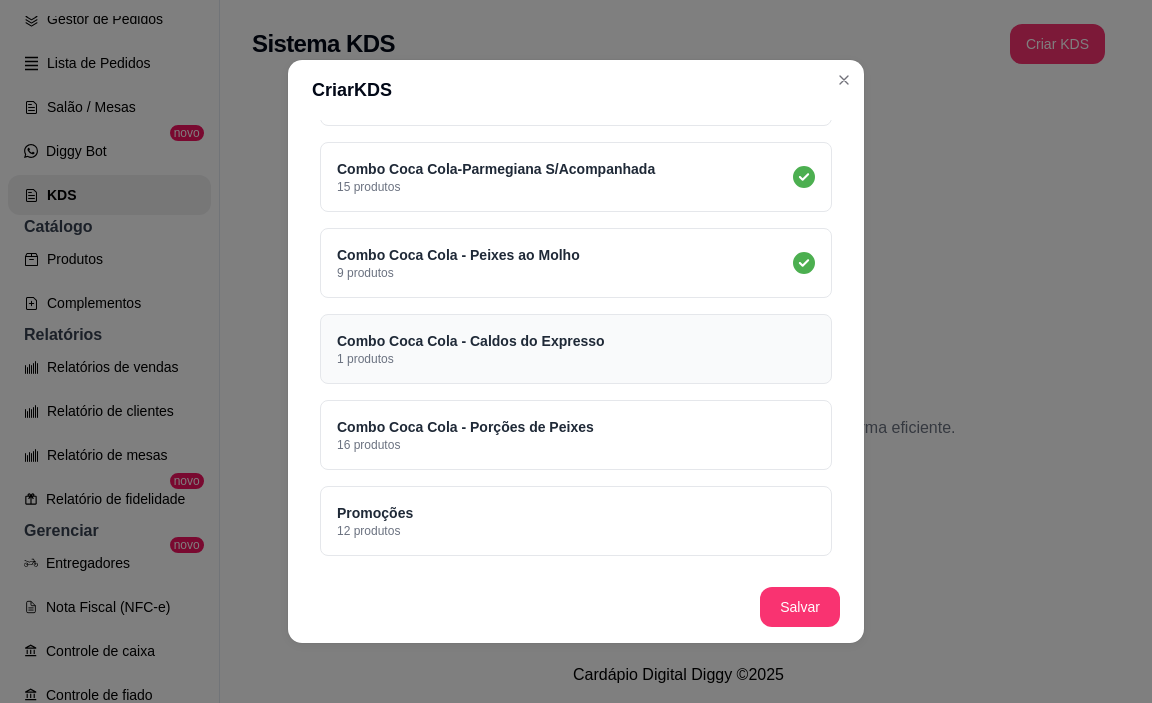 click on "Combo Coca Cola - Caldos do Expresso 1 produtos" at bounding box center (576, 349) 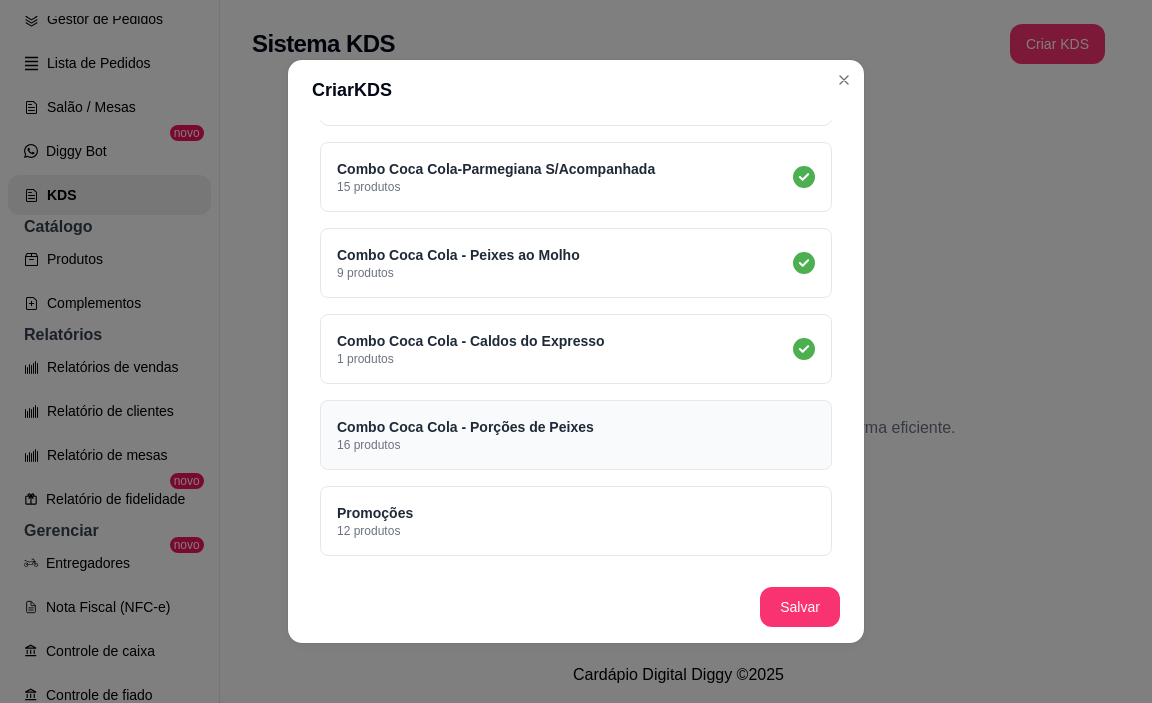 click on "Combo Coca Cola - Porções de Peixes 16 produtos" at bounding box center (576, 435) 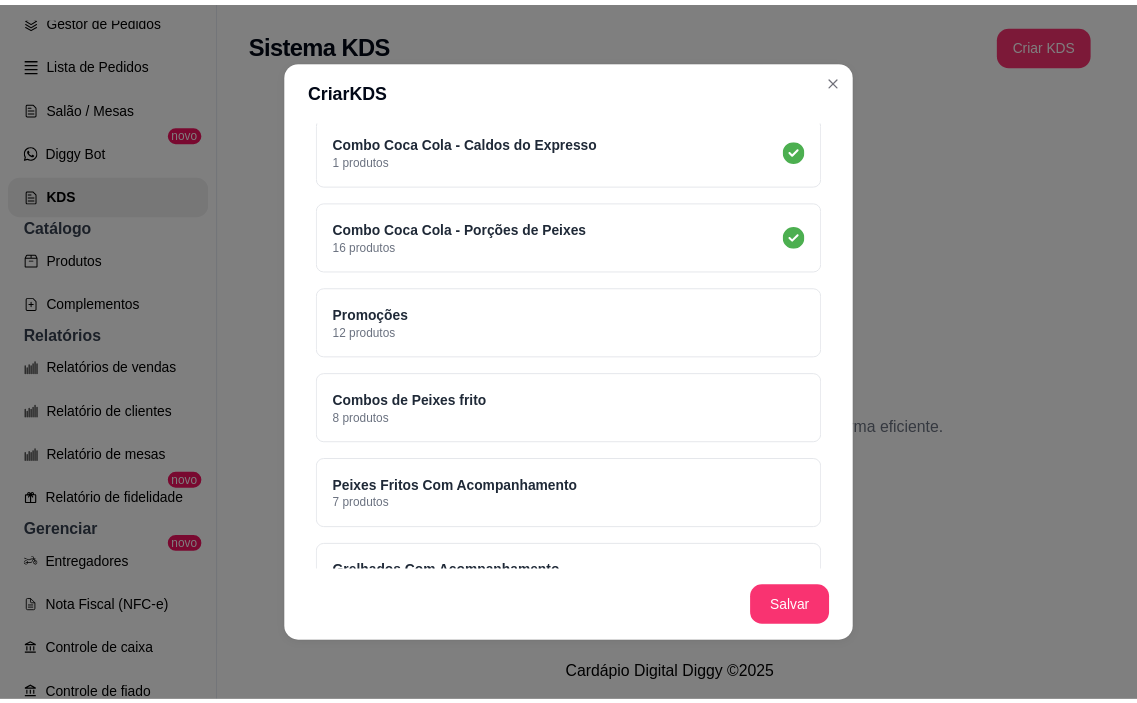 scroll, scrollTop: 1100, scrollLeft: 0, axis: vertical 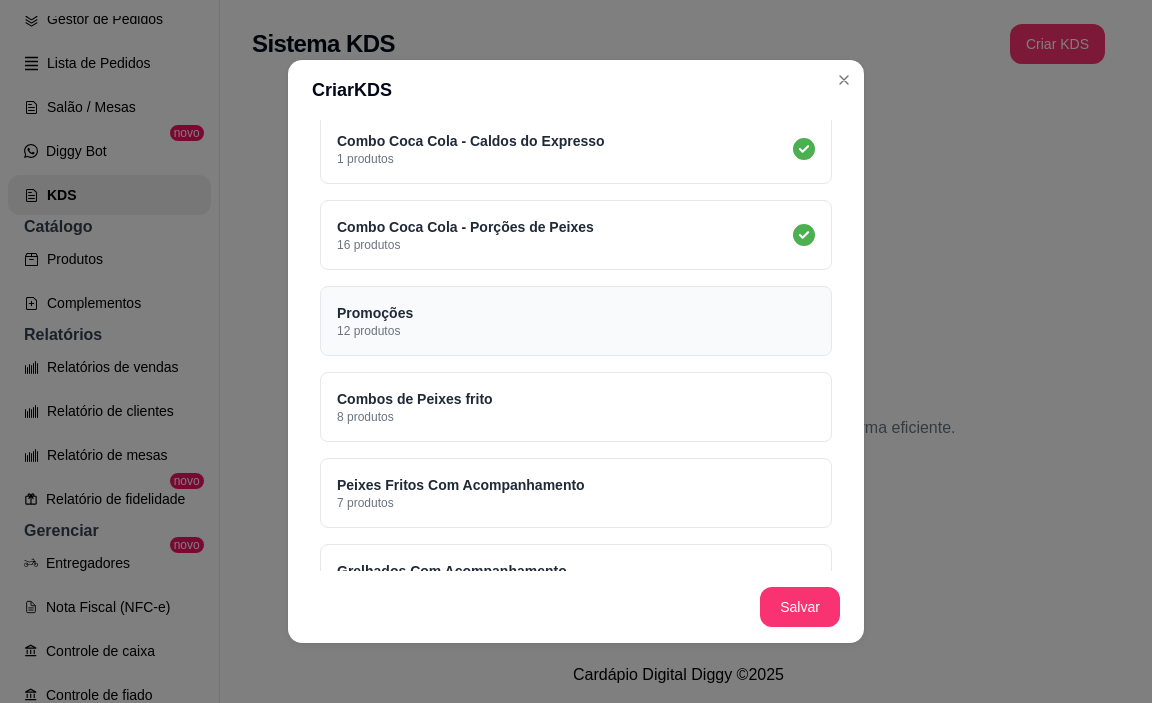 click on "Promoções 12 produtos" at bounding box center [576, 321] 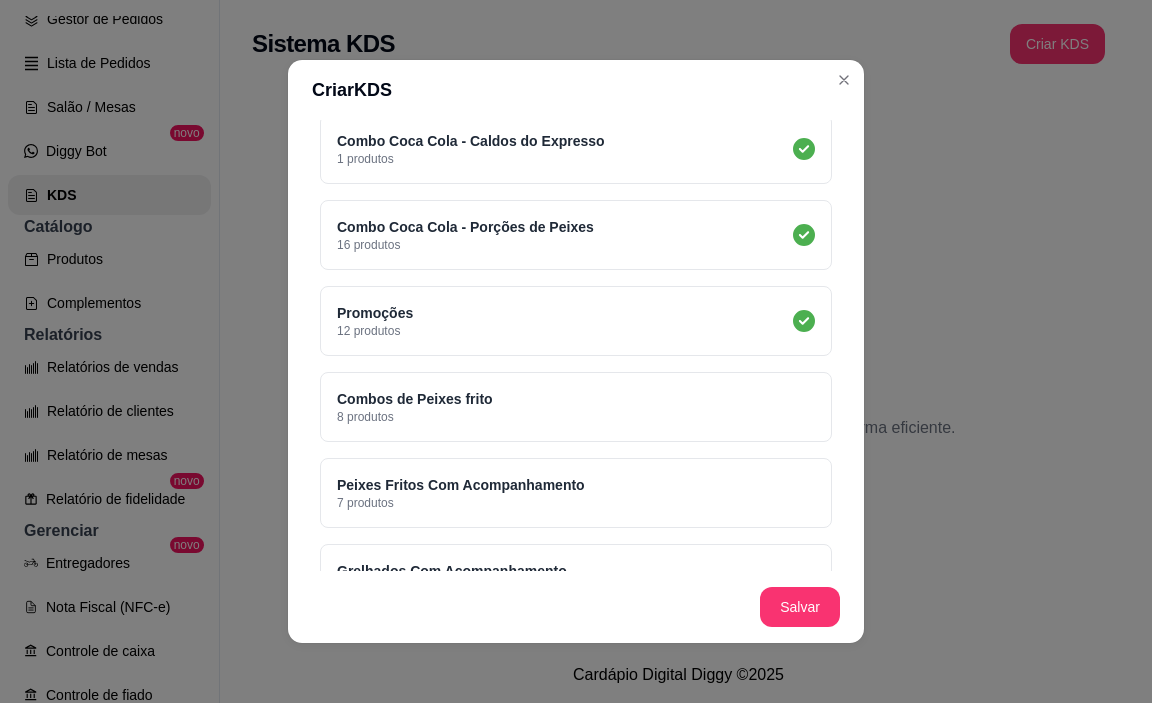 click on "Buscar categoria Combo Coca Cola - Expresso Sabores [NUMBER] produtos Combo Coca Cola - Combos de Peixe Frito [NUMBER] produtos Combo Coca Cola-Peixe Frito Acompanhado [NUMBER] produtos Combo Coca Cola-Grelhados Acompanhados [NUMBER] produtos Combo Coca Cola-Grelhados S/Acompanhados [NUMBER] produtos Combo Coca Cola-Parmegianas Acompanhadas [NUMBER] produtos Combo Coca Cola-Parmegiana S/Acompanhada [NUMBER] produtos Combo Coca Cola - Peixes ao Molho [NUMBER] produtos Combo Coca Cola - Caldos do Expresso [NUMBER] produtos Combo Coca Cola - Porções de Peixes [NUMBER] produtos Promoções [NUMBER] produtos Combos de Peixes frito [NUMBER] produtos Peixes Fritos Com Acompanhamento [NUMBER] produtos Grelhados Com Acompanhamento [NUMBER] produtos Grelhados sem acompanhamento [NUMBER] produtos Parmegianas com acompanhamentos [NUMBER] produtos Parmegianas sem acompanhamentos [NUMBER] produtos Peixes ao molho [NUMBER] produtos Porções de peixes [NUMBER] produtos Caldos [NUMBER] produtos Saladas [NUMBER] produtos Diversos [NUMBER] produtos Bebidas [NUMBER] produtos" at bounding box center (576, 371) 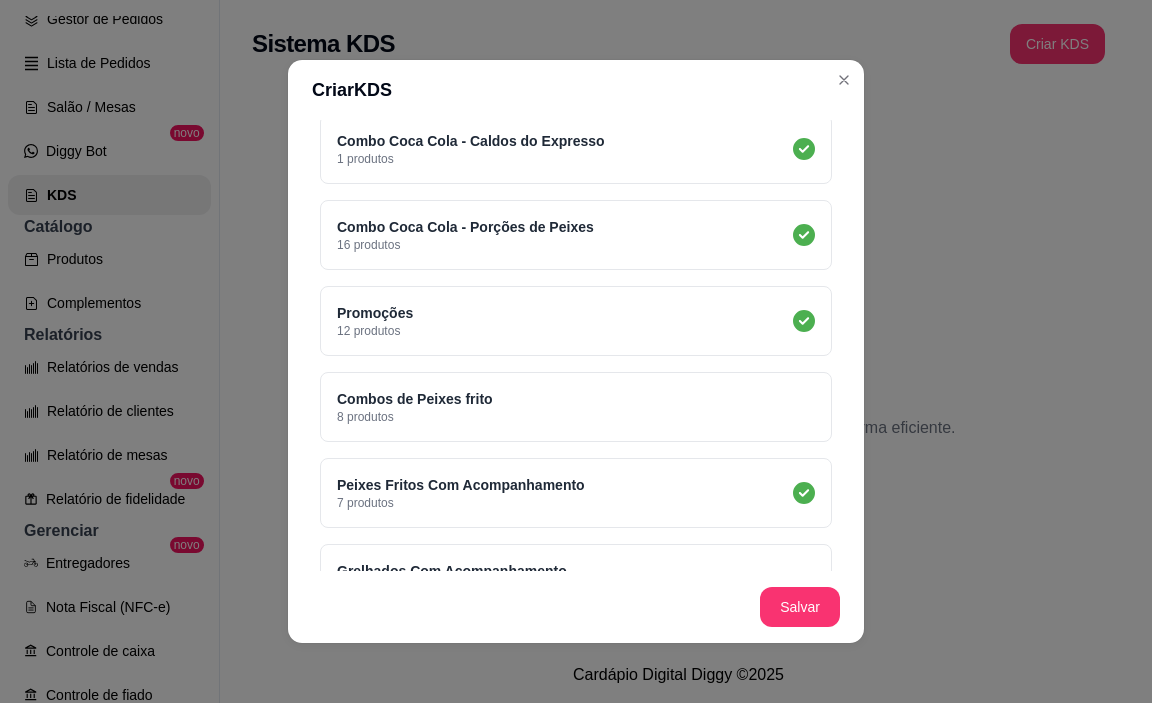 click on "Buscar categoria Combo Coca Cola - Expresso Sabores [NUMBER] produtos Combo Coca Cola - Combos de Peixe Frito [NUMBER] produtos Combo Coca Cola-Peixe Frito Acompanhado [NUMBER] produtos Combo Coca Cola-Grelhados Acompanhados [NUMBER] produtos Combo Coca Cola-Grelhados S/Acompanhados [NUMBER] produtos Combo Coca Cola-Parmegianas Acompanhadas [NUMBER] produtos Combo Coca Cola-Parmegiana S/Acompanhada [NUMBER] produtos Combo Coca Cola - Peixes ao Molho [NUMBER] produtos Combo Coca Cola - Caldos do Expresso [NUMBER] produtos Combo Coca Cola - Porções de Peixes [NUMBER] produtos Promoções [NUMBER] produtos Combos de Peixes frito [NUMBER] produtos Peixes Fritos Com Acompanhamento [NUMBER] produtos Grelhados Com Acompanhamento [NUMBER] produtos Grelhados sem acompanhamento [NUMBER] produtos Parmegianas com acompanhamentos [NUMBER] produtos Parmegianas sem acompanhamentos [NUMBER] produtos Peixes ao molho [NUMBER] produtos Porções de peixes [NUMBER] produtos Caldos [NUMBER] produtos Saladas [NUMBER] produtos Diversos [NUMBER] produtos Bebidas [NUMBER] produtos" at bounding box center (576, 371) 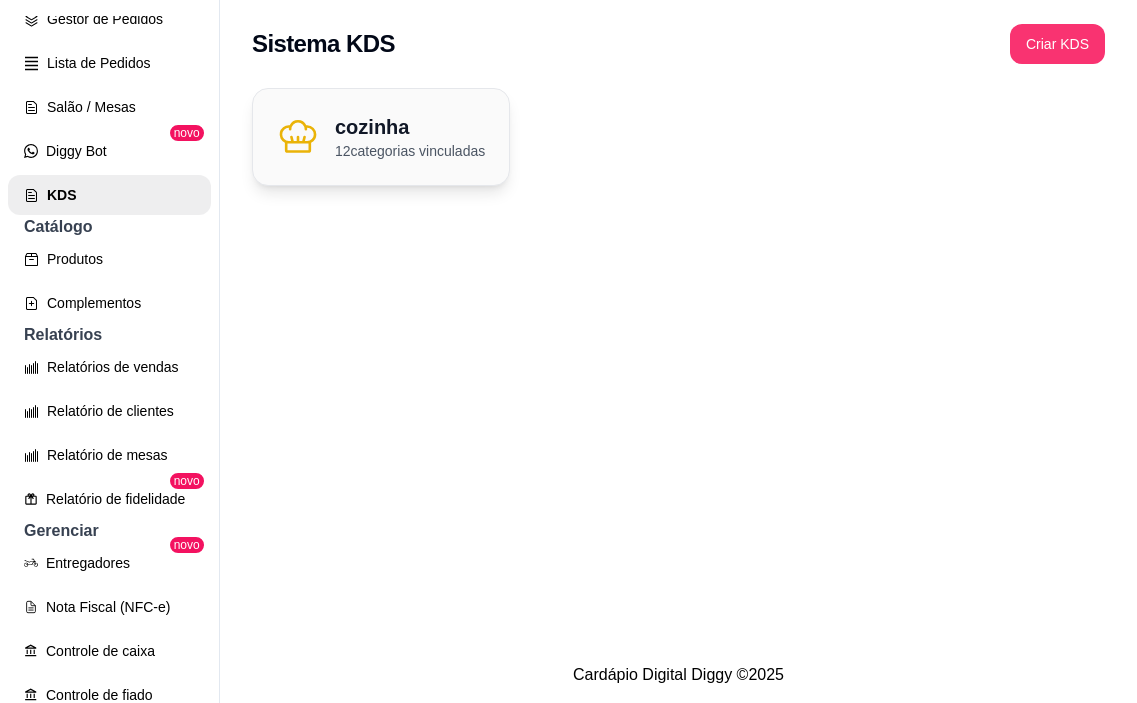 click on "12  categorias vinculadas" at bounding box center (410, 151) 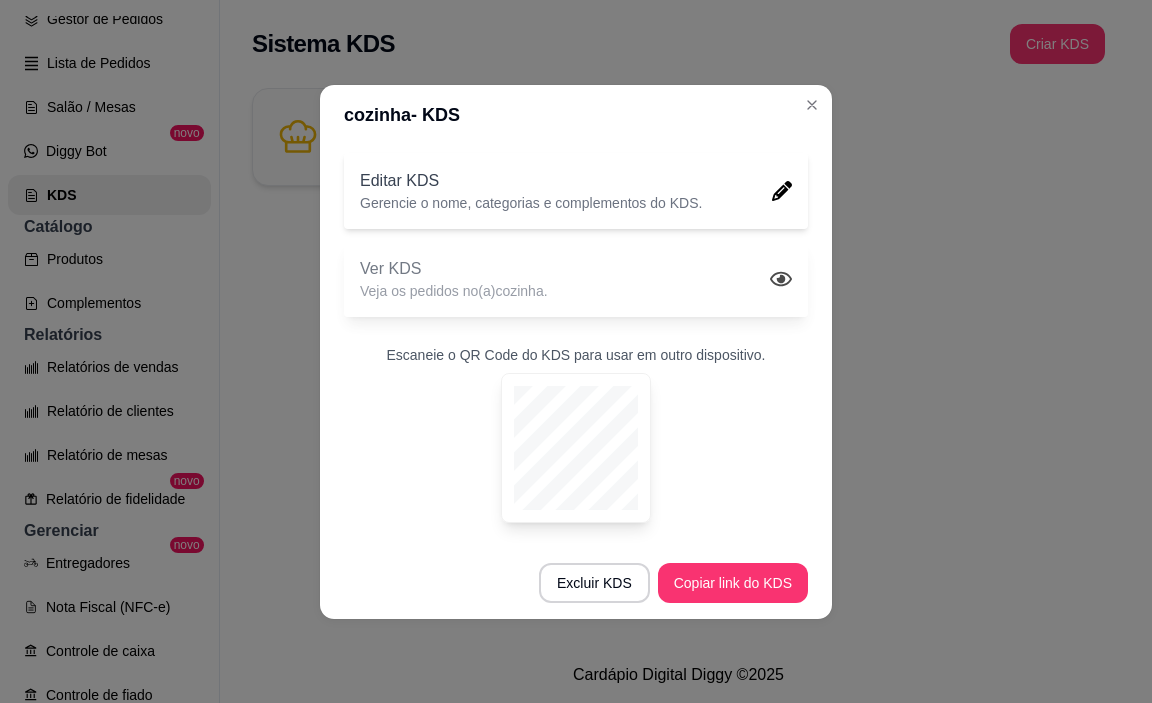 click 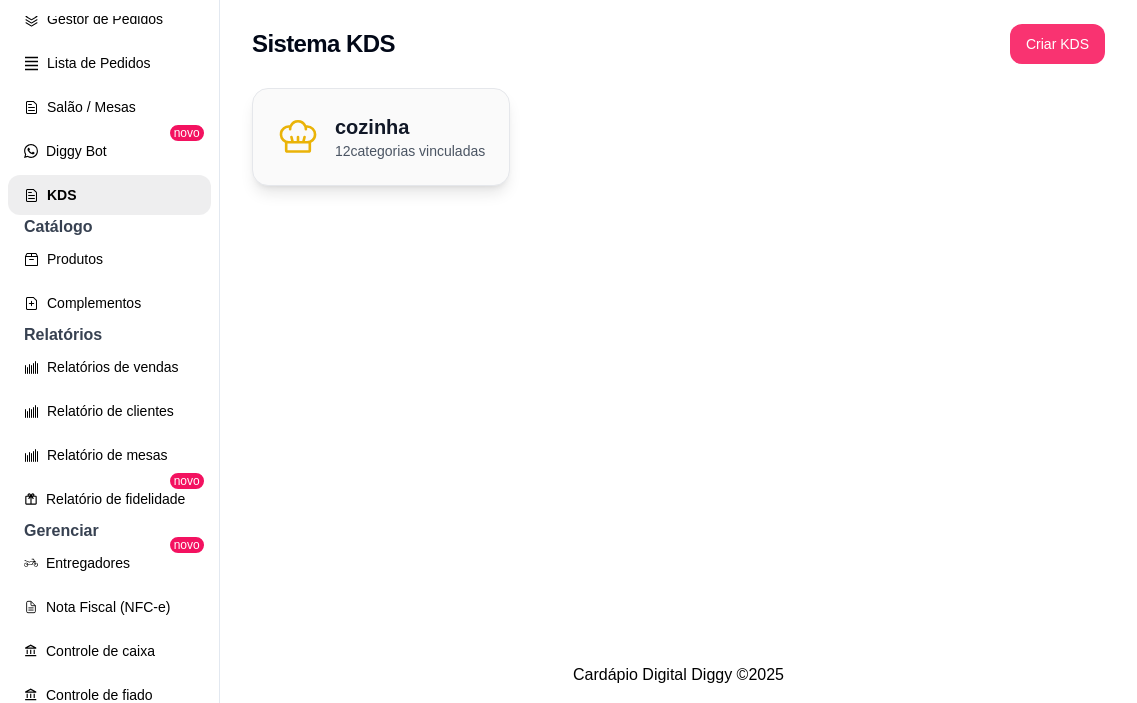 click on "12  categorias vinculadas" at bounding box center (410, 151) 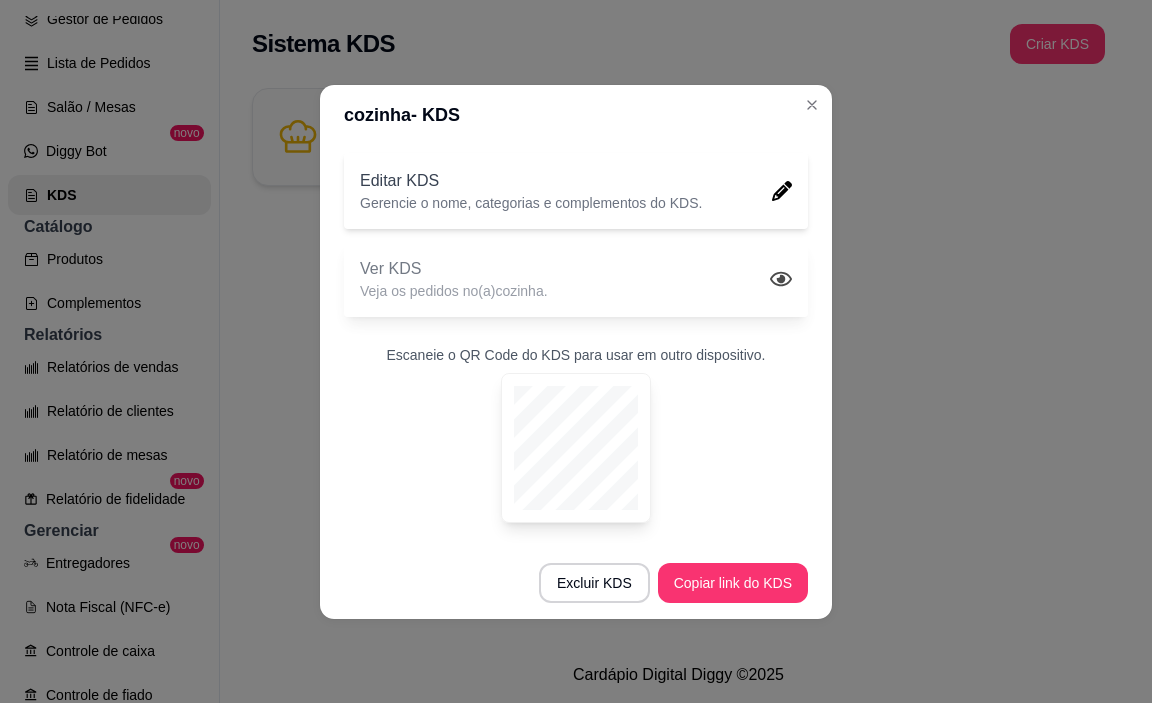 click 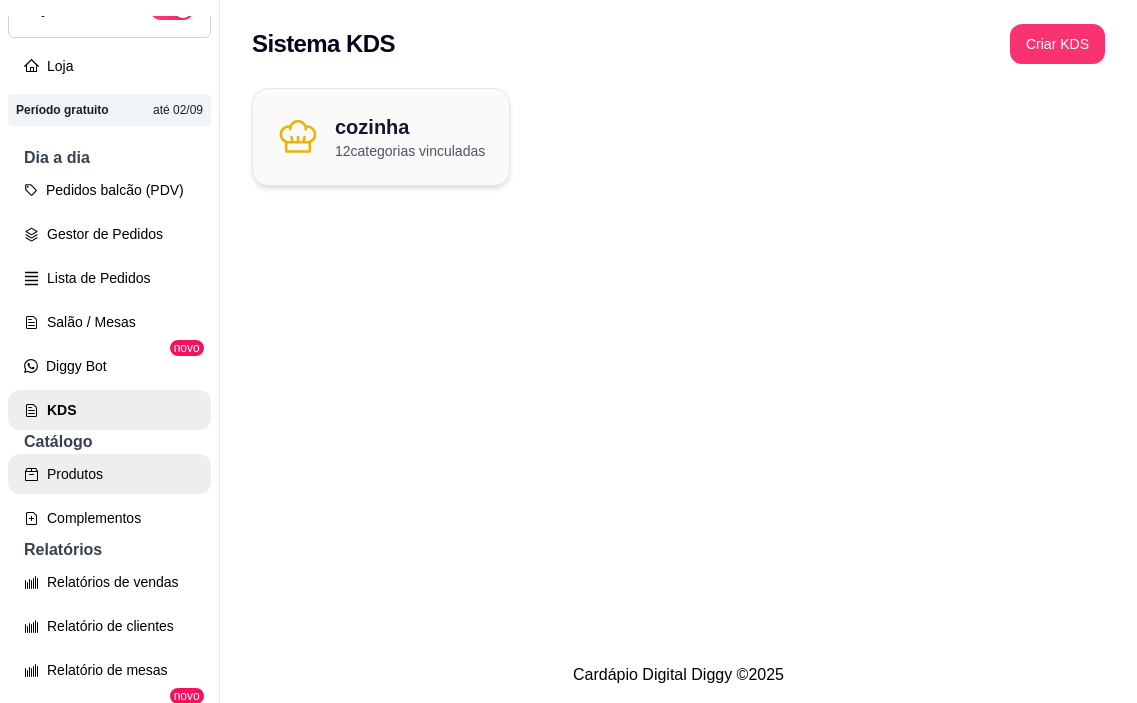 scroll, scrollTop: 11, scrollLeft: 0, axis: vertical 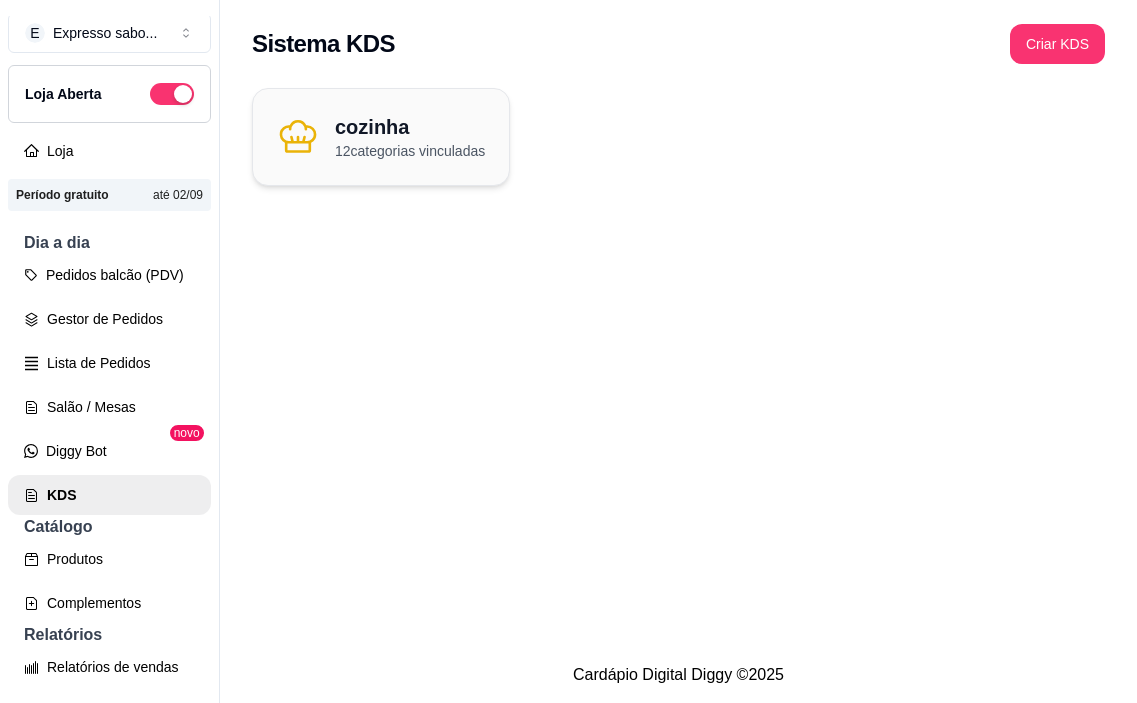 click on "E Expresso sabo ... Loja Aberta Loja Período gratuito até [DATE]   Dia a dia Pedidos balcão (PDV) Gestor de Pedidos Lista de Pedidos Salão / Mesas Diggy Bot novo KDS Catálogo Produtos Complementos Relatórios Relatórios de vendas Relatório de clientes Relatório de mesas Relatório de fidelidade novo Gerenciar Entregadores novo Nota Fiscal (NFC-e) Controle de caixa Controle de fiado Cupons Clientes Estoque Configurações Diggy Planos Precisa de ajuda? Sair Sistema KDS Criar KDS cozinha [NUM] categorias vinculadas Cardápio Digital Diggy © [YEAR]" at bounding box center [568, 367] 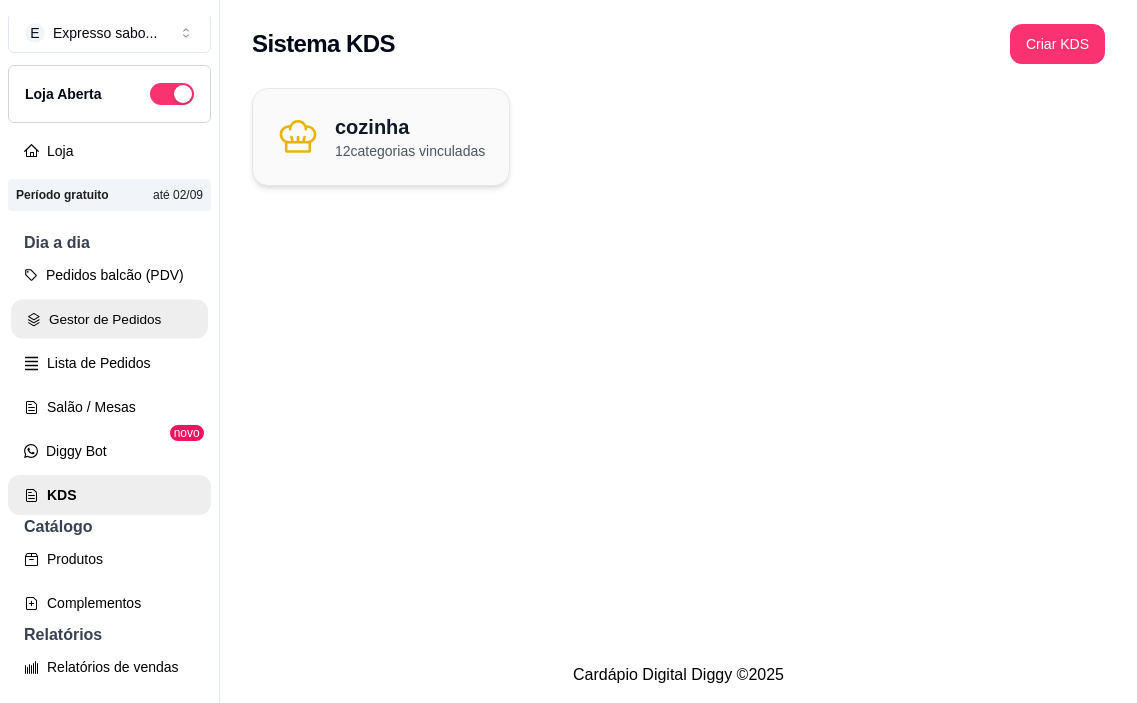 click on "Gestor de Pedidos" at bounding box center (109, 319) 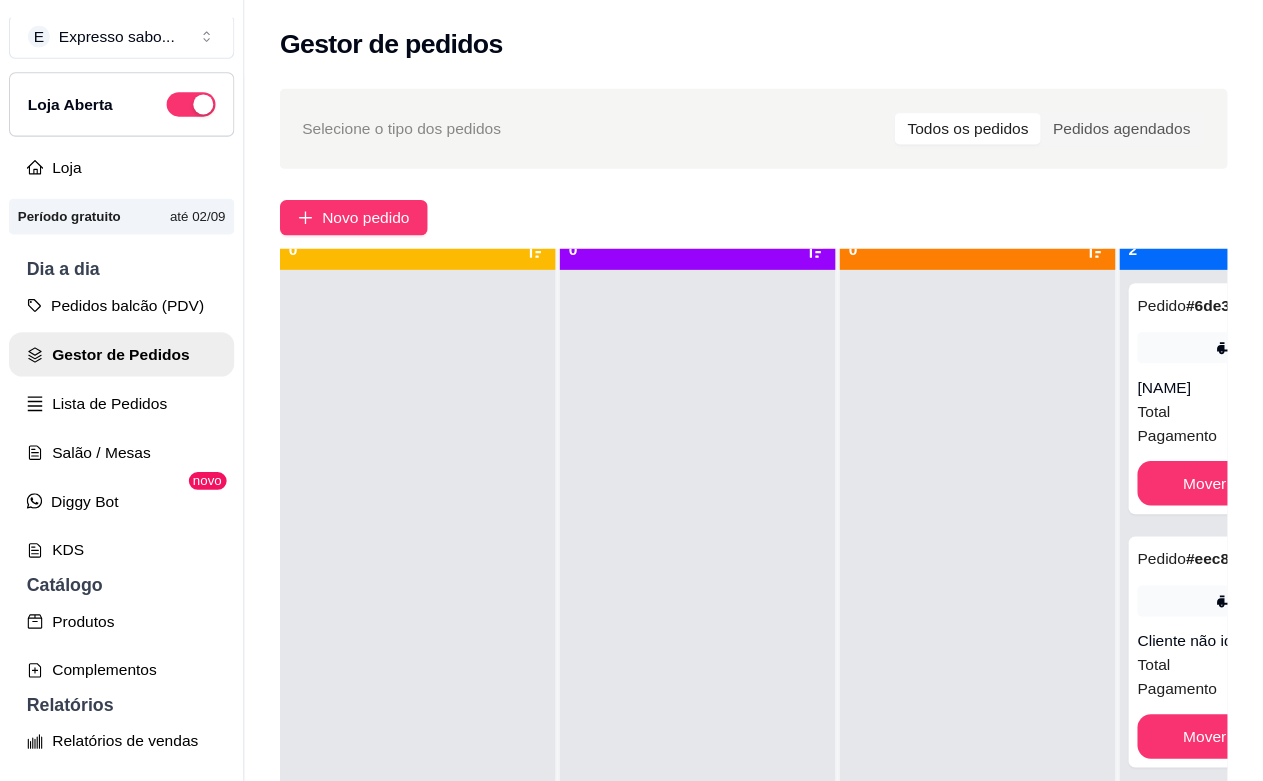 scroll, scrollTop: 71, scrollLeft: 0, axis: vertical 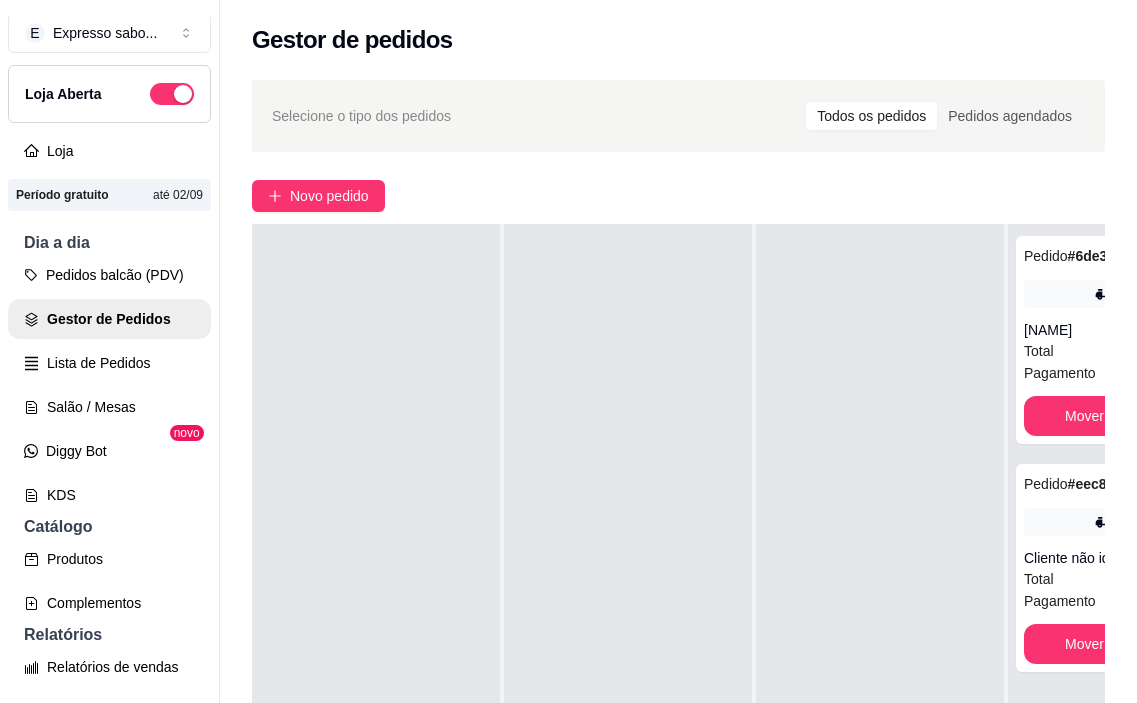 drag, startPoint x: 1072, startPoint y: 686, endPoint x: 1151, endPoint y: 659, distance: 83.48653 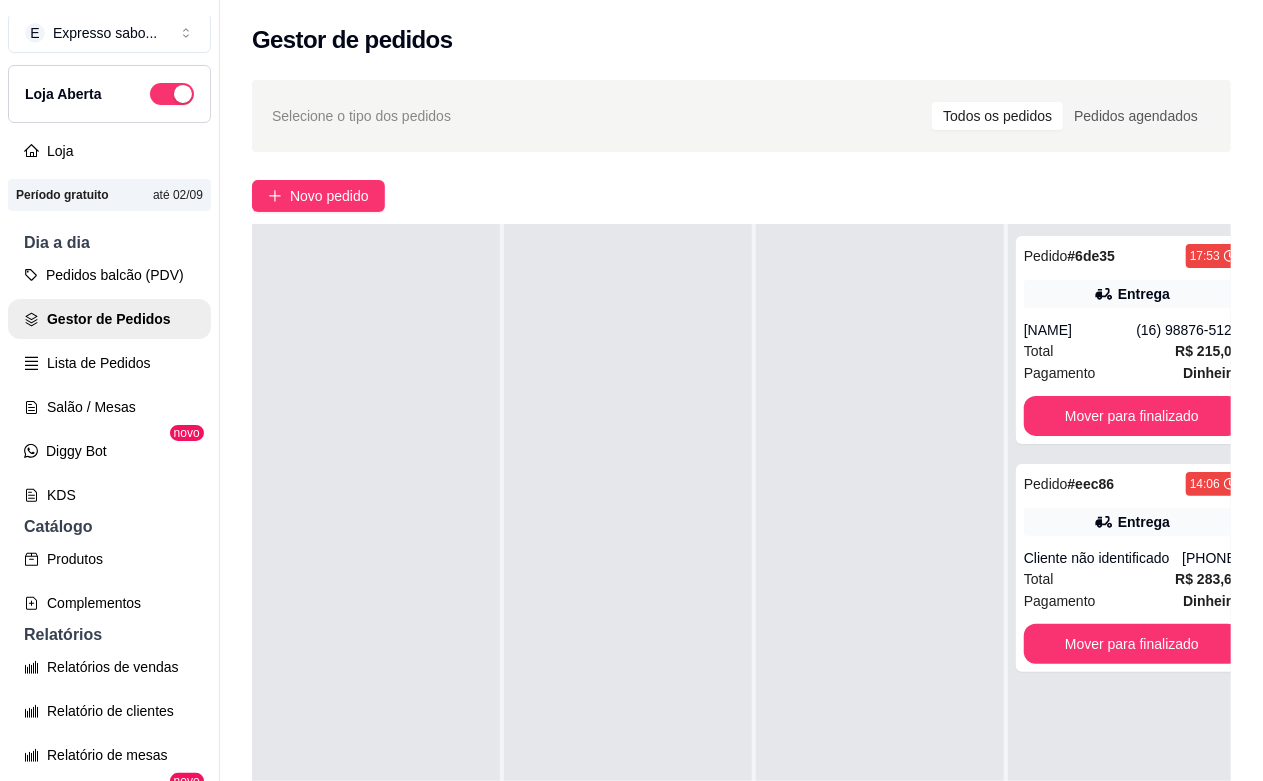 scroll, scrollTop: 11, scrollLeft: 0, axis: vertical 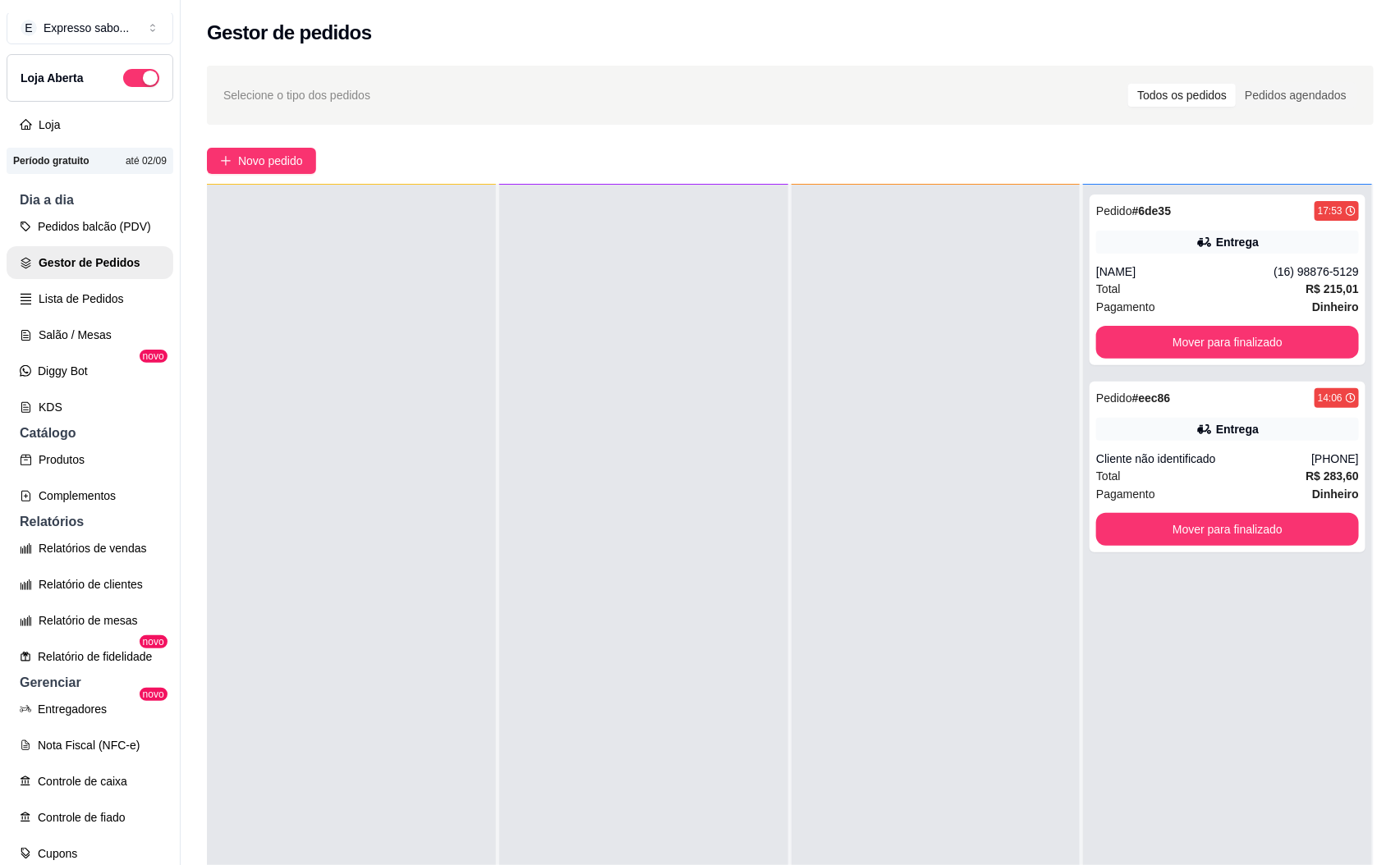 drag, startPoint x: 944, startPoint y: 8, endPoint x: 900, endPoint y: 426, distance: 420.3094 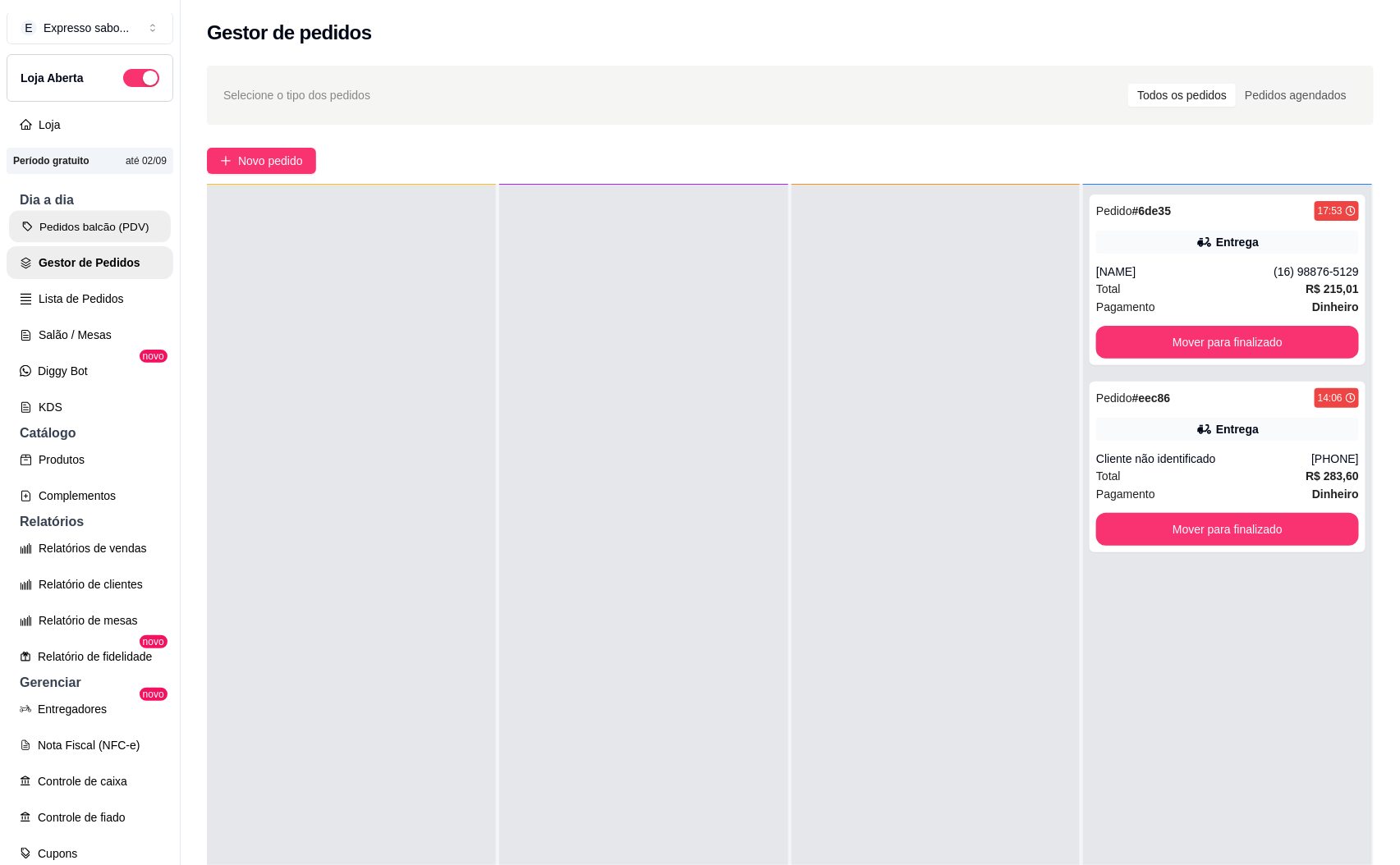 click on "Pedidos balcão (PDV)" at bounding box center [90, 227] 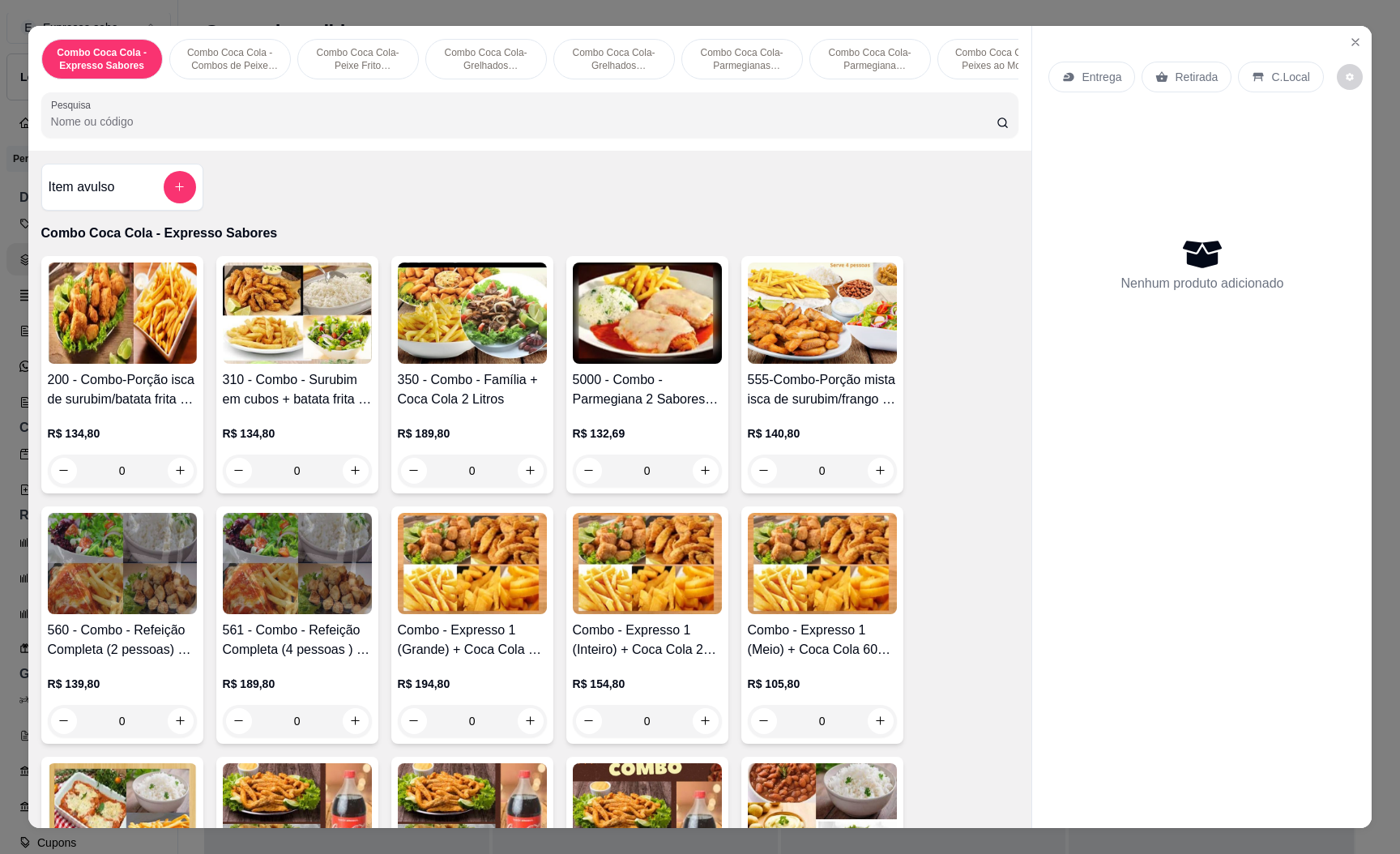 click on "Pesquisa" at bounding box center [523, 122] 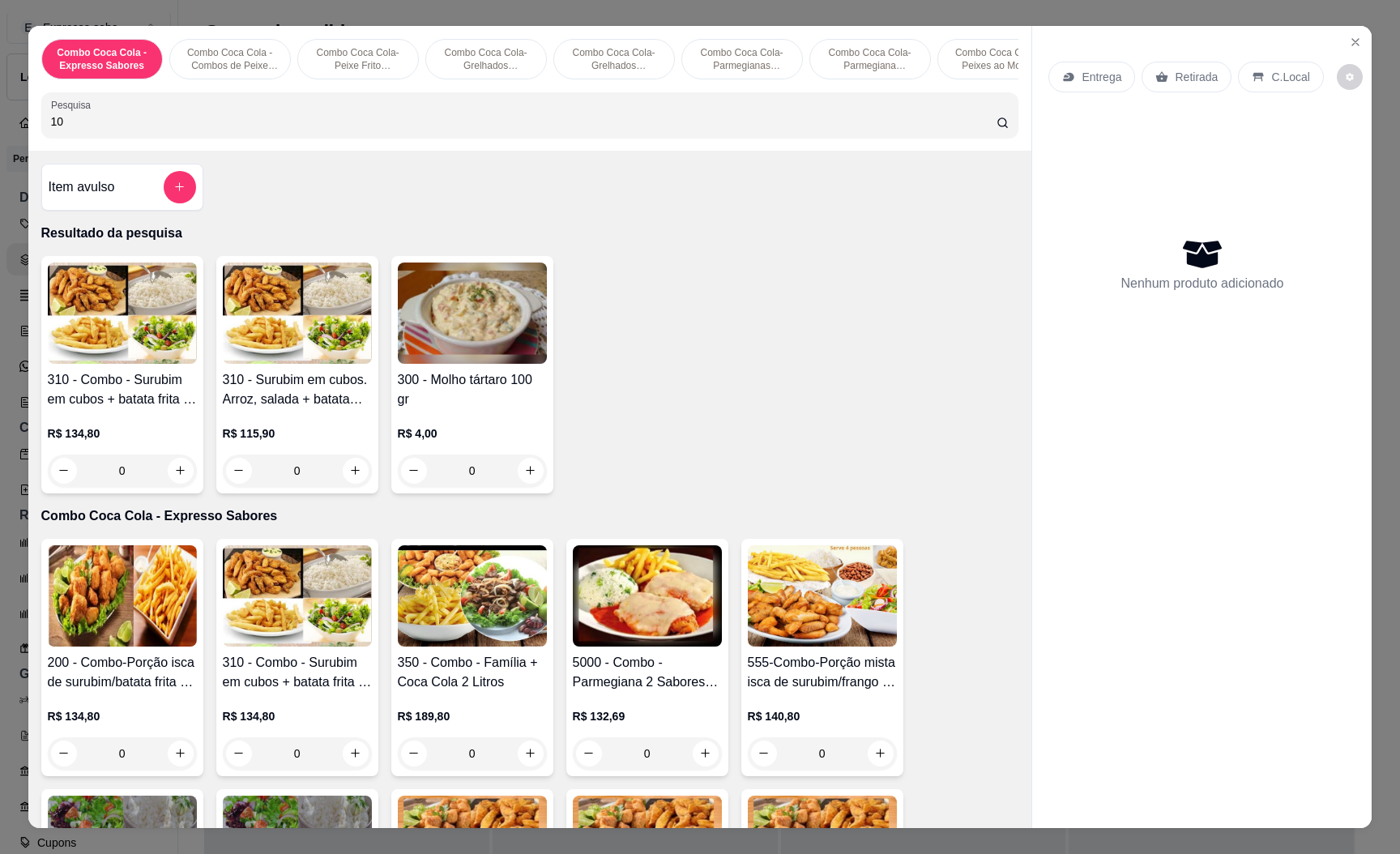 type on "10" 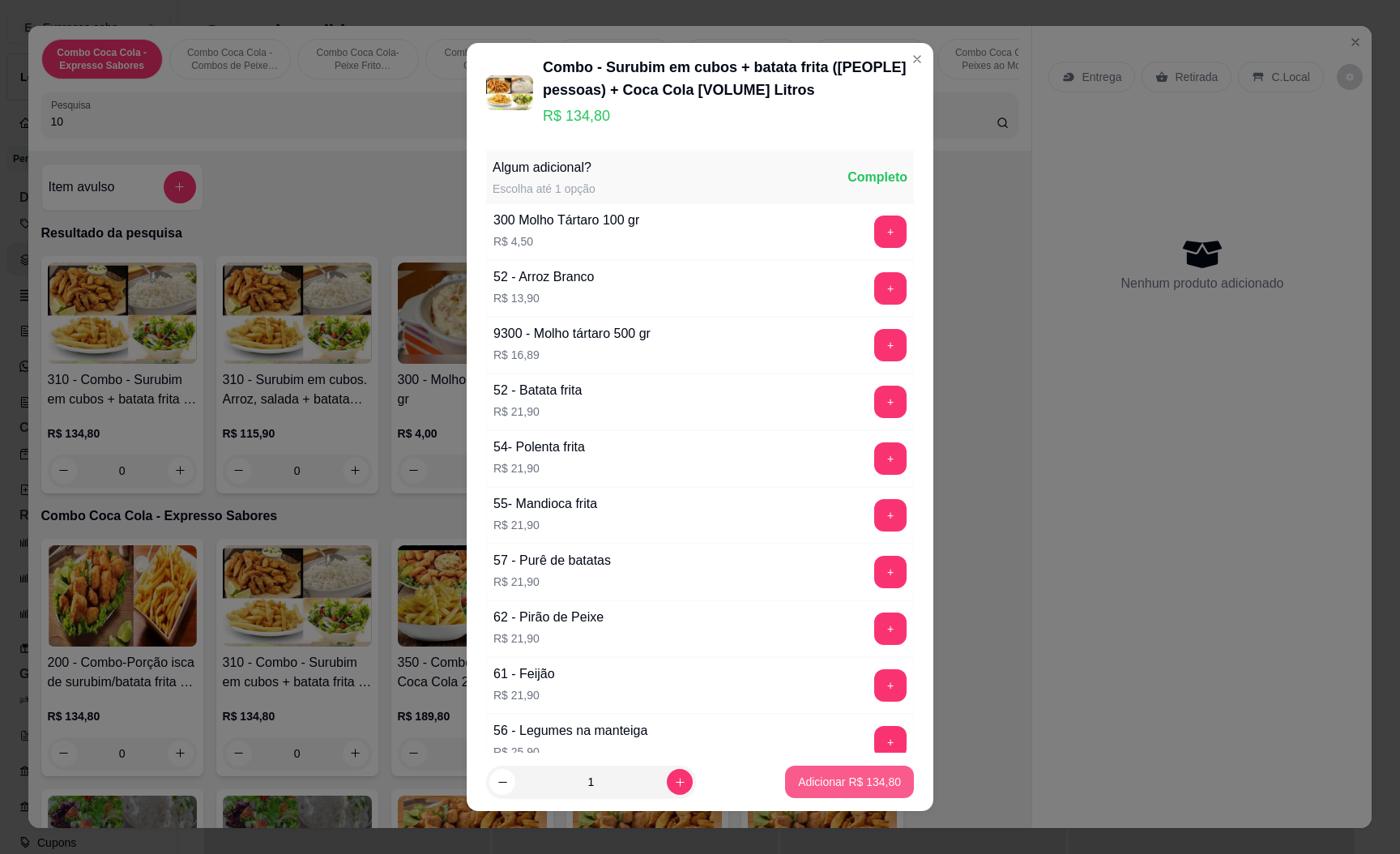 click on "Adicionar   R$ 134,80" at bounding box center (849, 782) 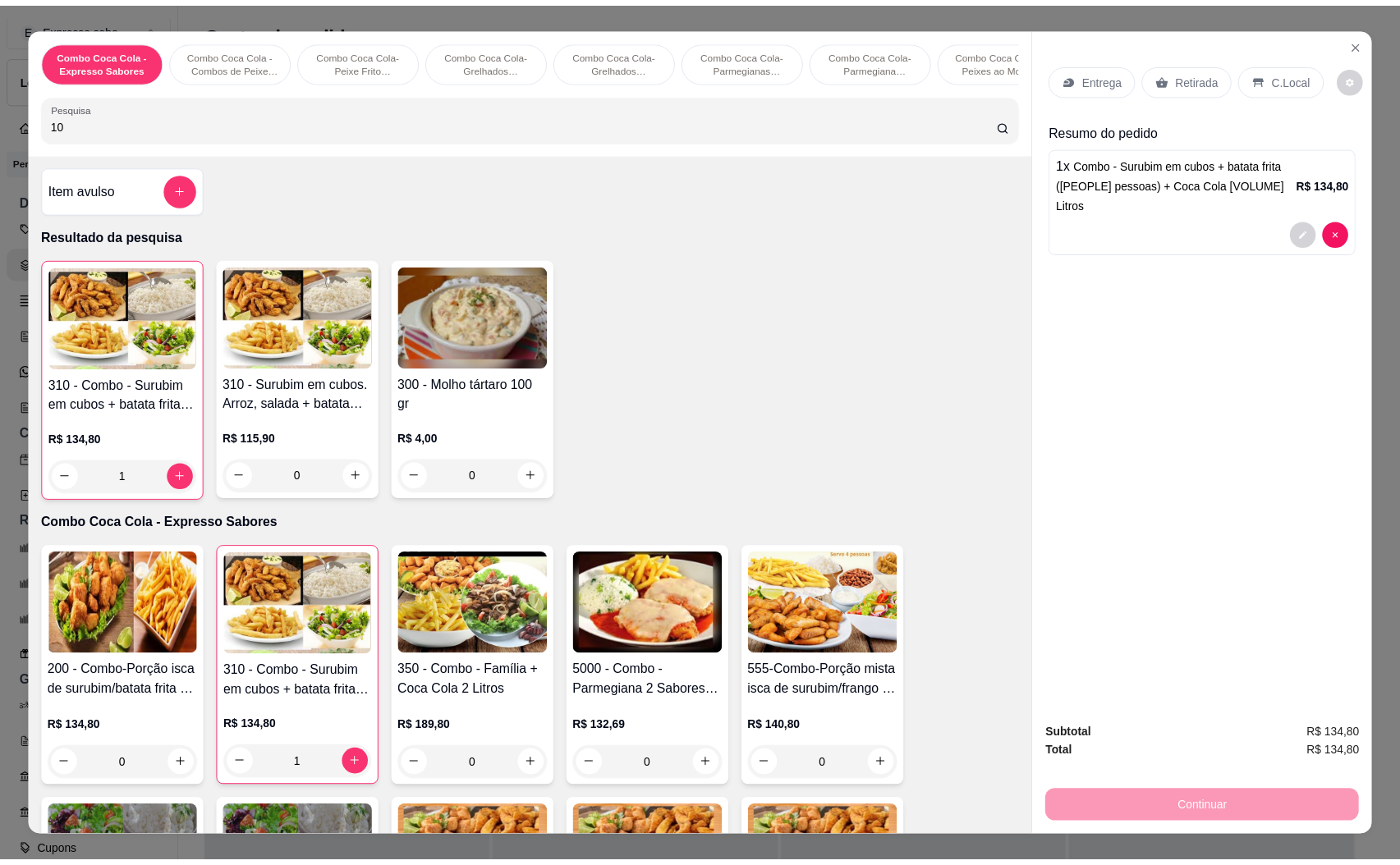 scroll, scrollTop: 0, scrollLeft: 0, axis: both 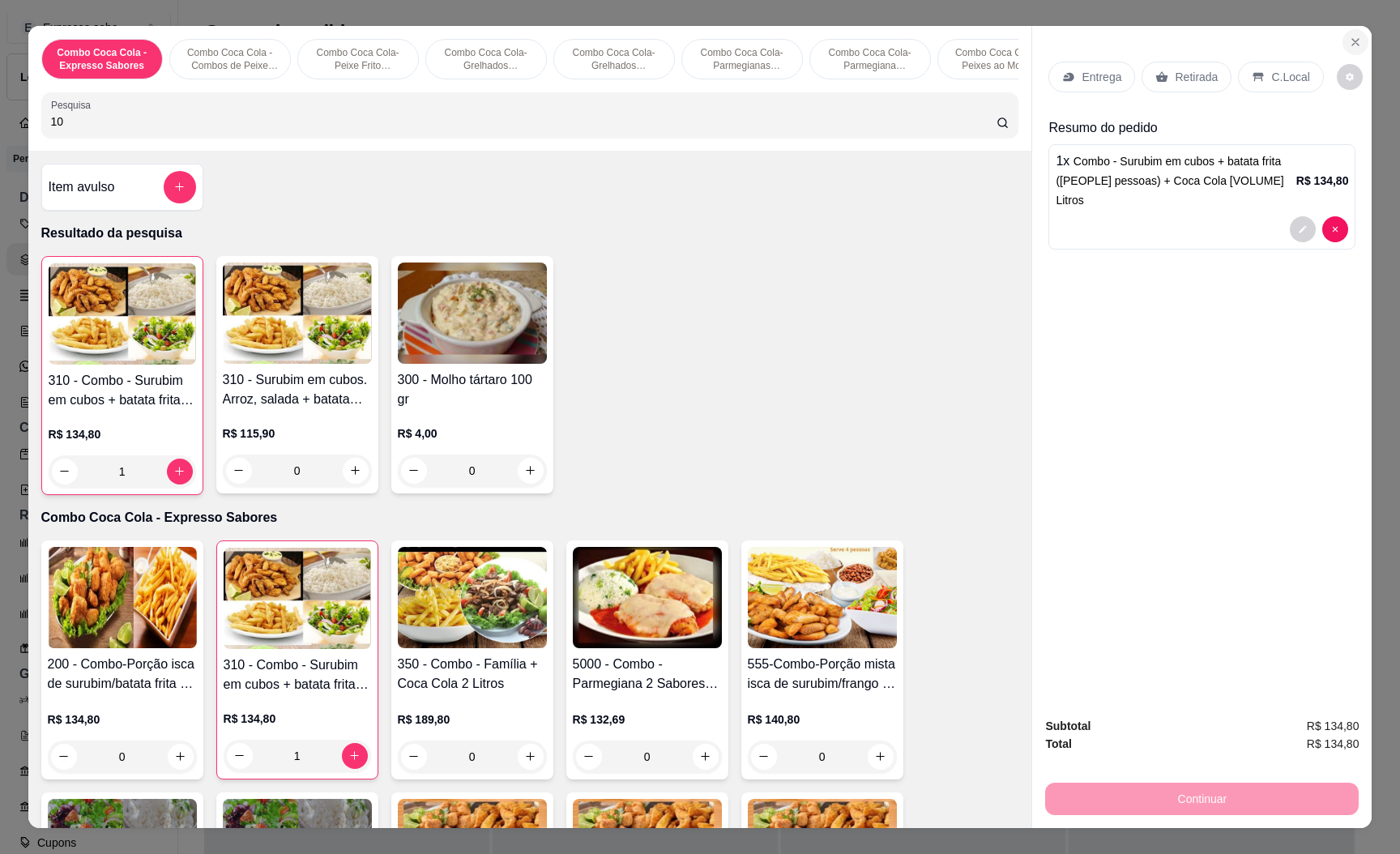 click 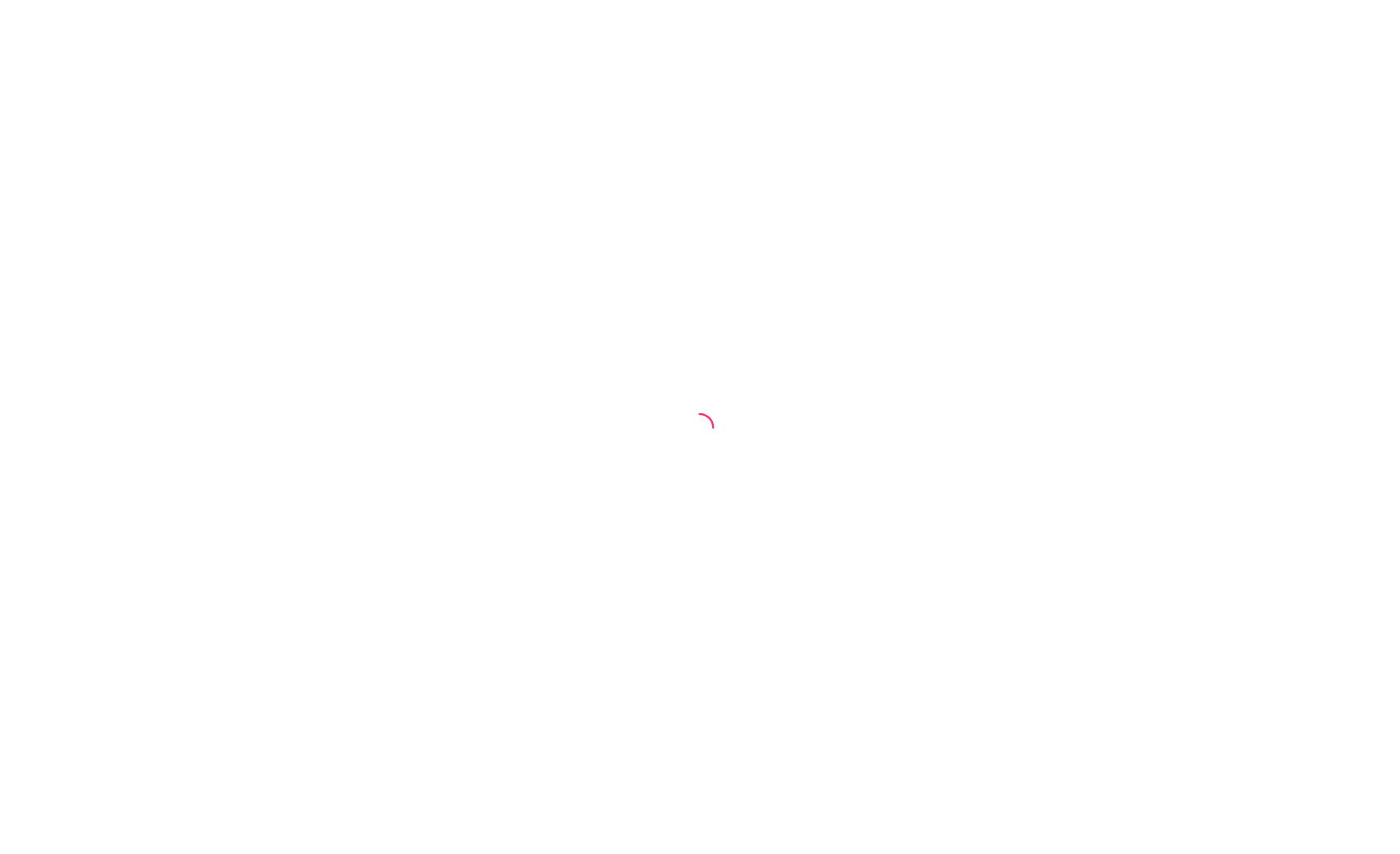 scroll, scrollTop: 0, scrollLeft: 0, axis: both 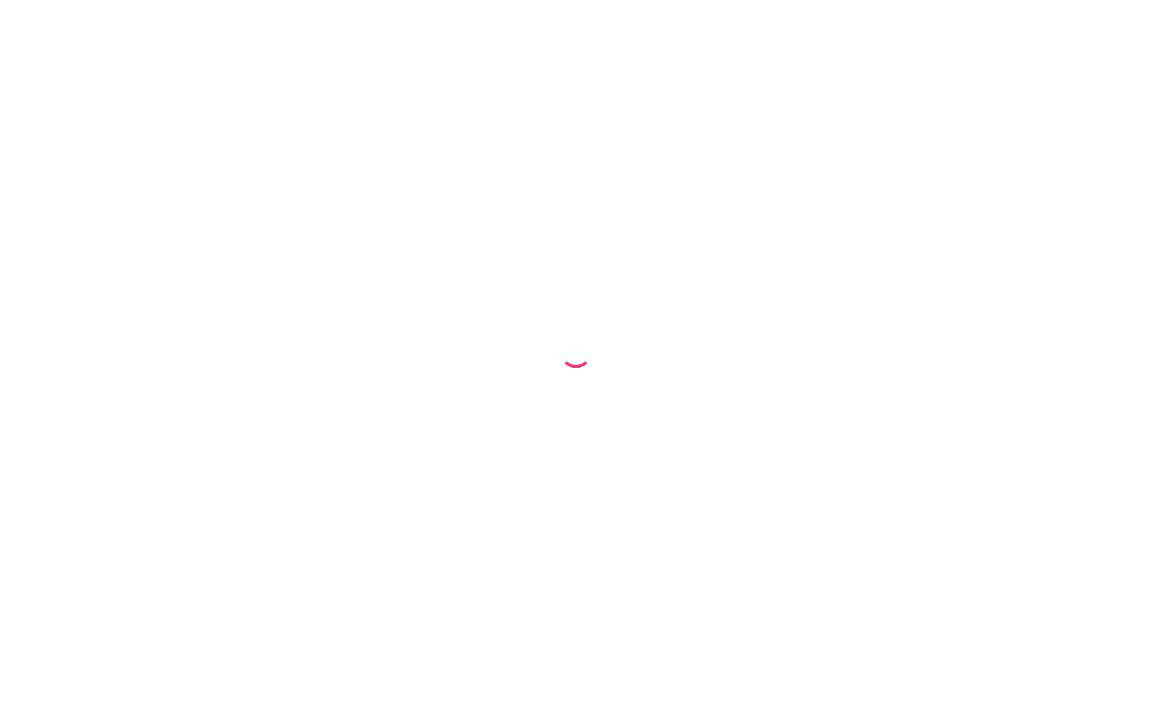 select on "6890eac106483d2c6be0492c" 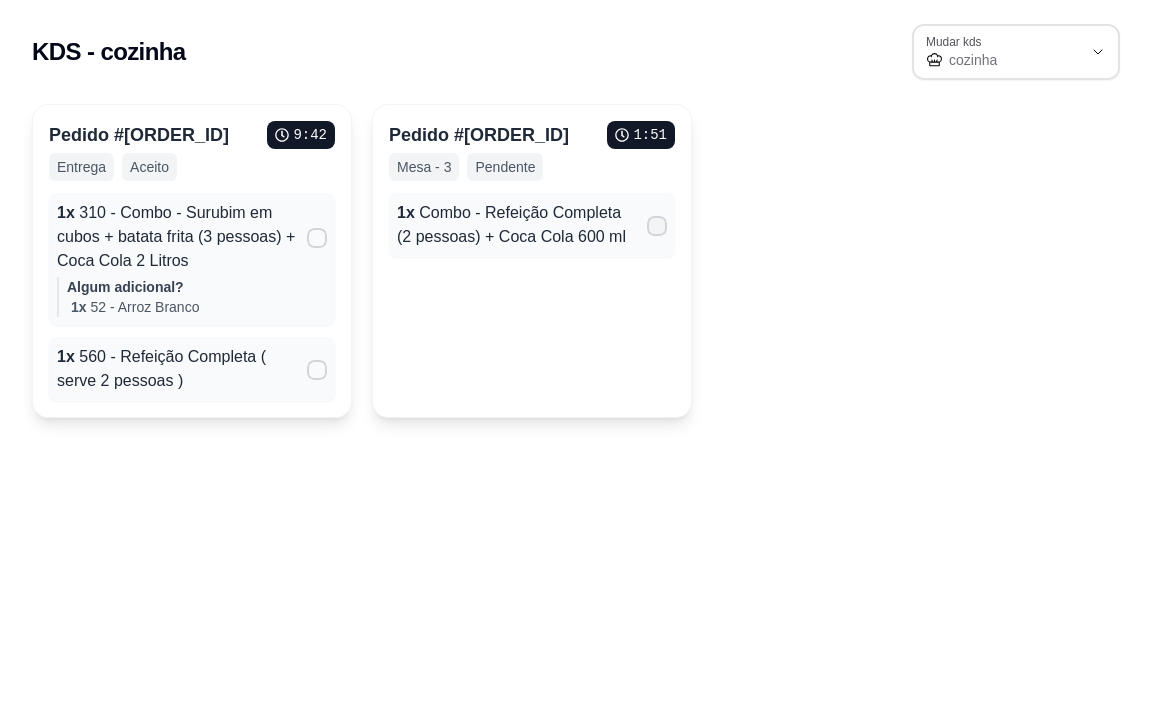 click at bounding box center [661, 226] 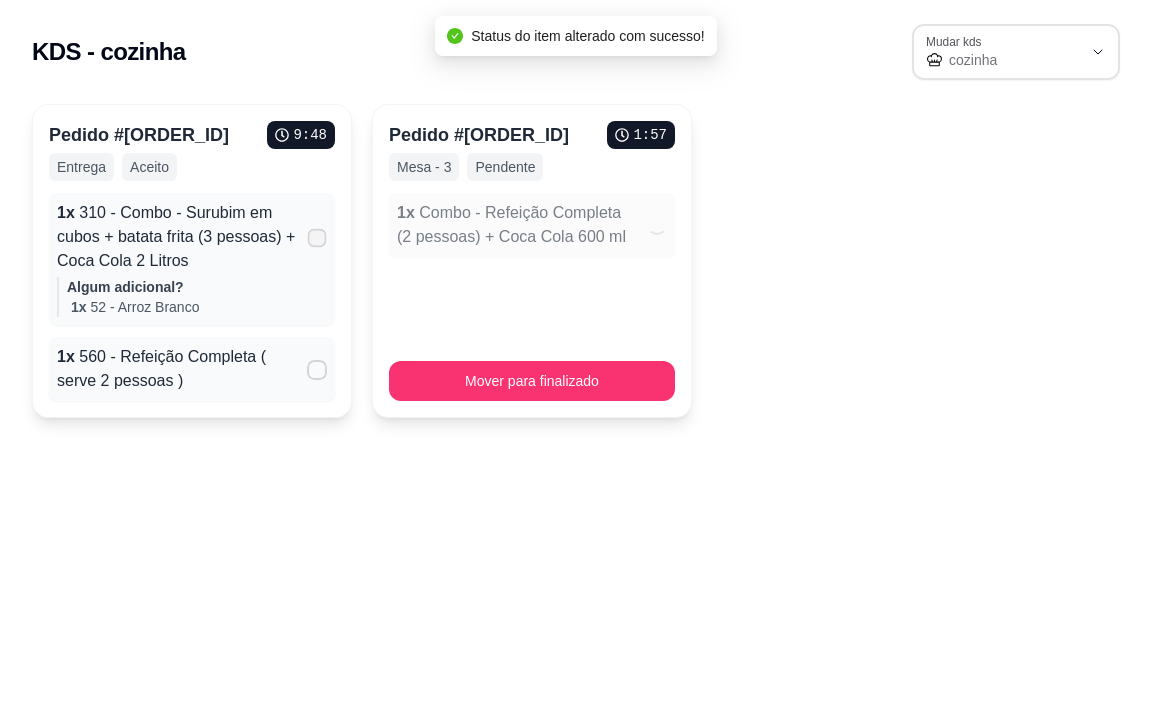 click at bounding box center (321, 238) 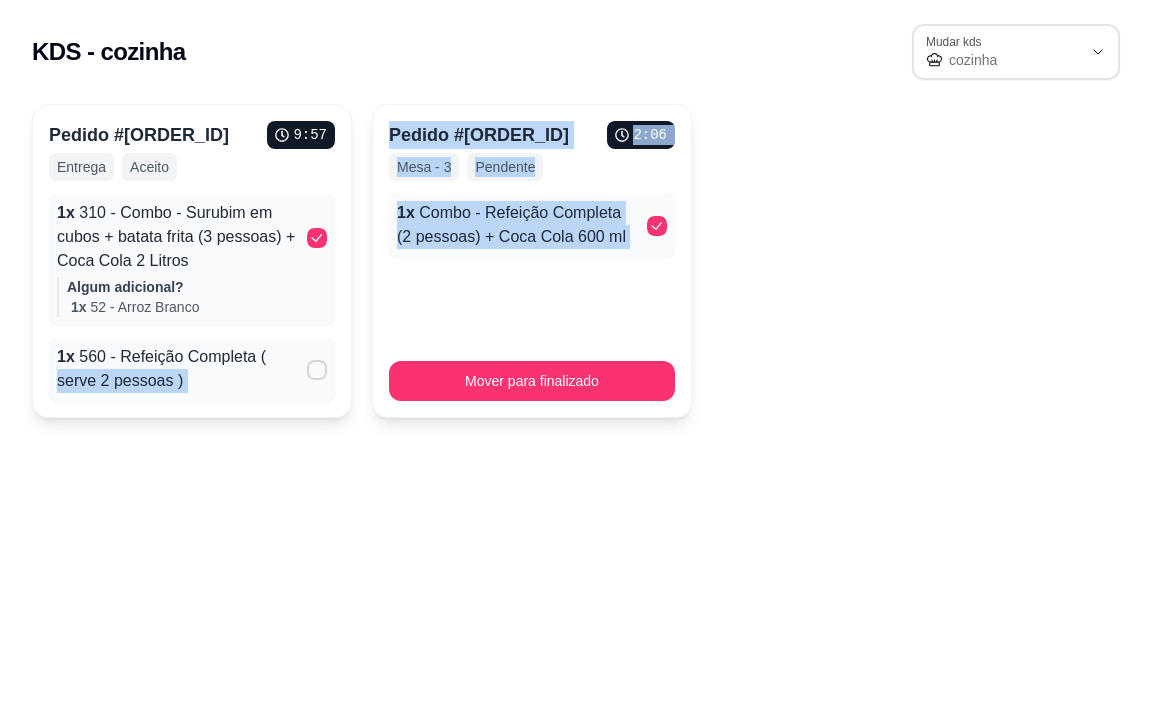drag, startPoint x: 290, startPoint y: 339, endPoint x: 443, endPoint y: 344, distance: 153.08168 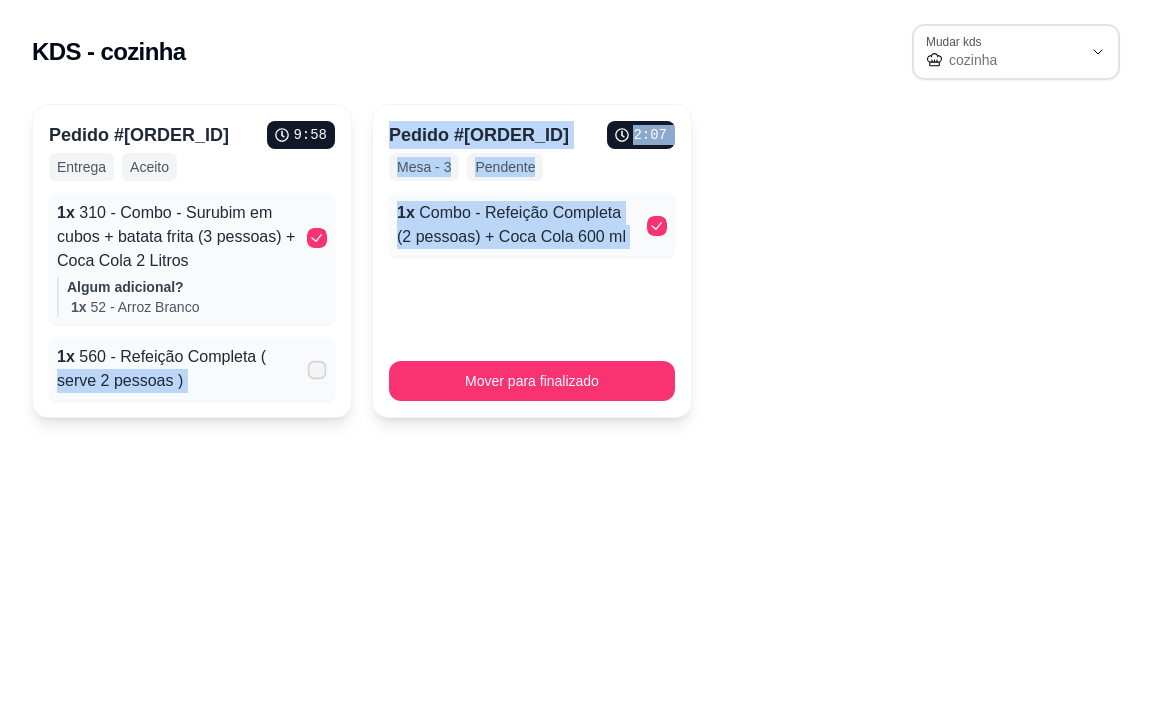 click 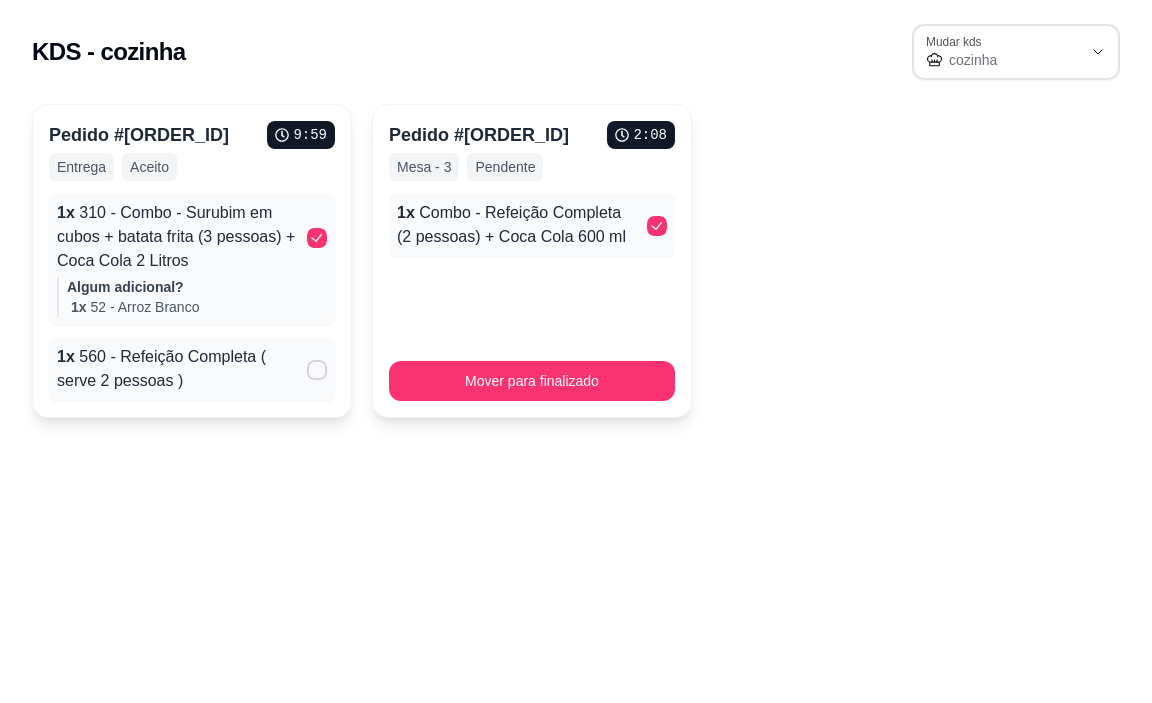 click on "9 : 59" at bounding box center [301, 135] 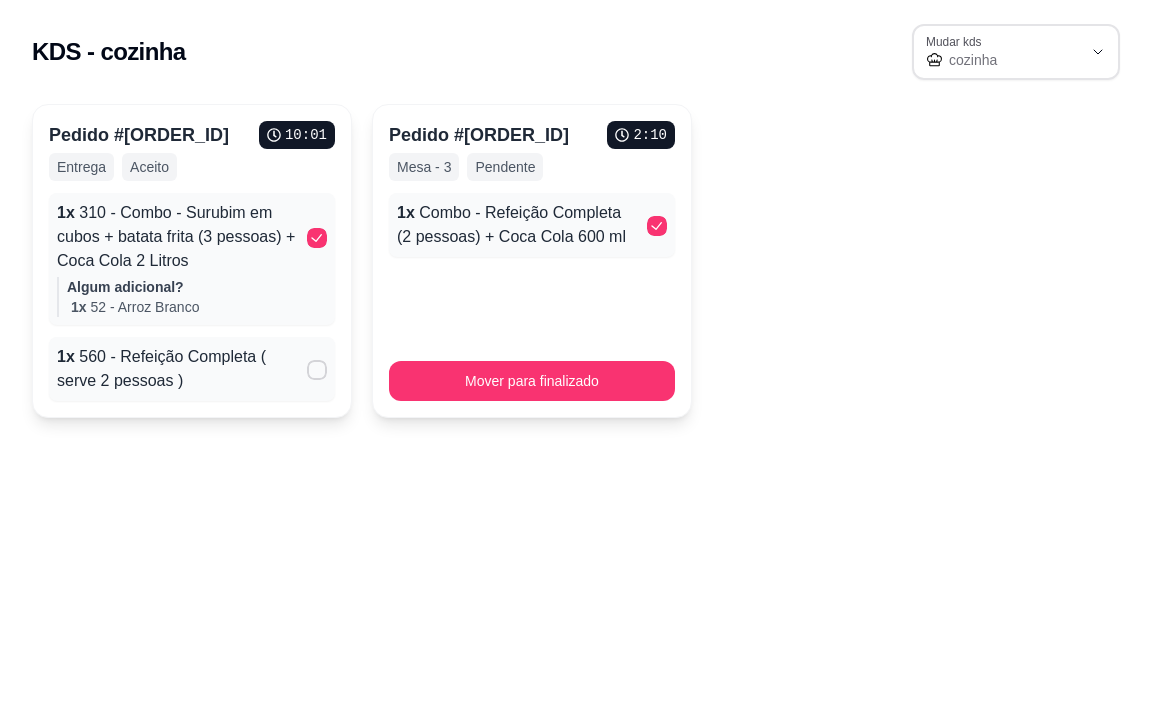 click on "Entrega" at bounding box center (81, 167) 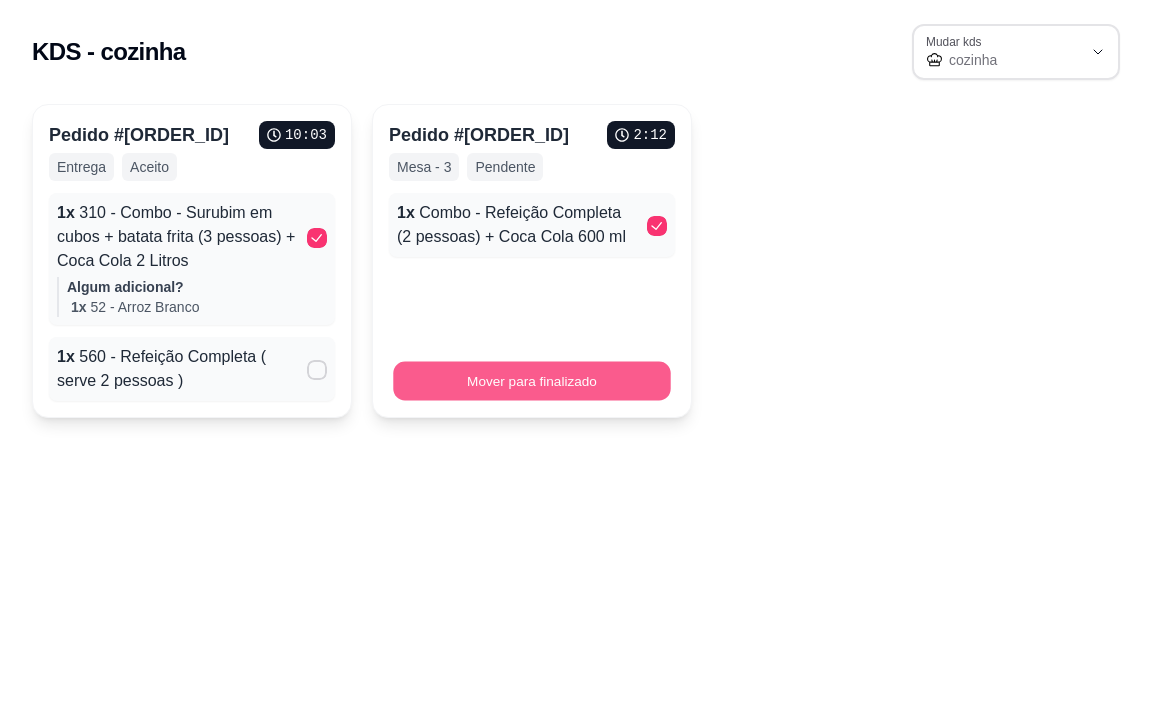 click on "Mover para finalizado" at bounding box center (531, 381) 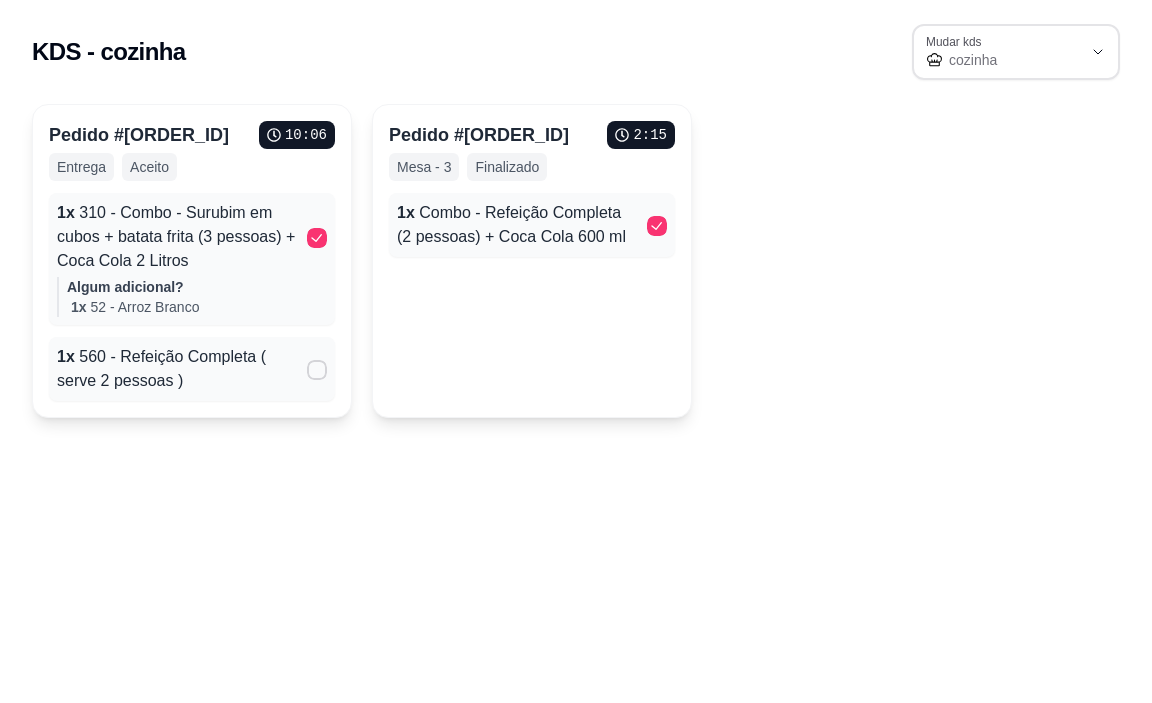 click on "Pedido # 847d 2 : 15 Mesa - 3 Finalizado 1 x    Combo - Refeição Completa (2 pessoas) + Coca Cola 600 ml" at bounding box center (532, 261) 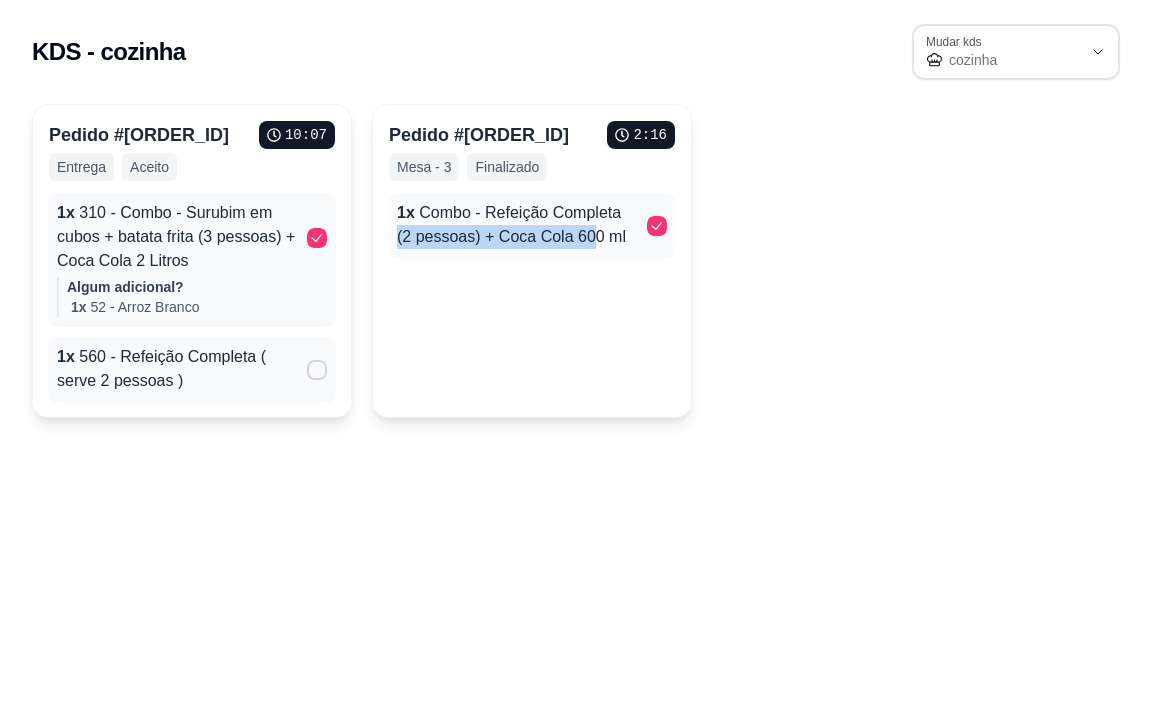 drag, startPoint x: 557, startPoint y: 226, endPoint x: 610, endPoint y: 224, distance: 53.037724 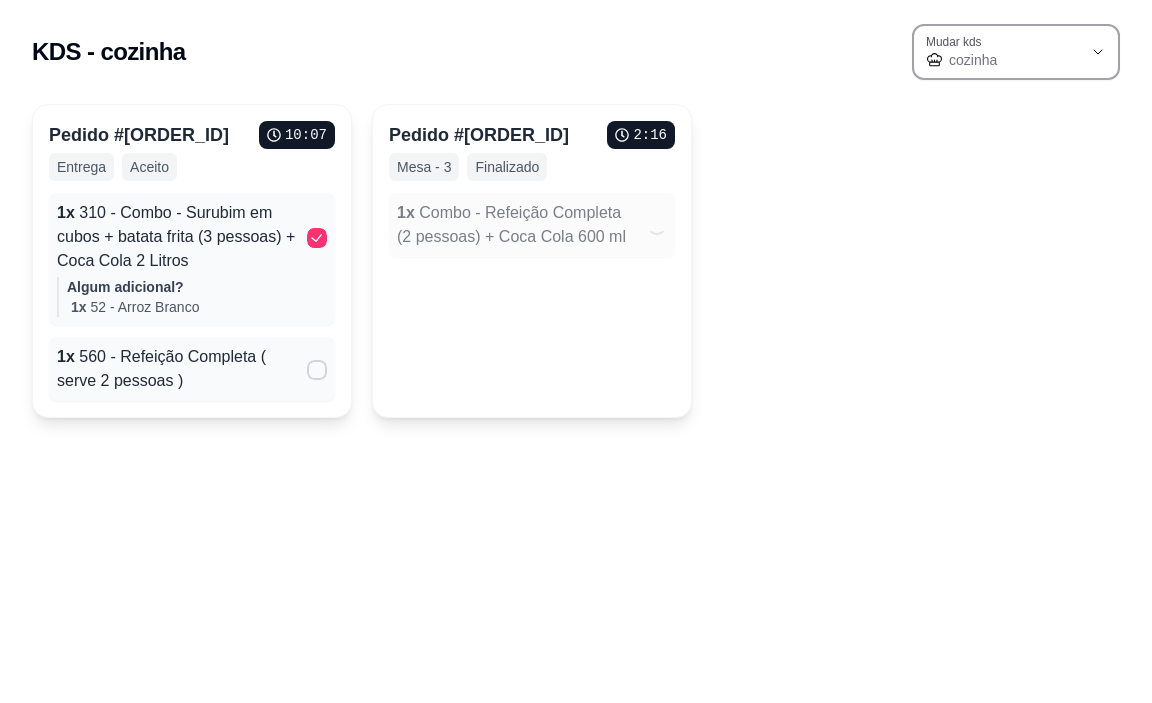 click on "KDS - cozinha 6890eac106483d2c6be0492c Mudar kds cozinha Mudar kds cozinha" at bounding box center (576, 46) 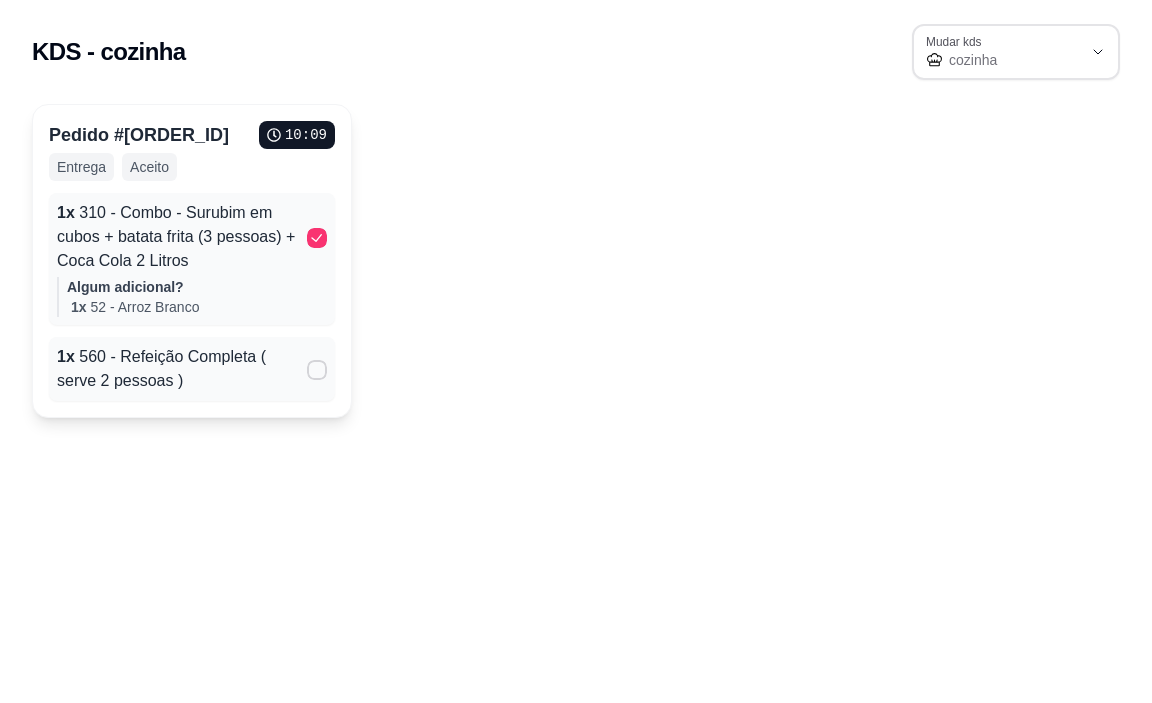 click on "1 x   310 - Combo - Surubim em cubos + batata frita (3 pessoas) + Coca Cola 2 Litros" at bounding box center [192, 237] 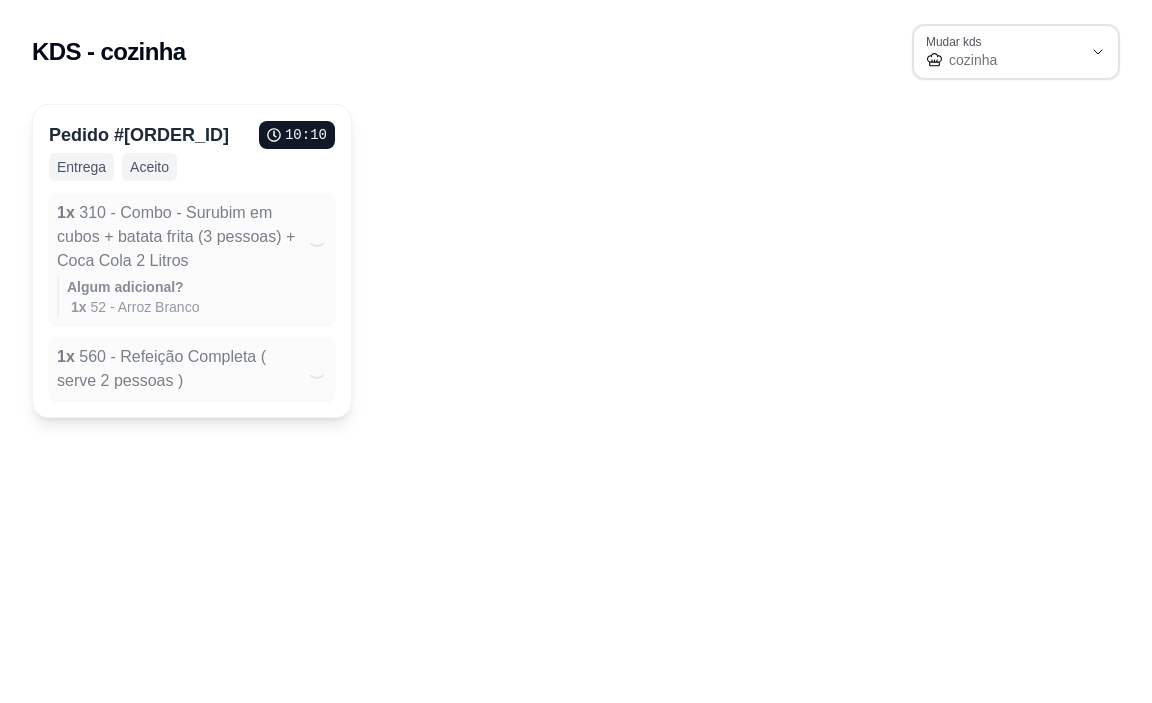 click on "1 x   310 - Combo - Surubim em cubos + batata frita (3 pessoas) + Coca Cola 2 Litros" at bounding box center (192, 237) 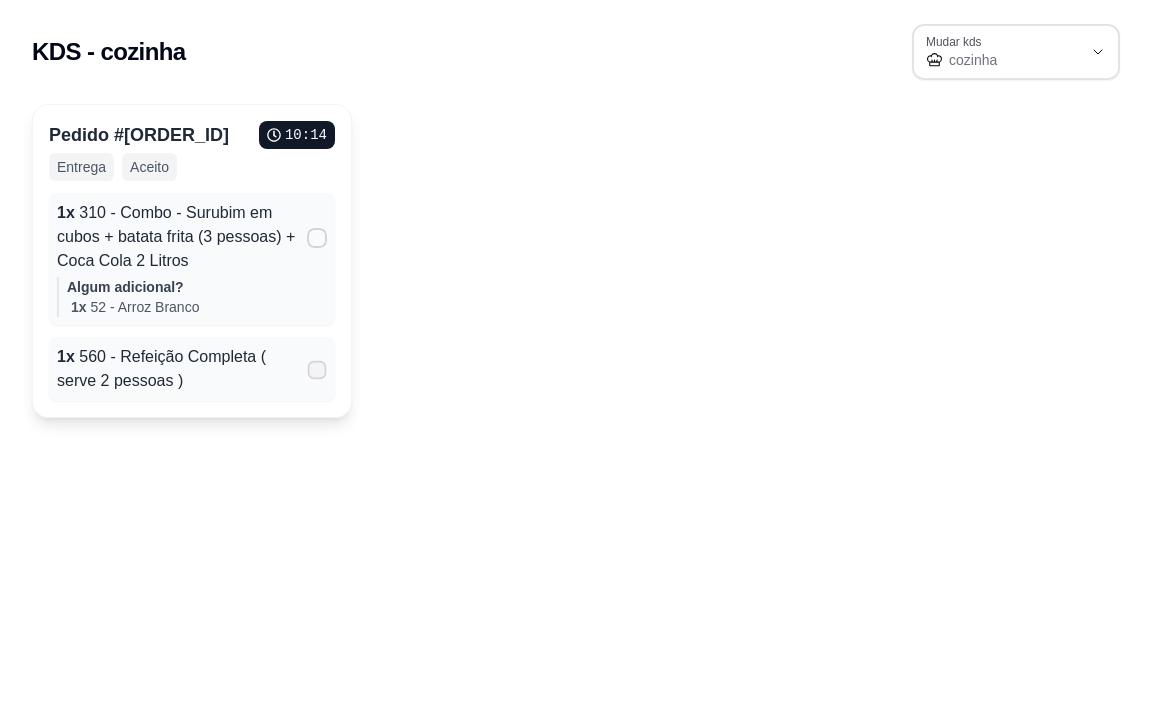 click at bounding box center [321, 370] 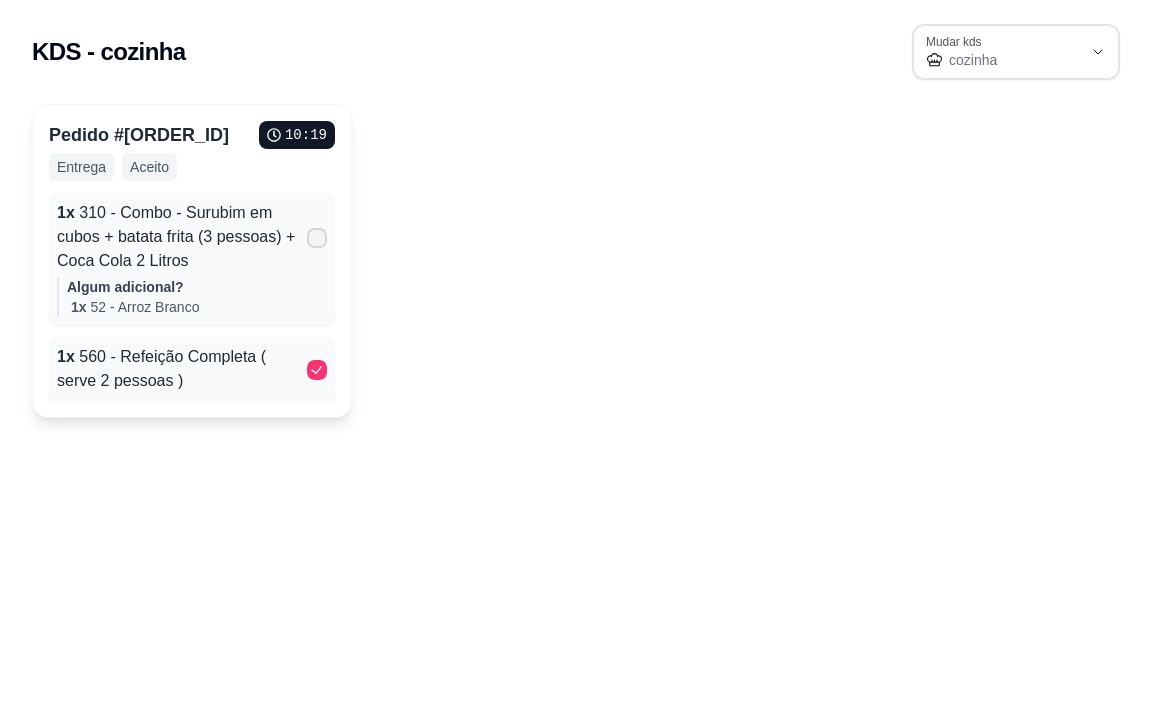 click at bounding box center [321, 238] 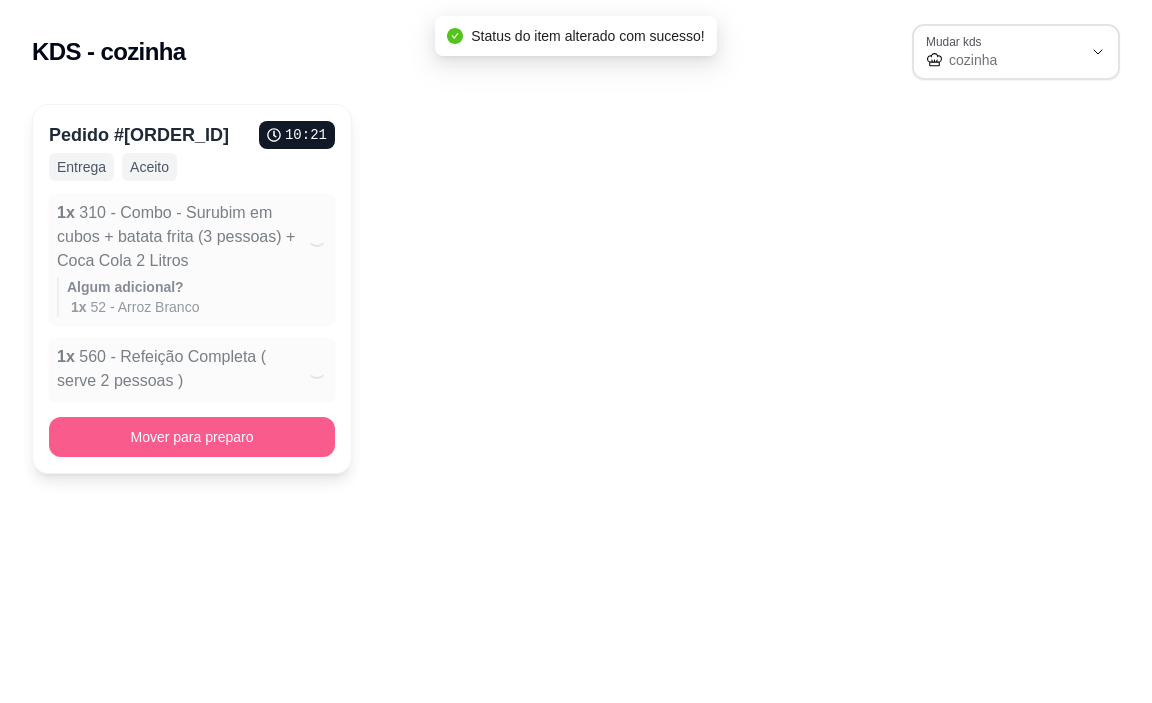 click on "Mover para preparo" at bounding box center [192, 437] 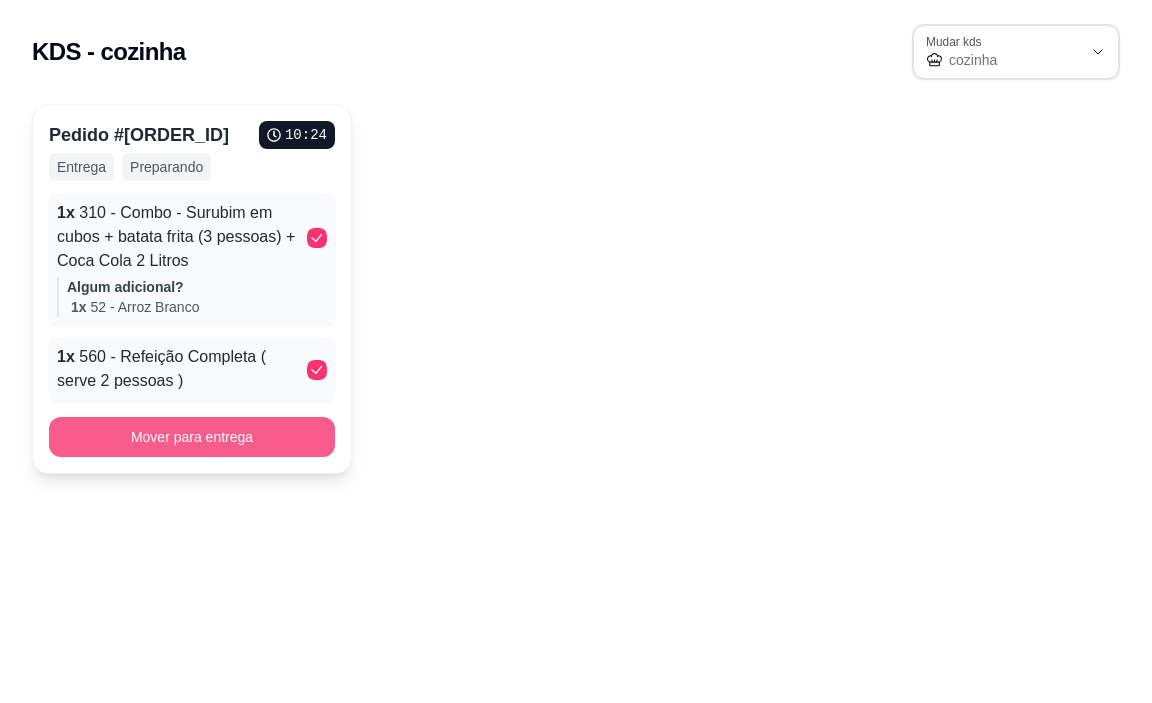 click on "Mover para entrega" at bounding box center (192, 437) 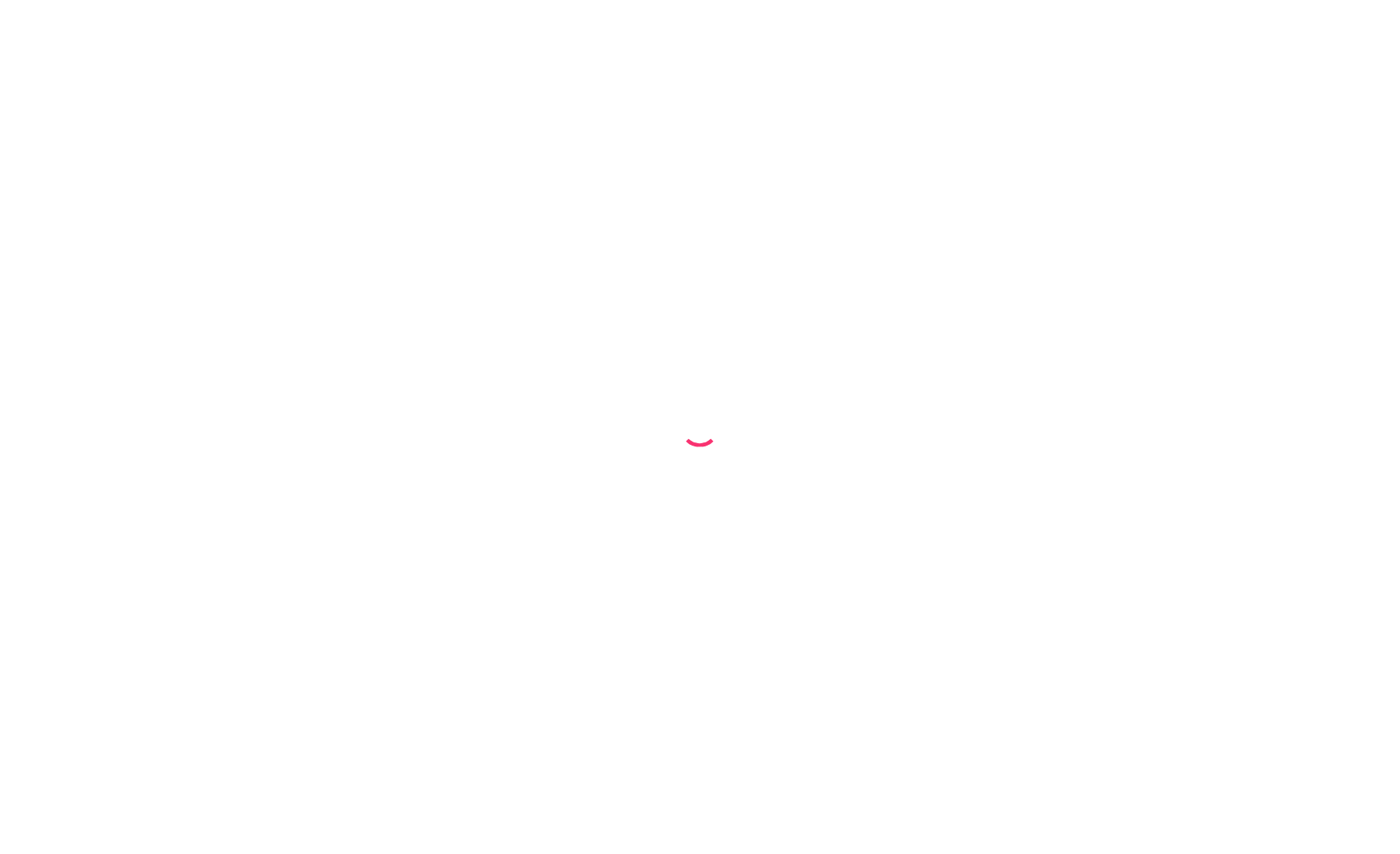 scroll, scrollTop: 0, scrollLeft: 0, axis: both 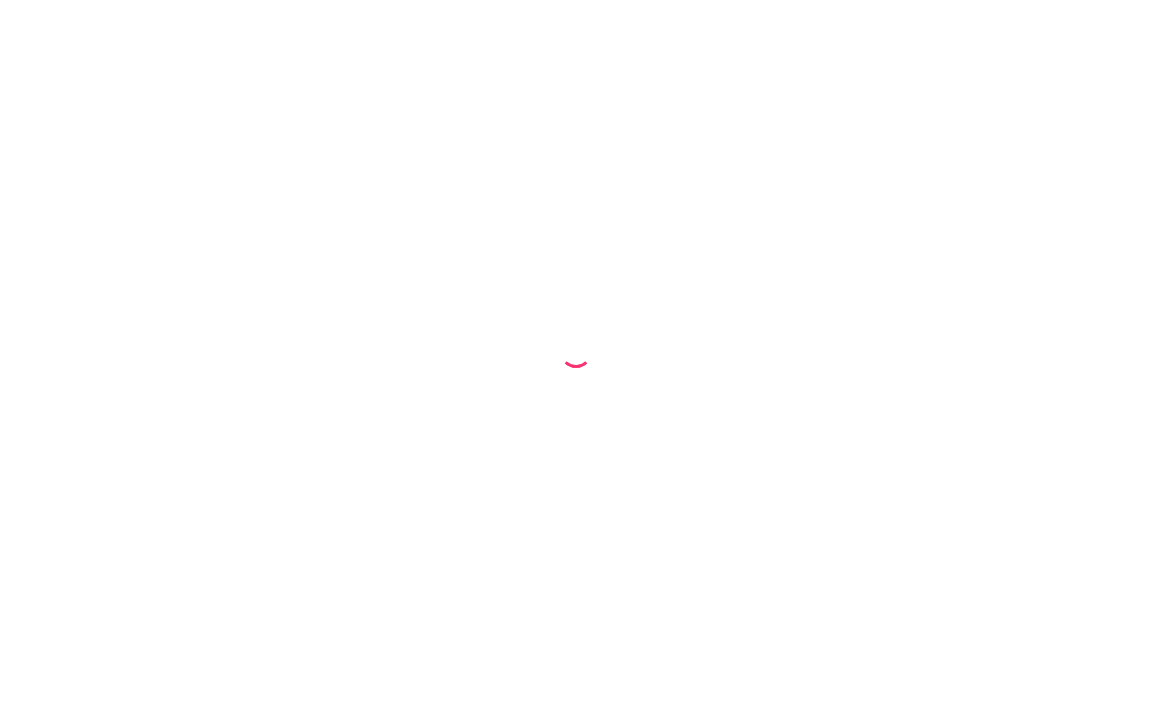 select on "6890eac106483d2c6be0492c" 